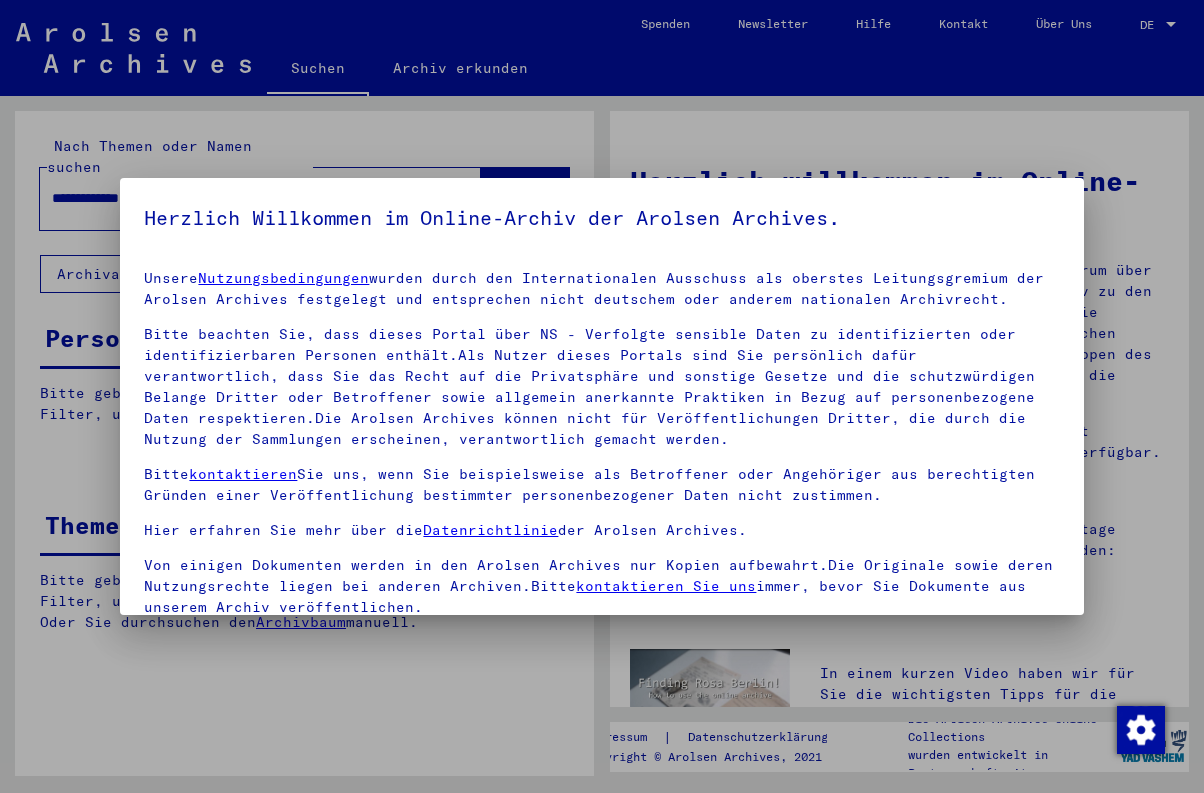 scroll, scrollTop: 0, scrollLeft: 0, axis: both 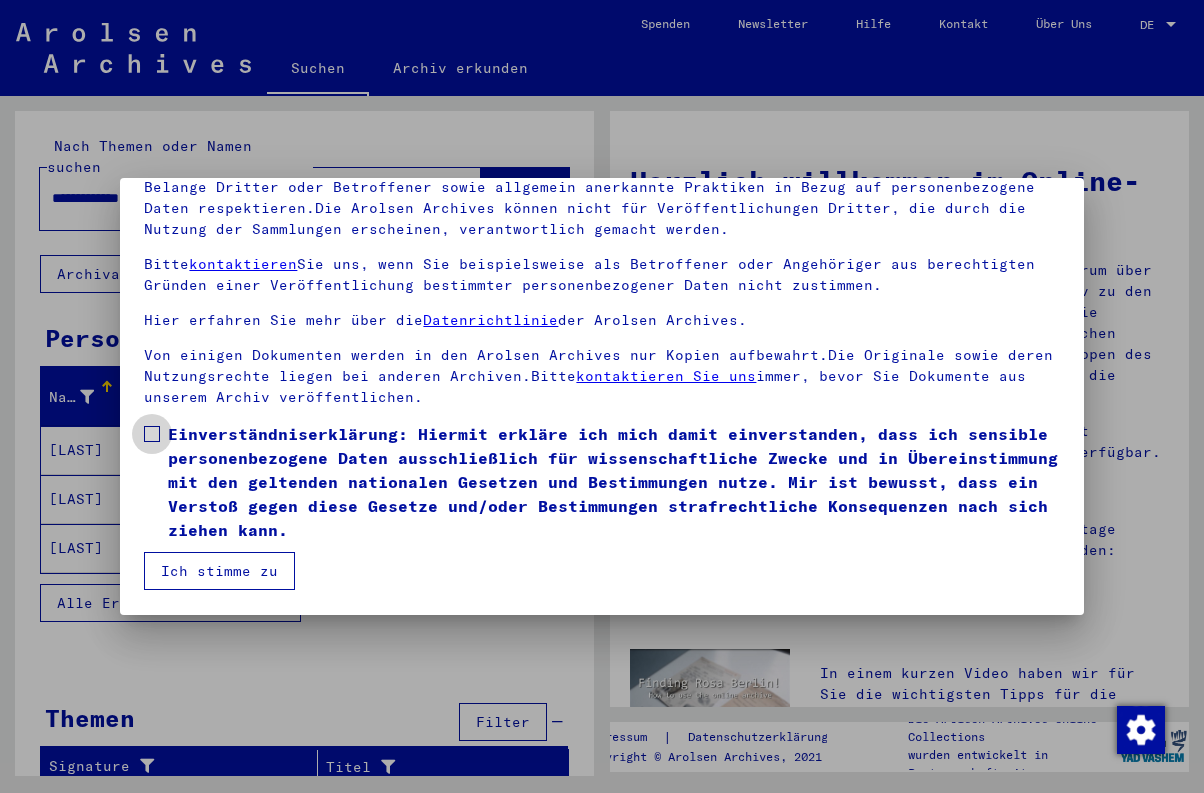 click at bounding box center [152, 434] 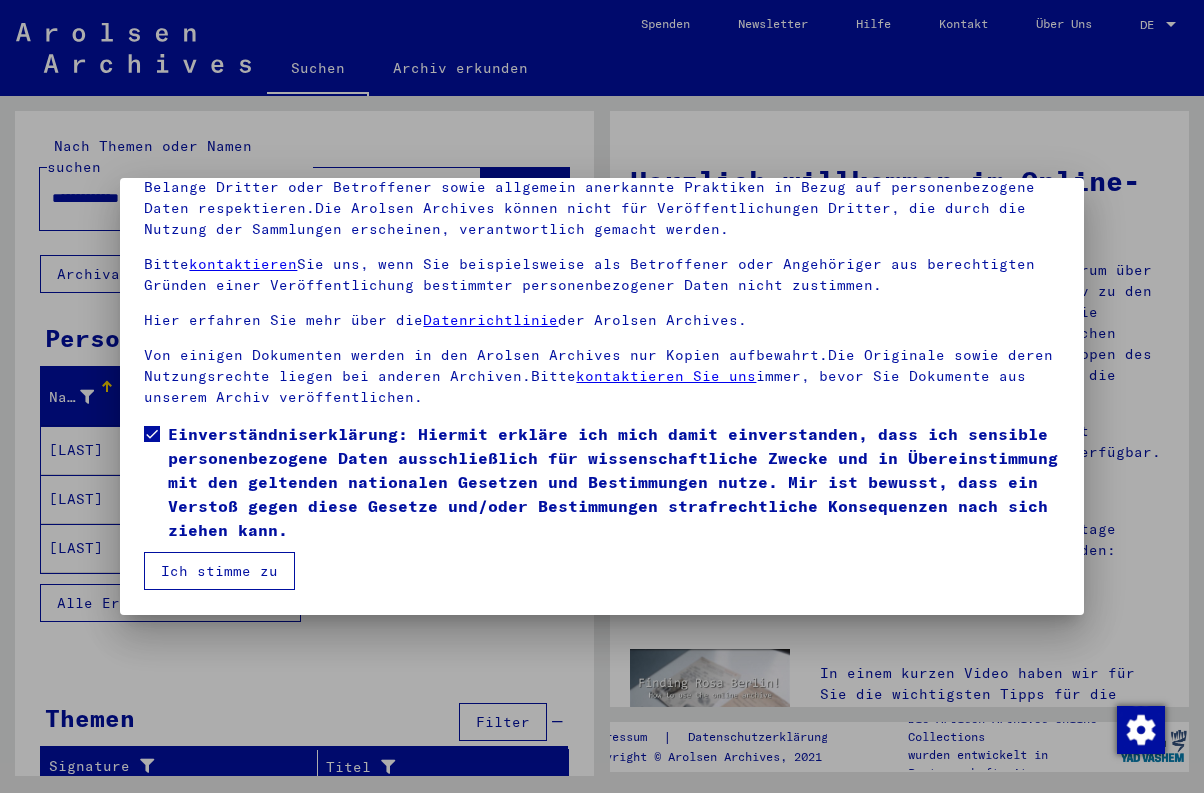 click on "Ich stimme zu" at bounding box center [219, 571] 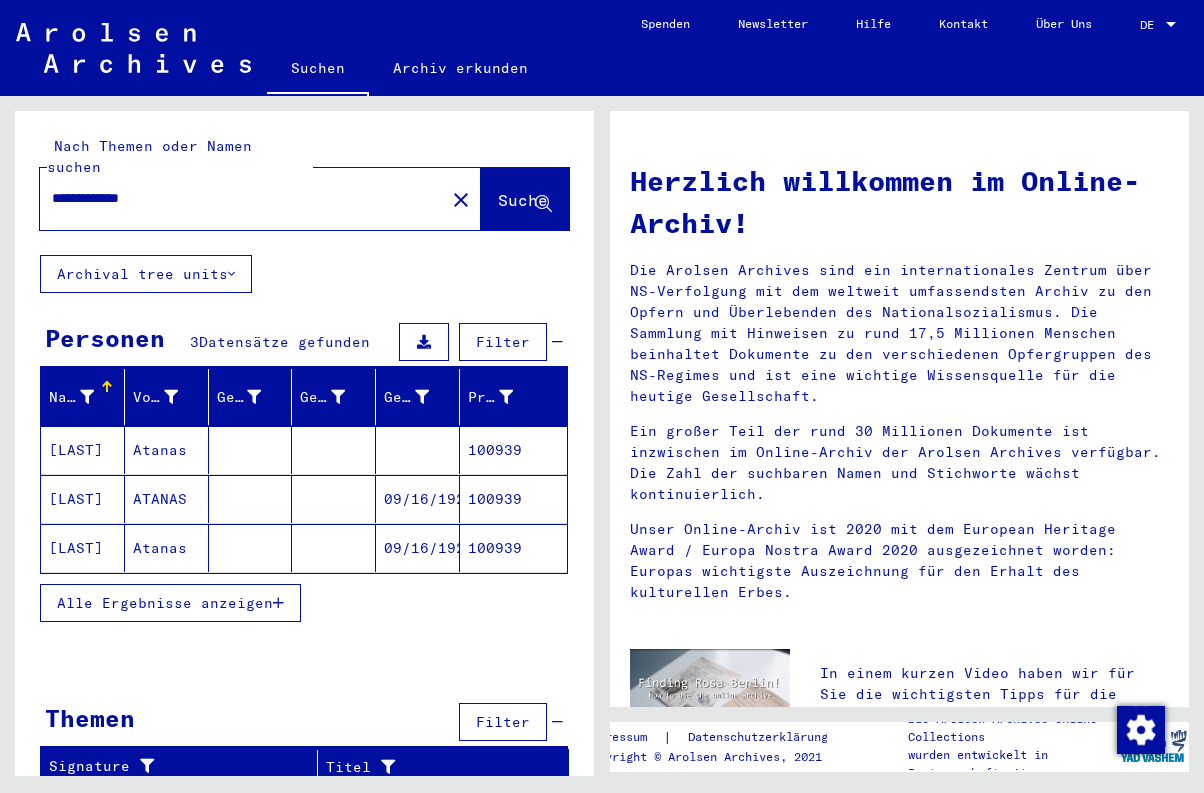 scroll, scrollTop: 0, scrollLeft: 0, axis: both 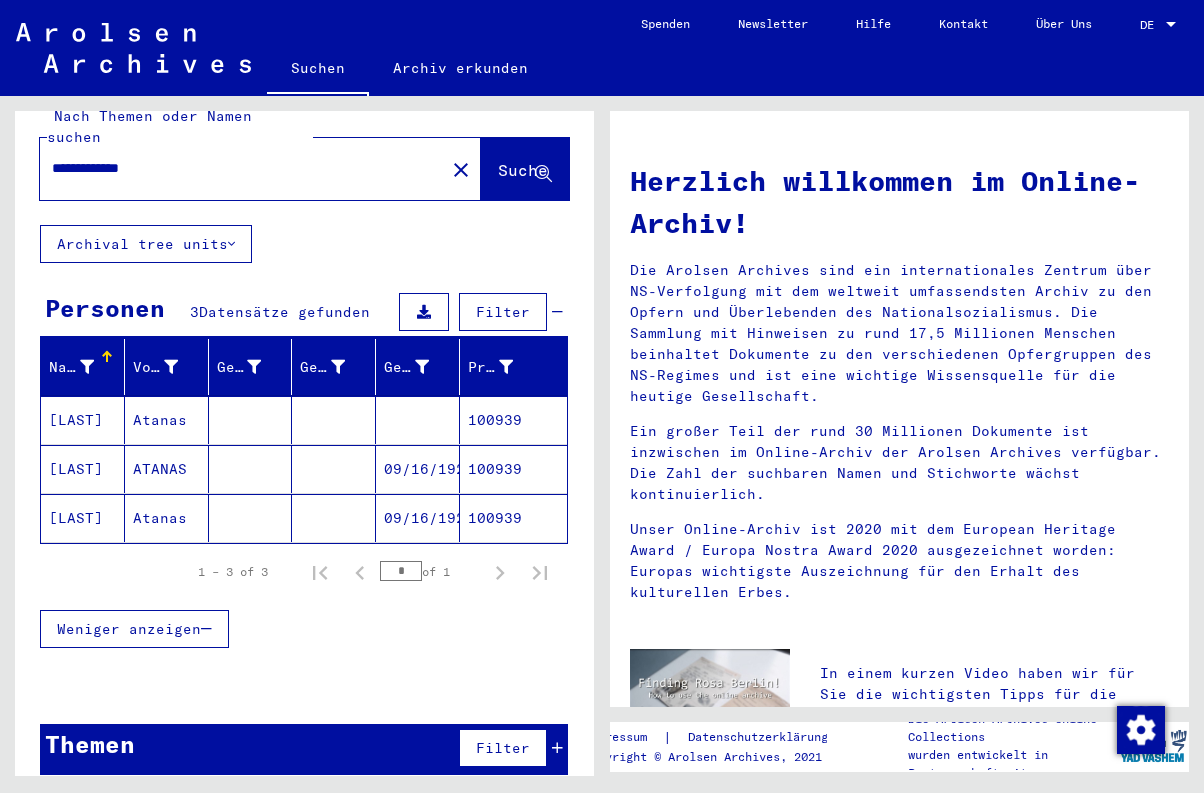 click 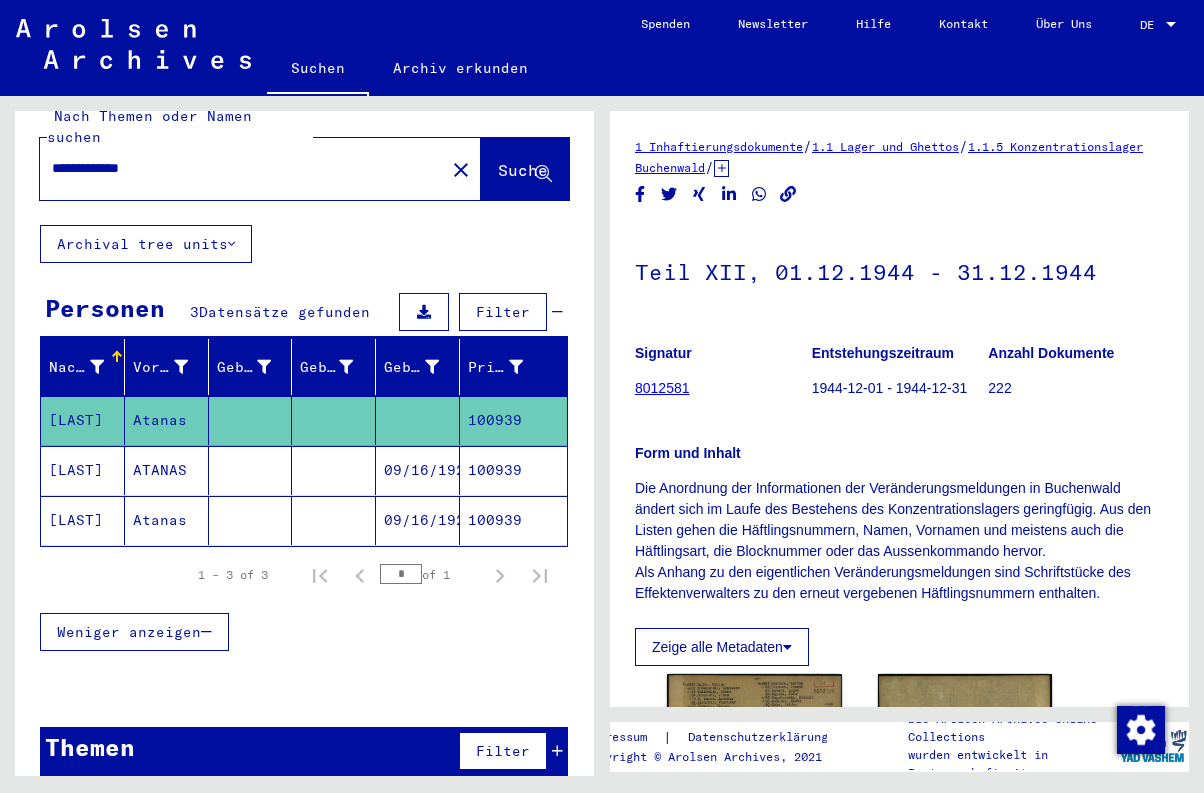 scroll, scrollTop: 0, scrollLeft: 0, axis: both 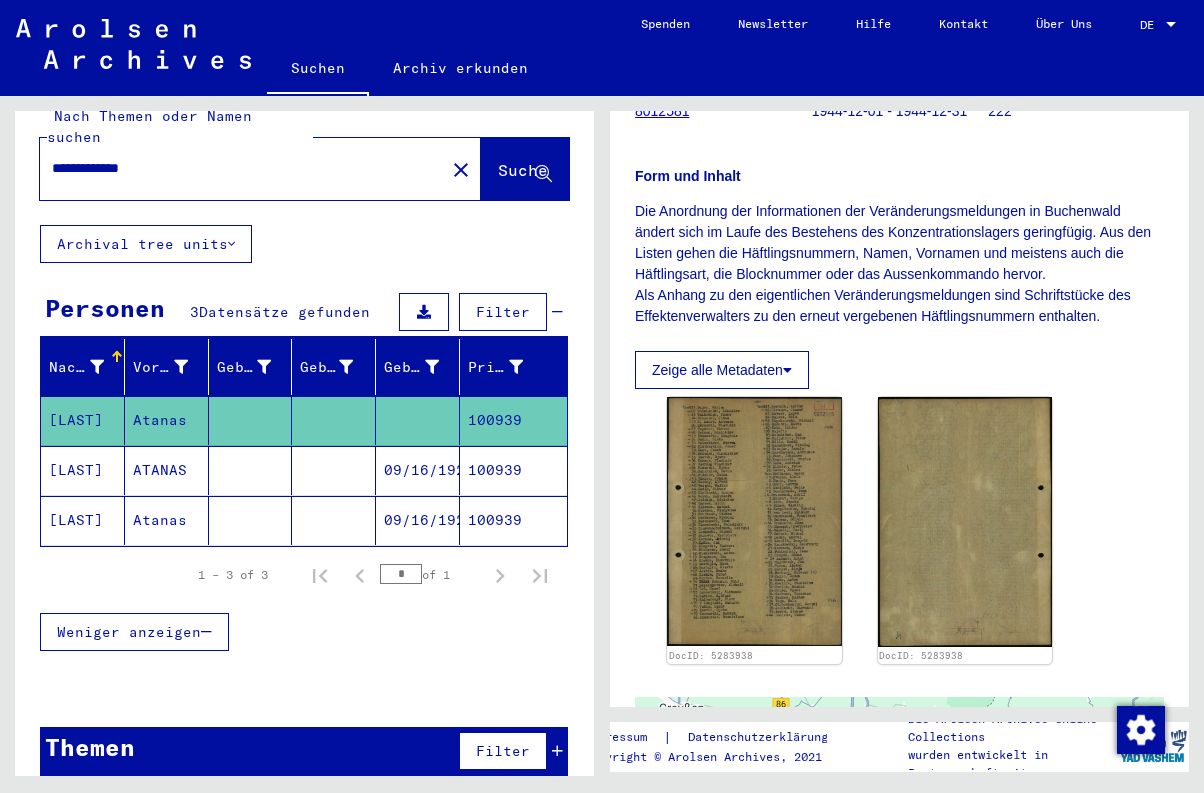 click on "[LAST]" at bounding box center [83, 520] 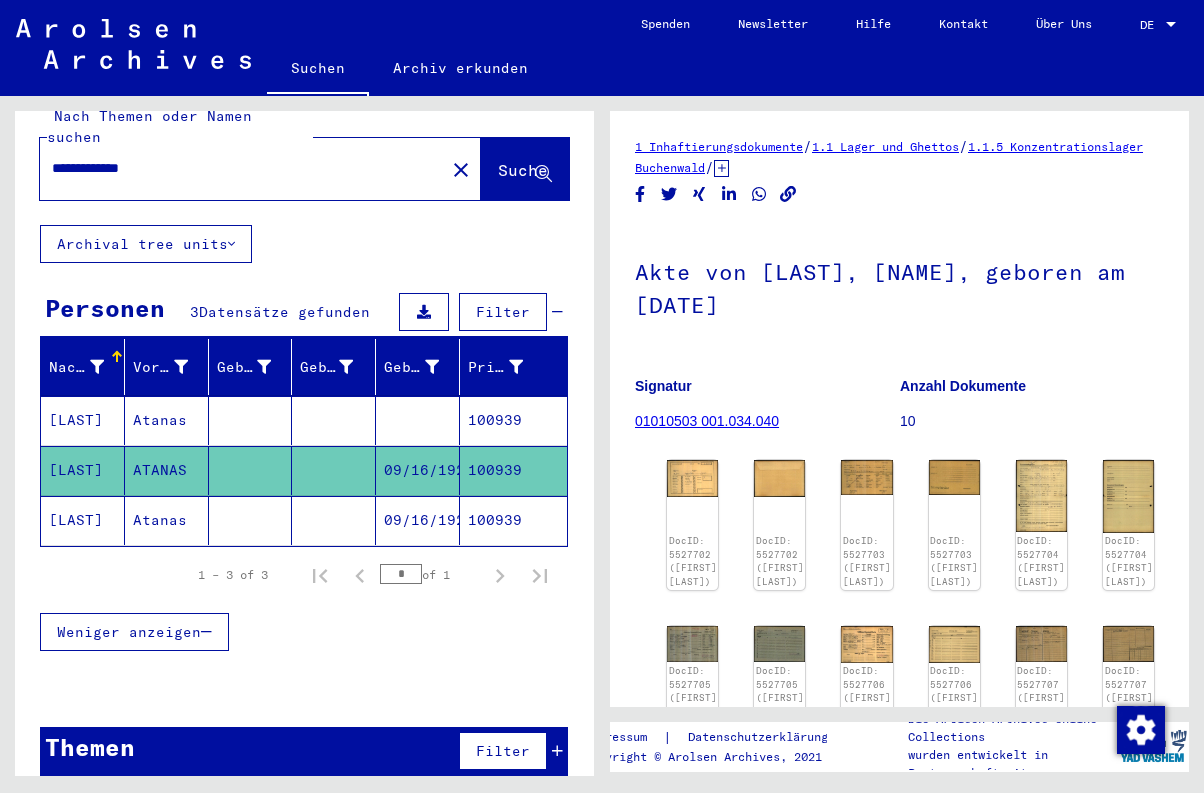 scroll, scrollTop: 0, scrollLeft: 0, axis: both 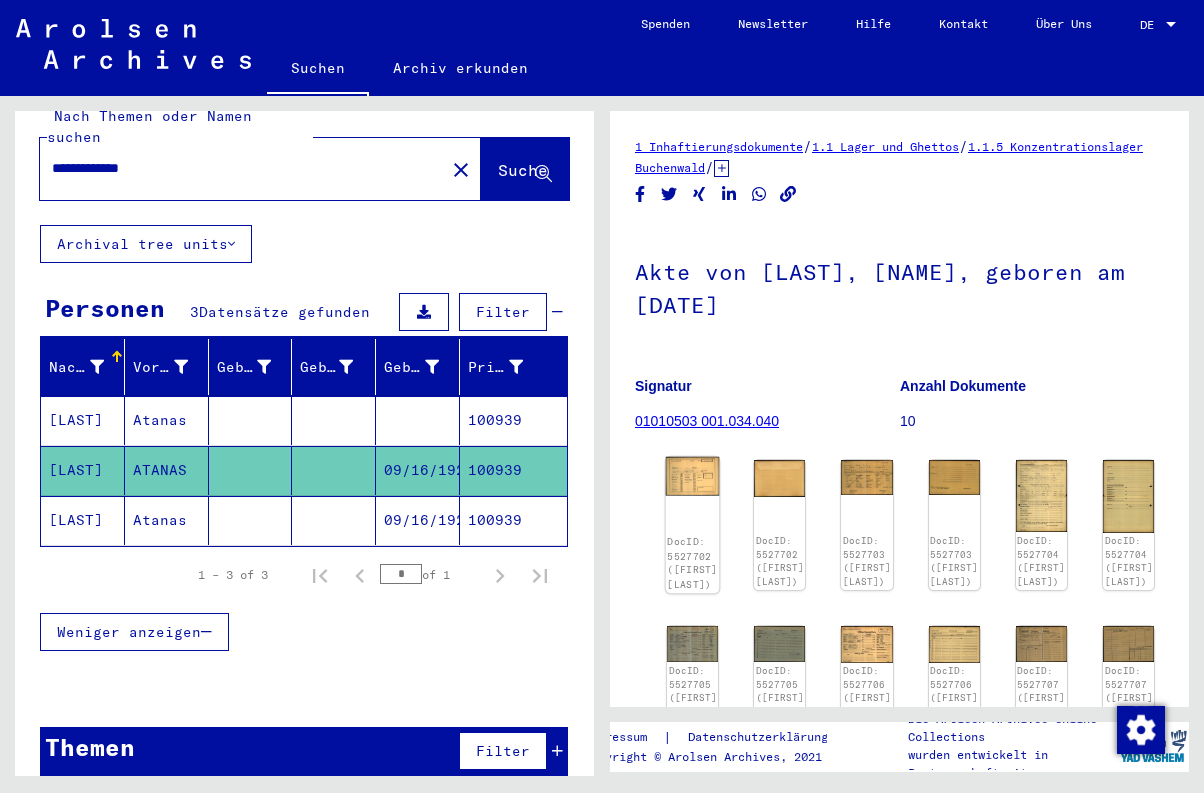 click on "DocID: 5527702 ([FIRST] [LAST])" 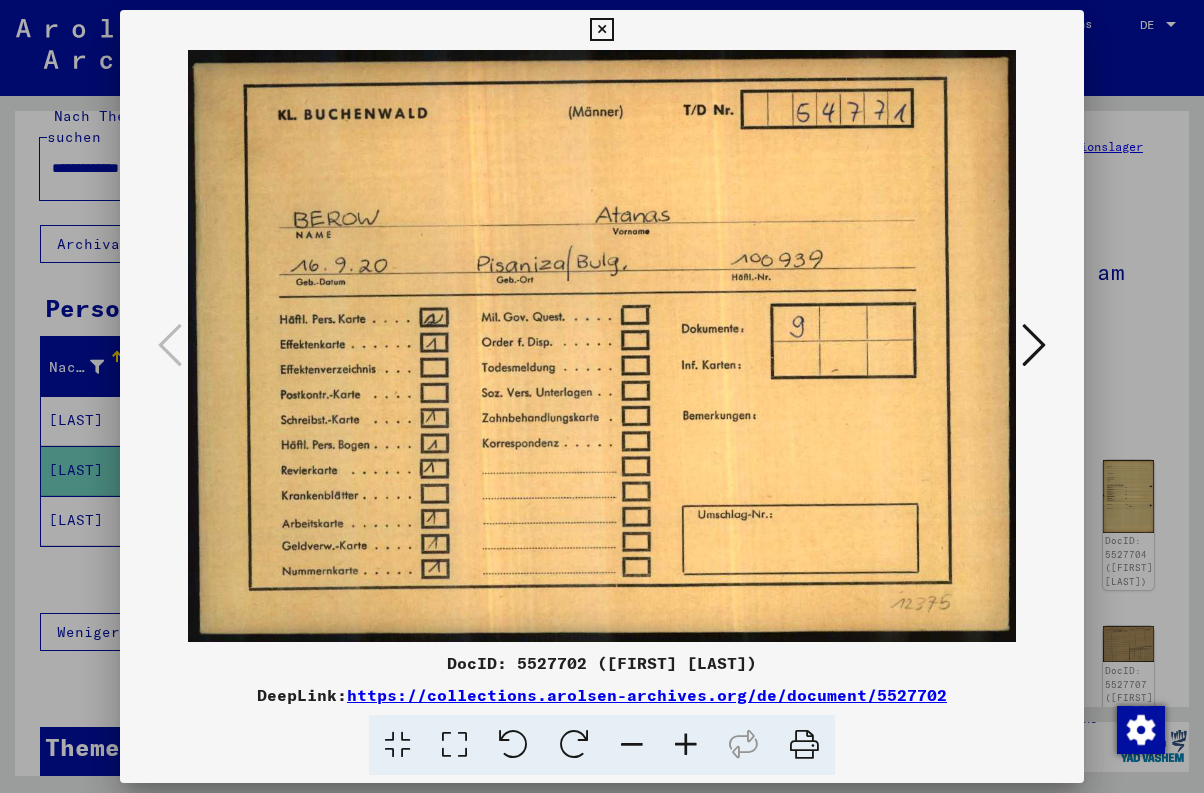 click at bounding box center [1034, 345] 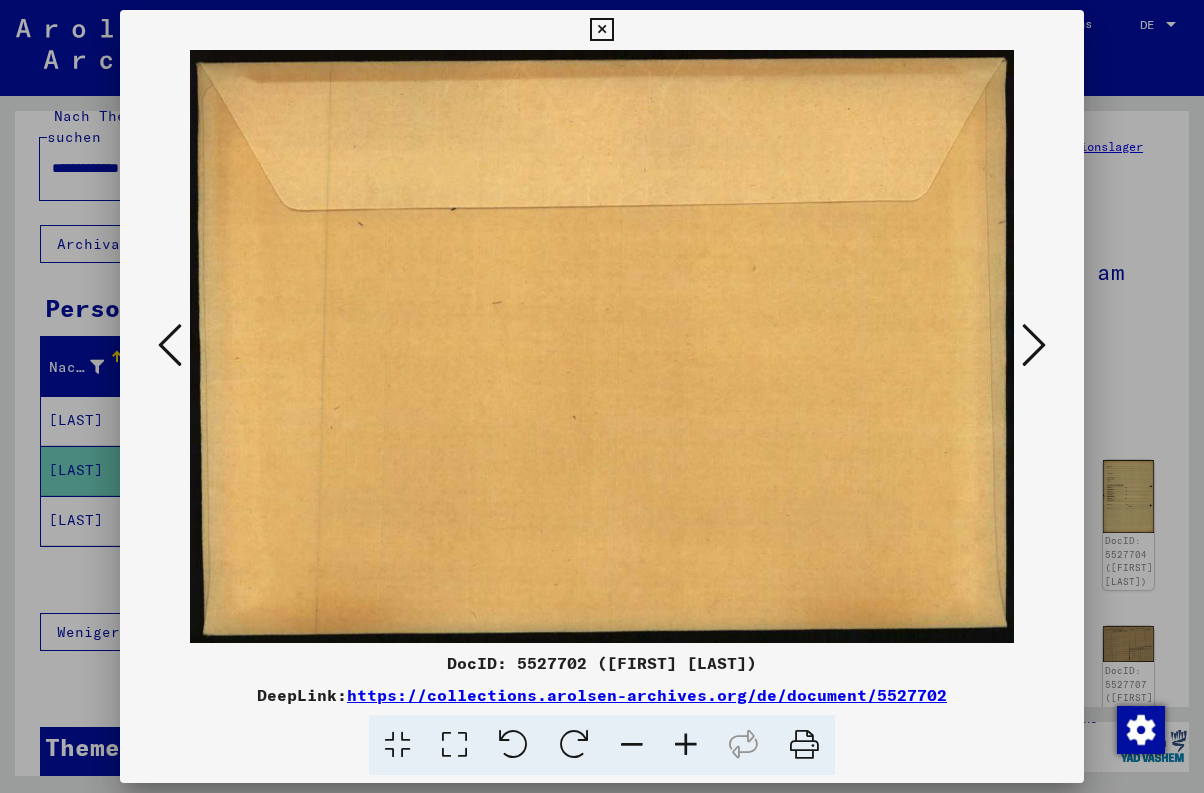 click at bounding box center [1034, 345] 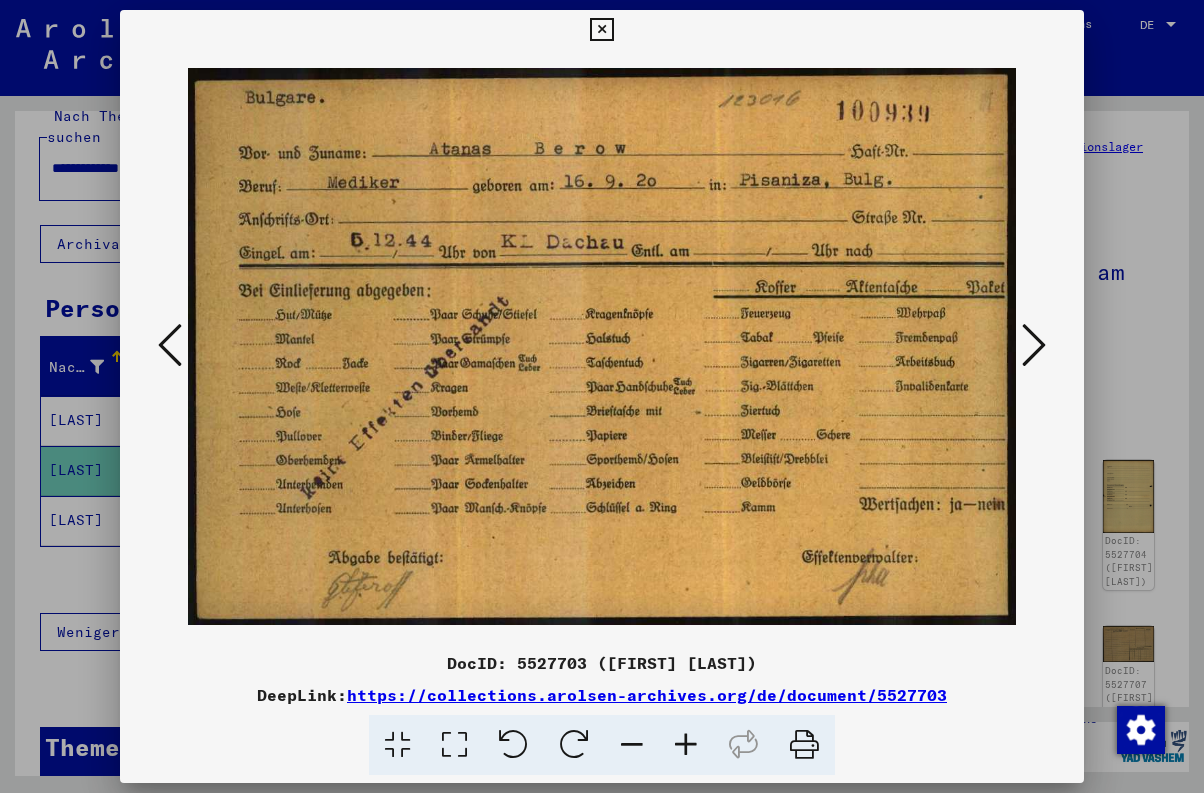 click at bounding box center (1034, 345) 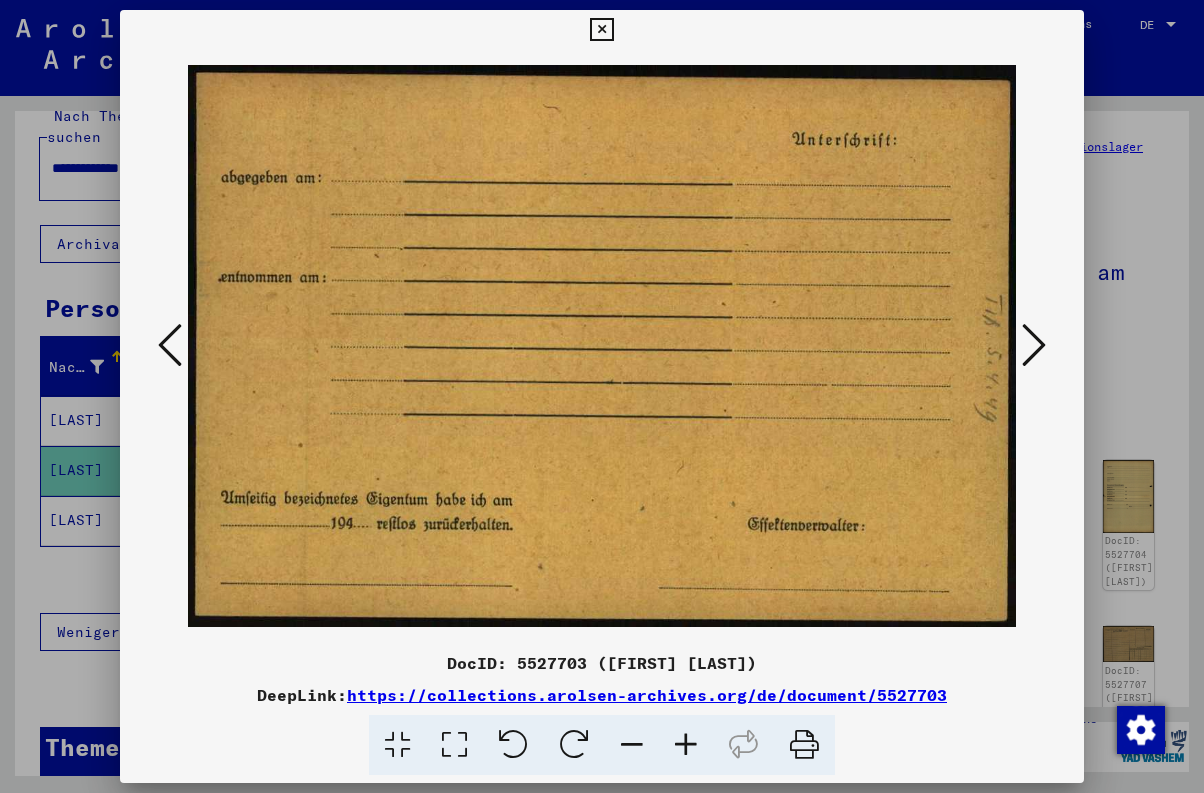 click at bounding box center [1034, 345] 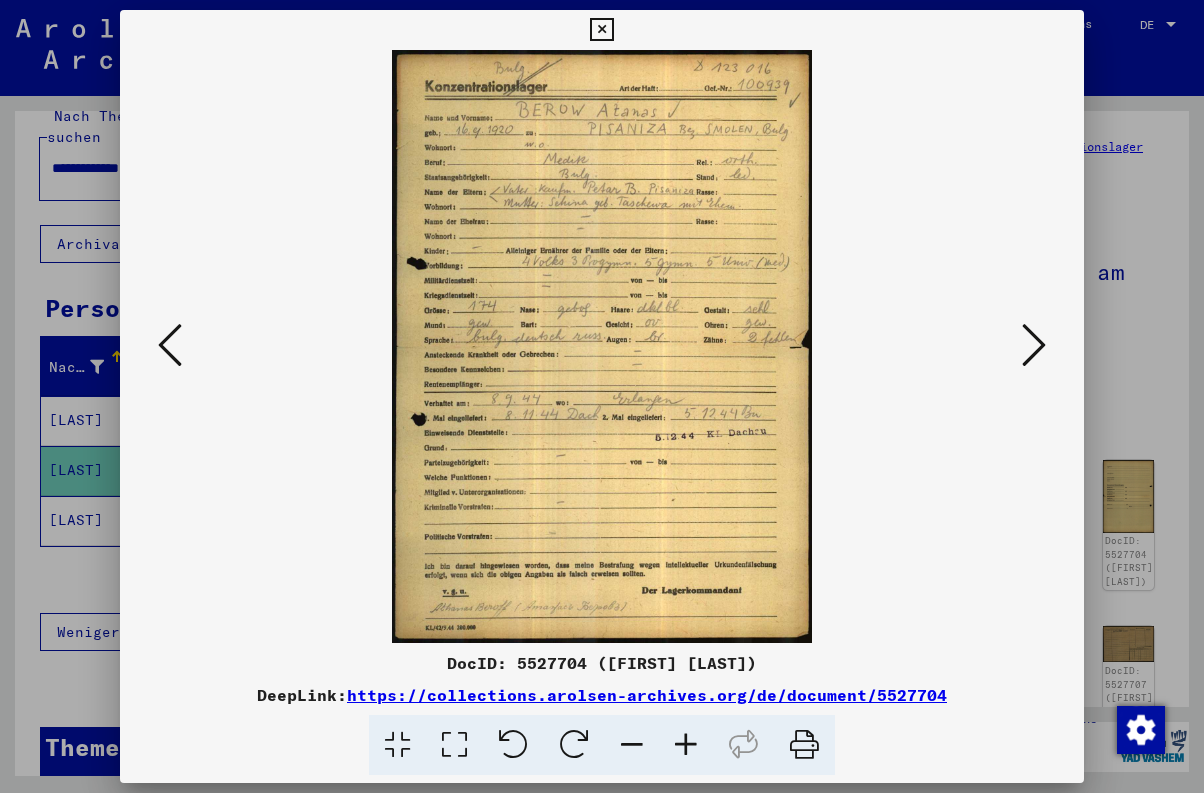 click at bounding box center (1034, 345) 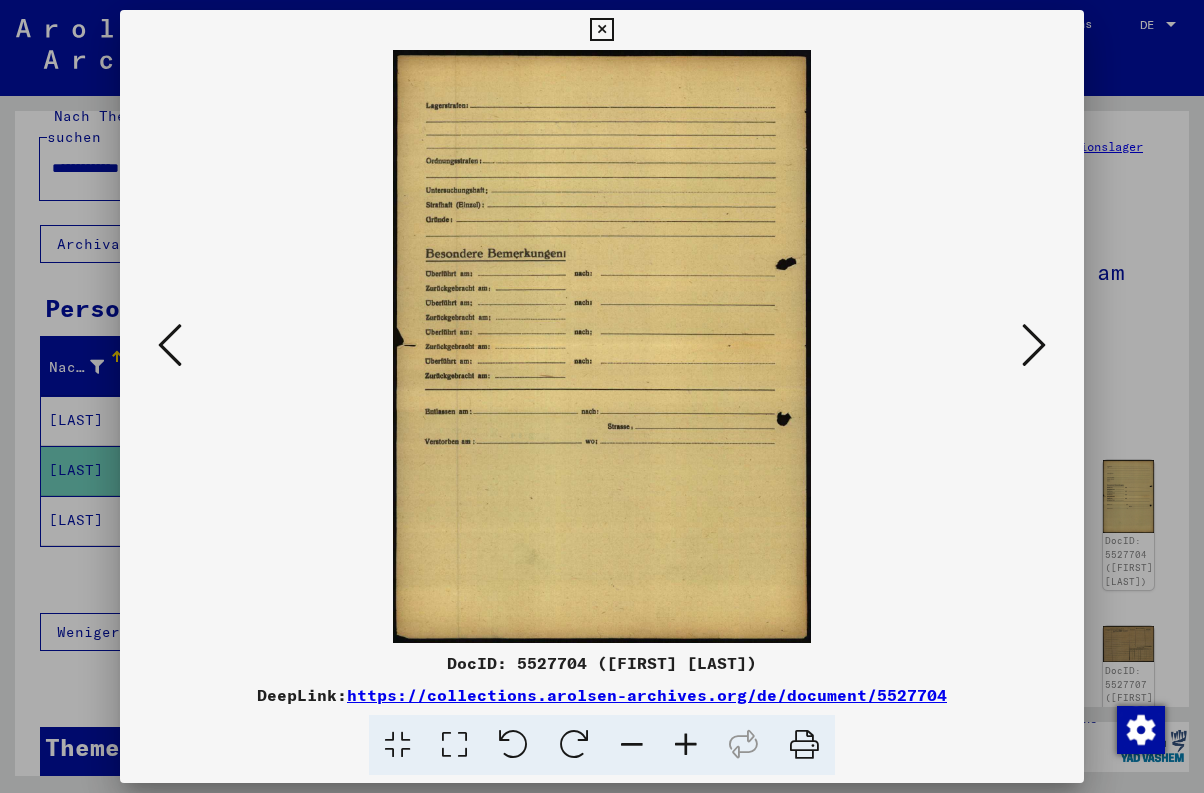 click at bounding box center (1034, 345) 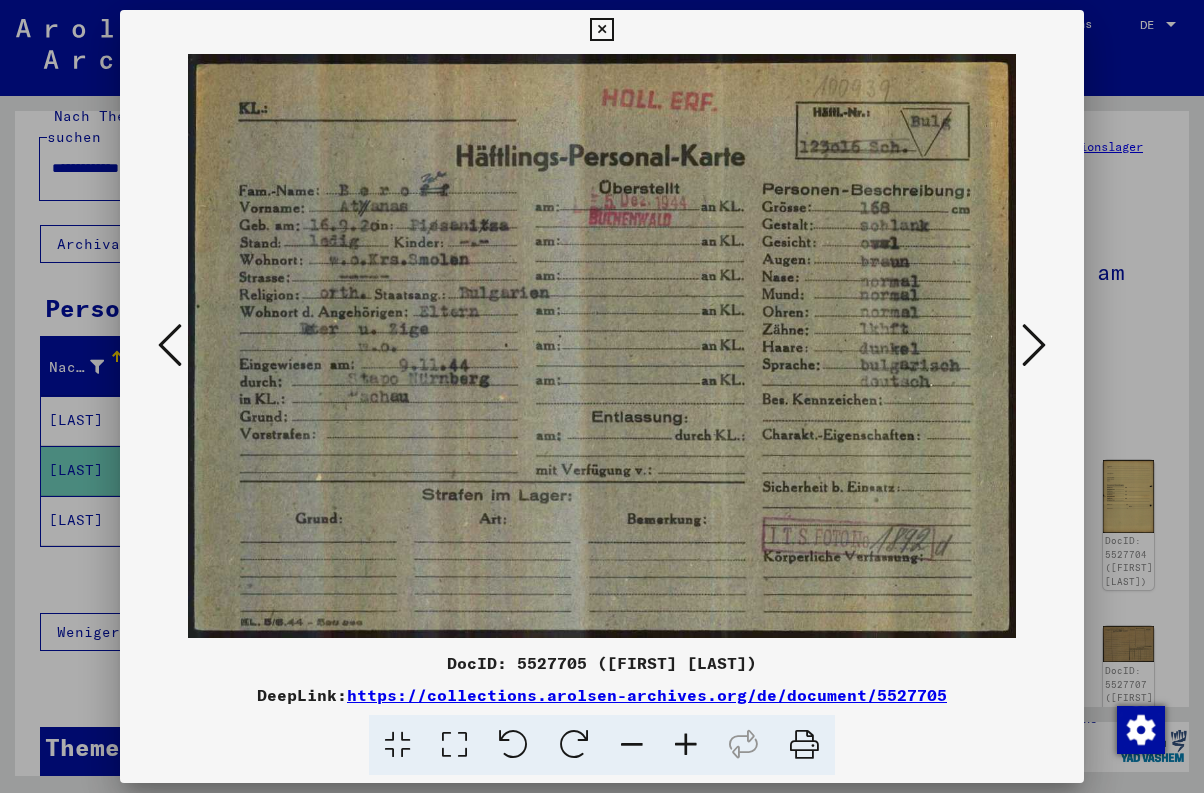 click at bounding box center (170, 345) 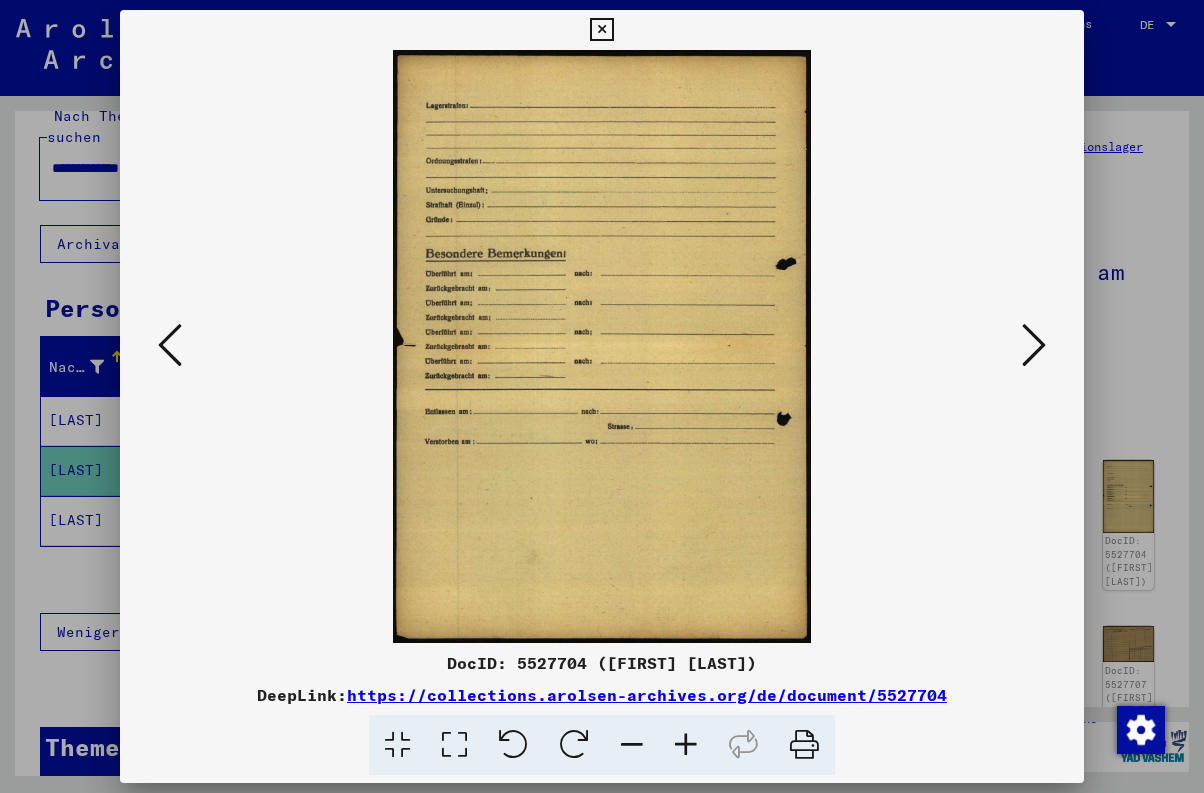click at bounding box center [170, 345] 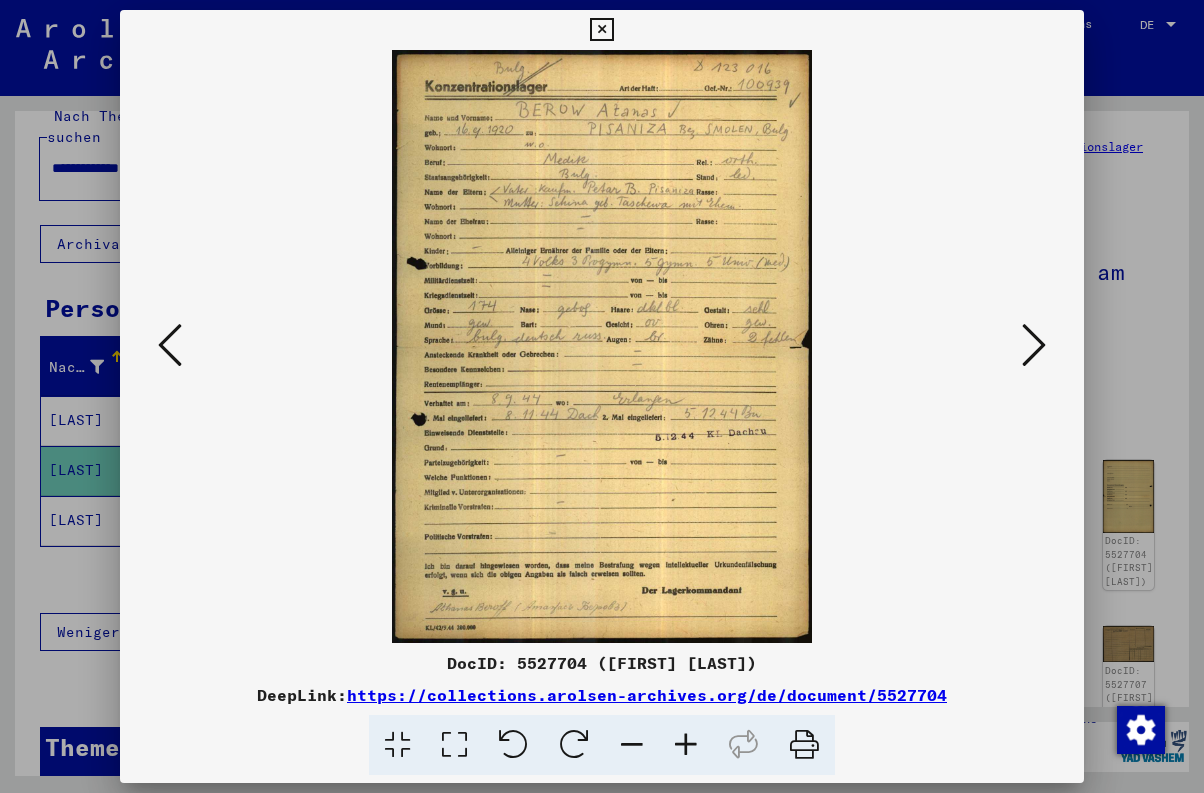 click at bounding box center [1034, 345] 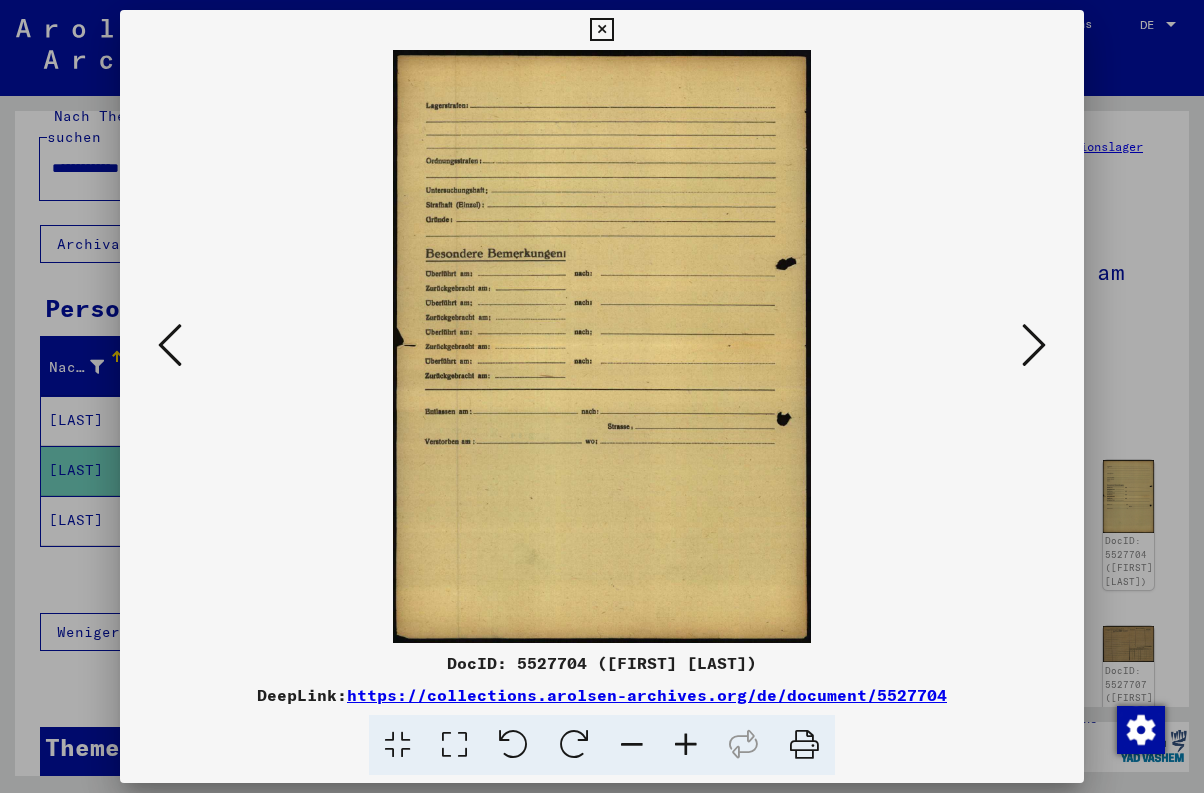 click at bounding box center [1034, 345] 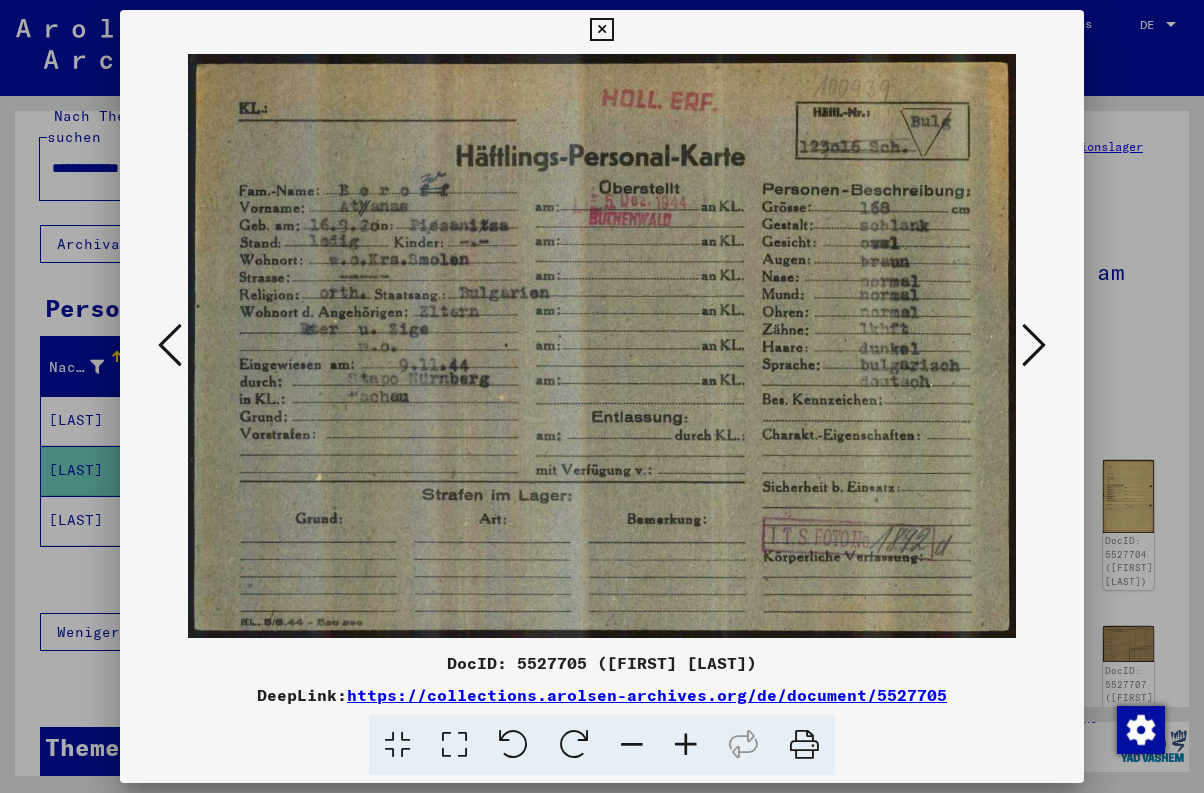 click at bounding box center [1034, 345] 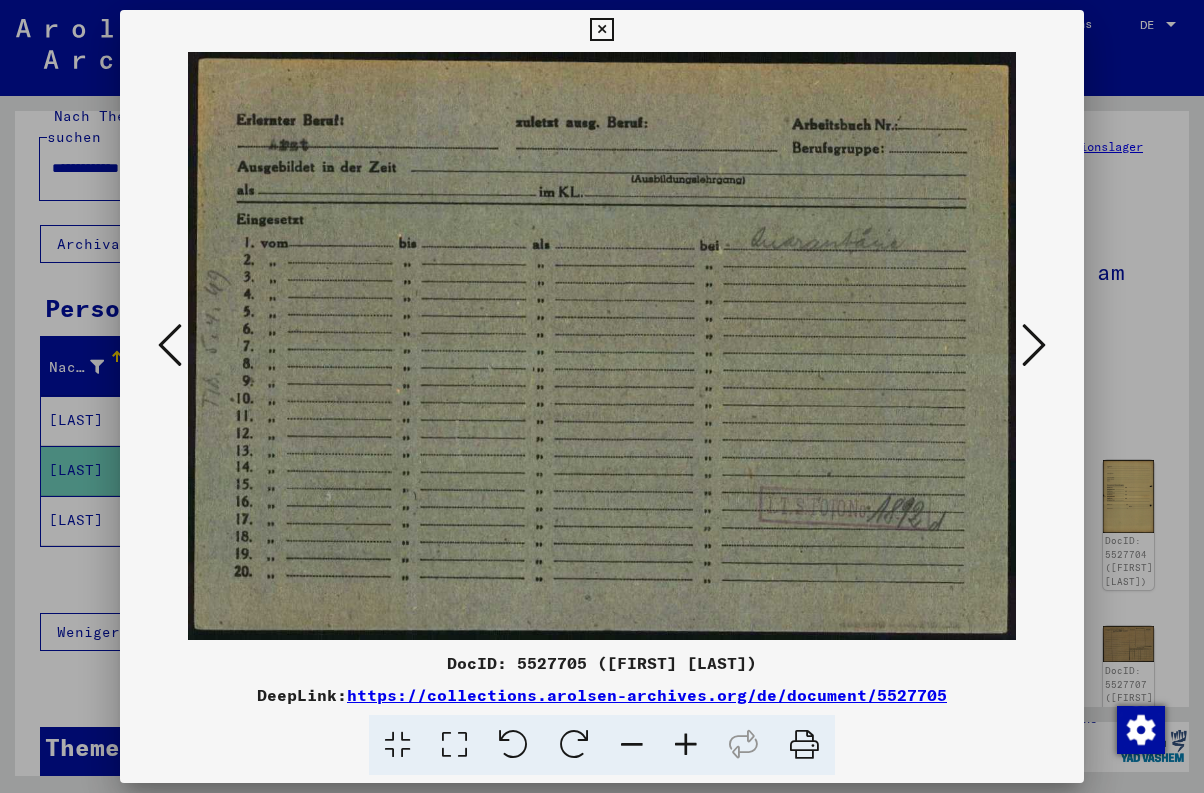 click at bounding box center (1034, 345) 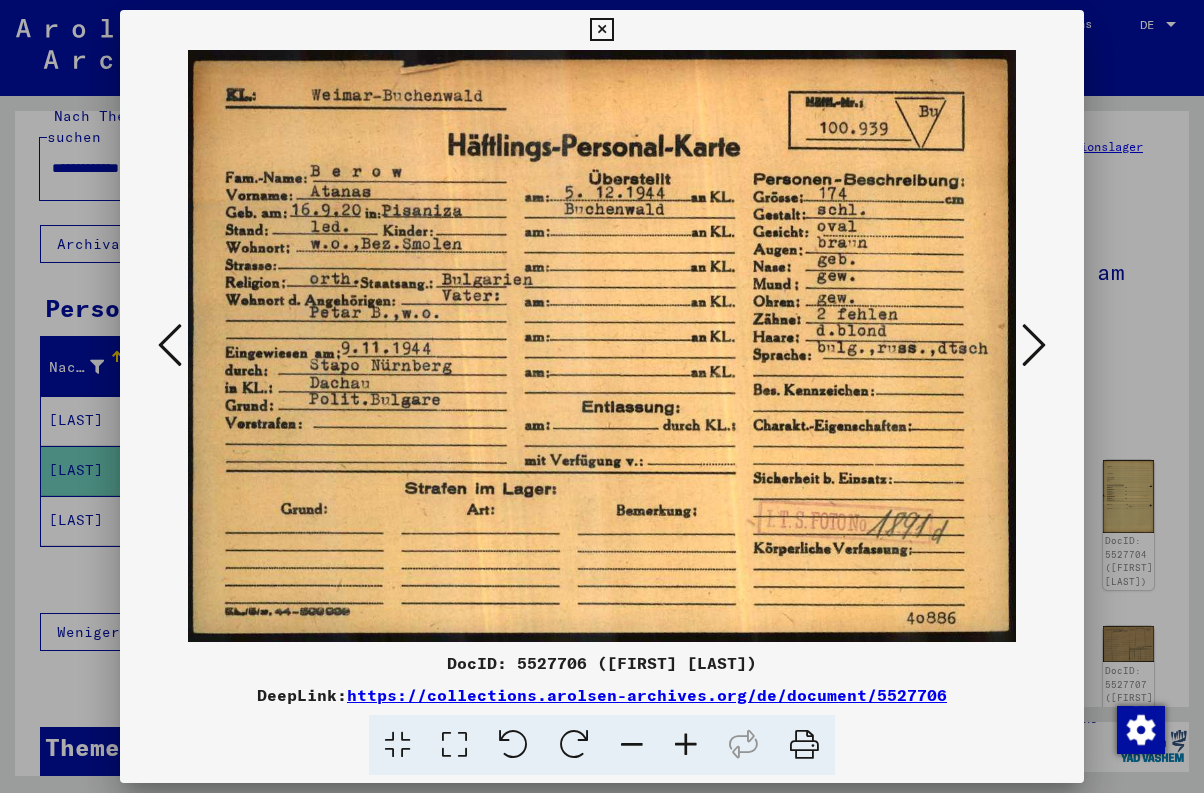 click at bounding box center [170, 345] 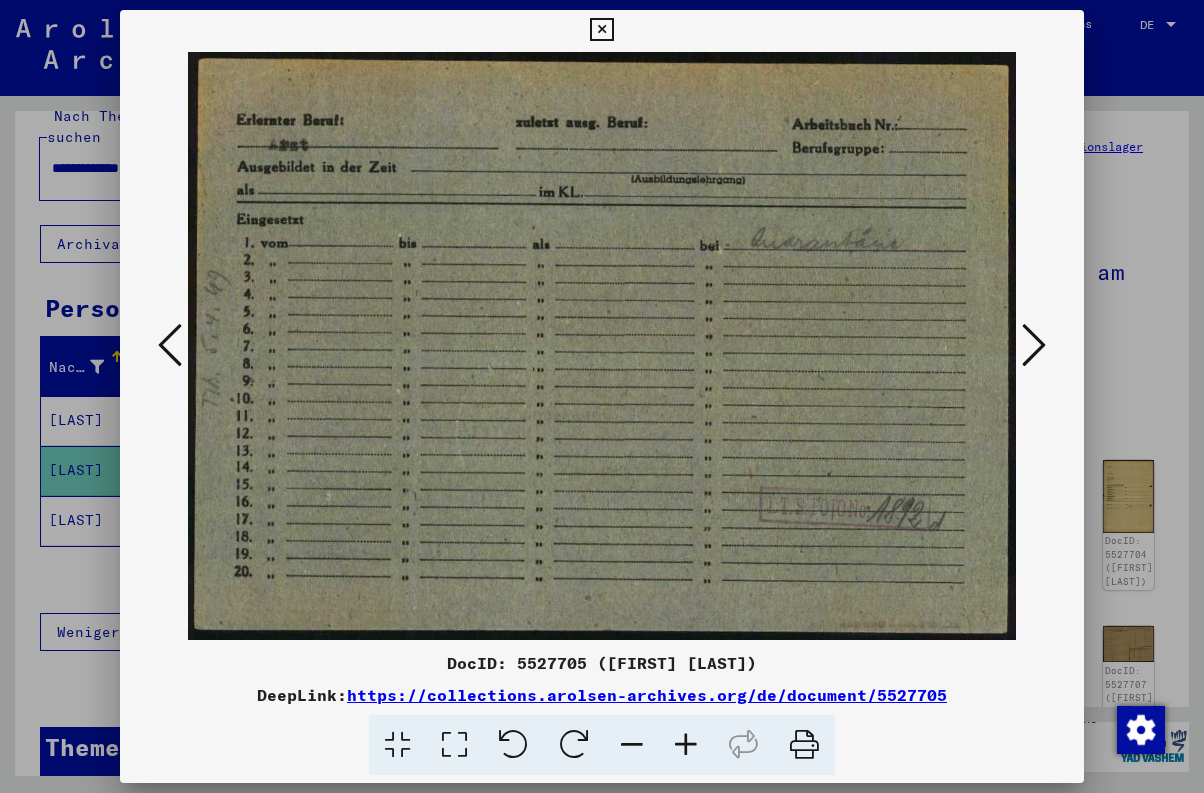 click at bounding box center (170, 345) 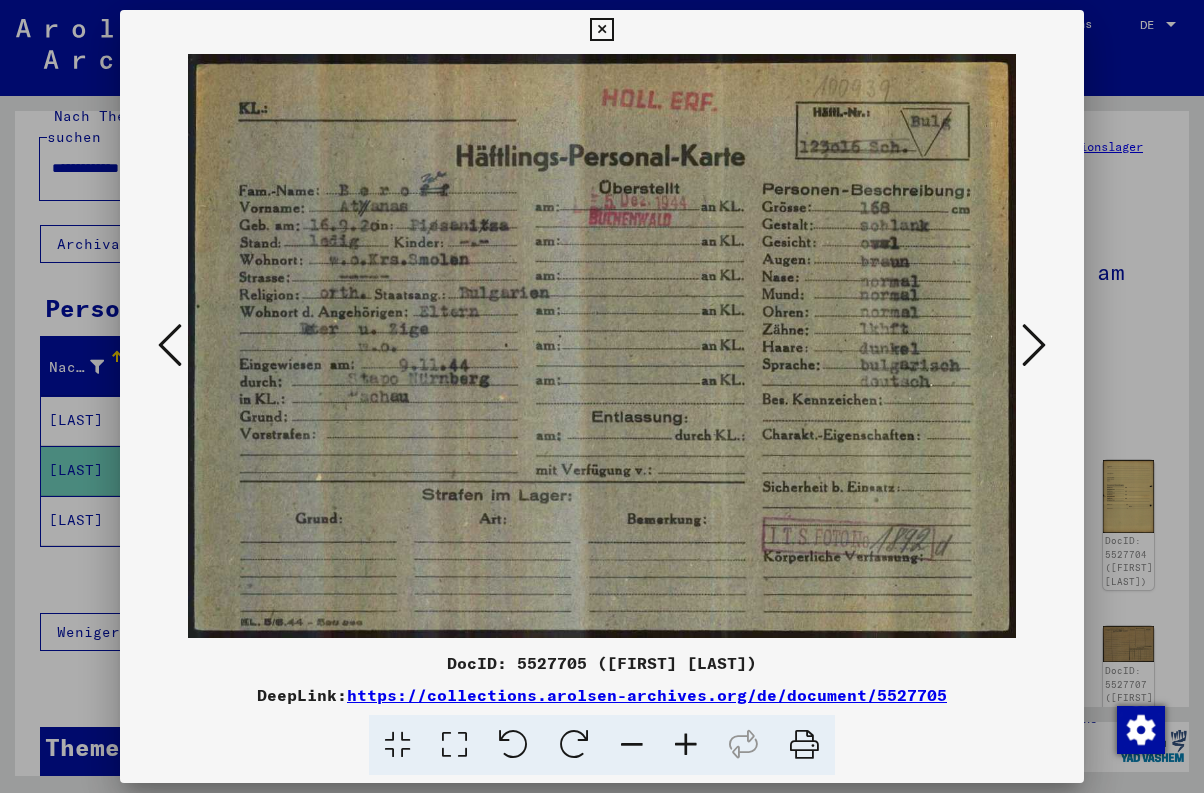 click at bounding box center [1034, 345] 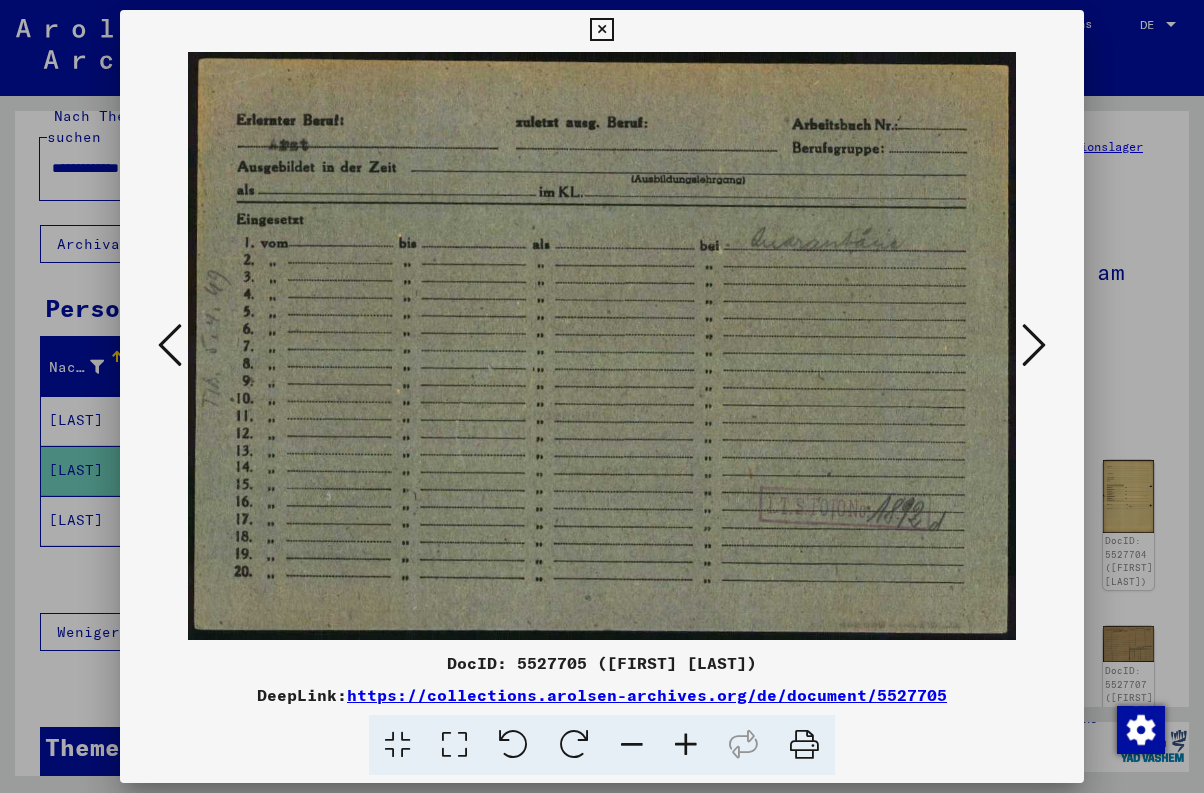 click at bounding box center [1034, 345] 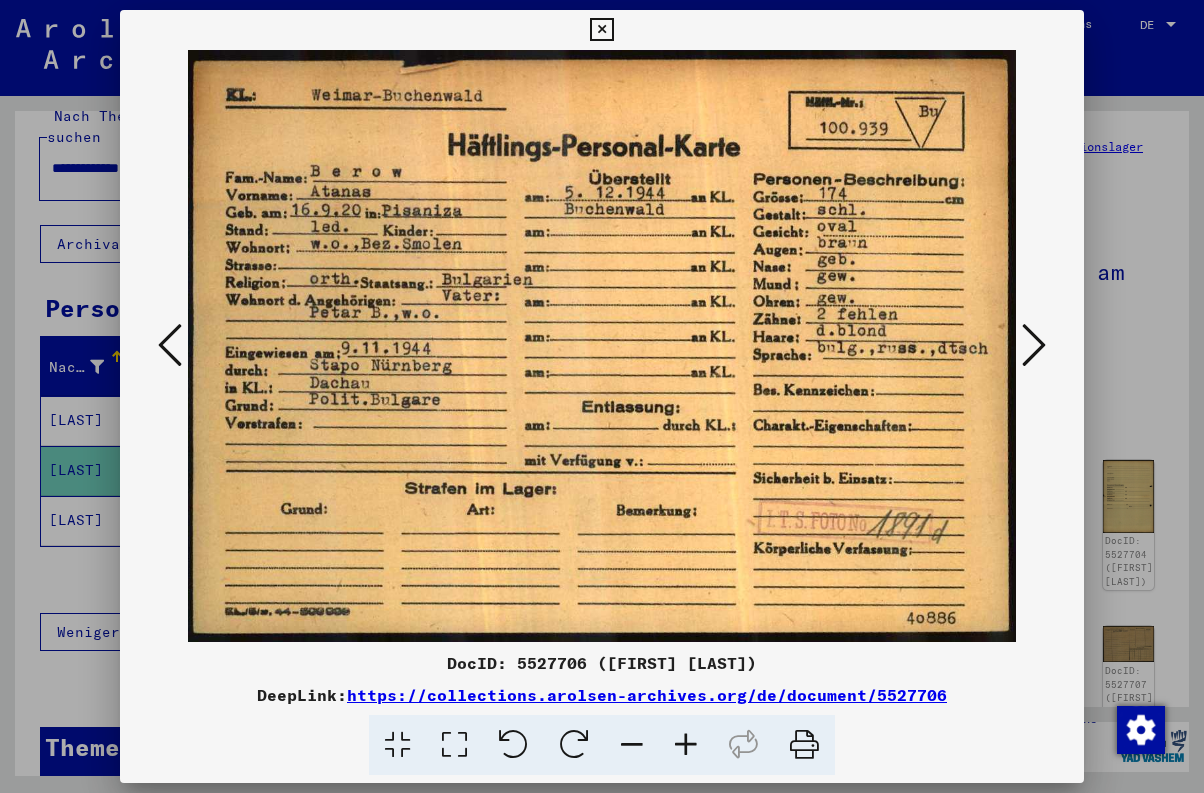 click at bounding box center [170, 345] 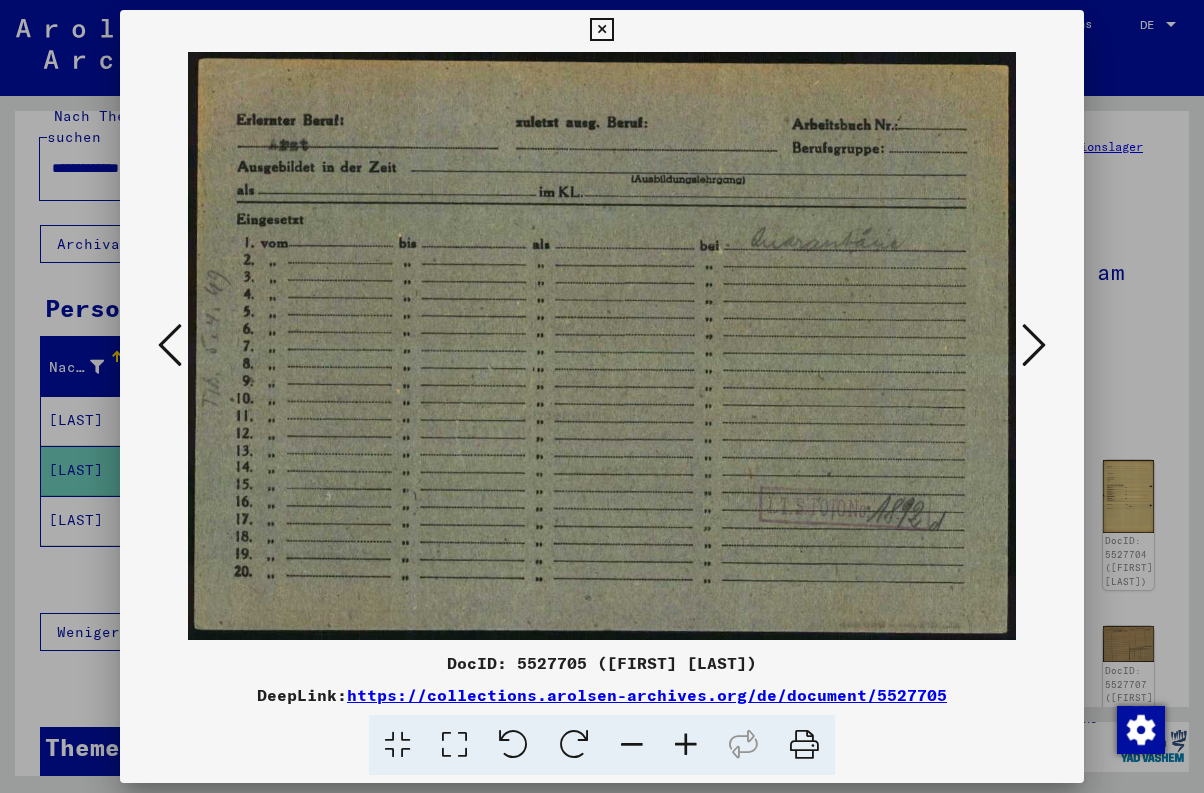 click at bounding box center [170, 345] 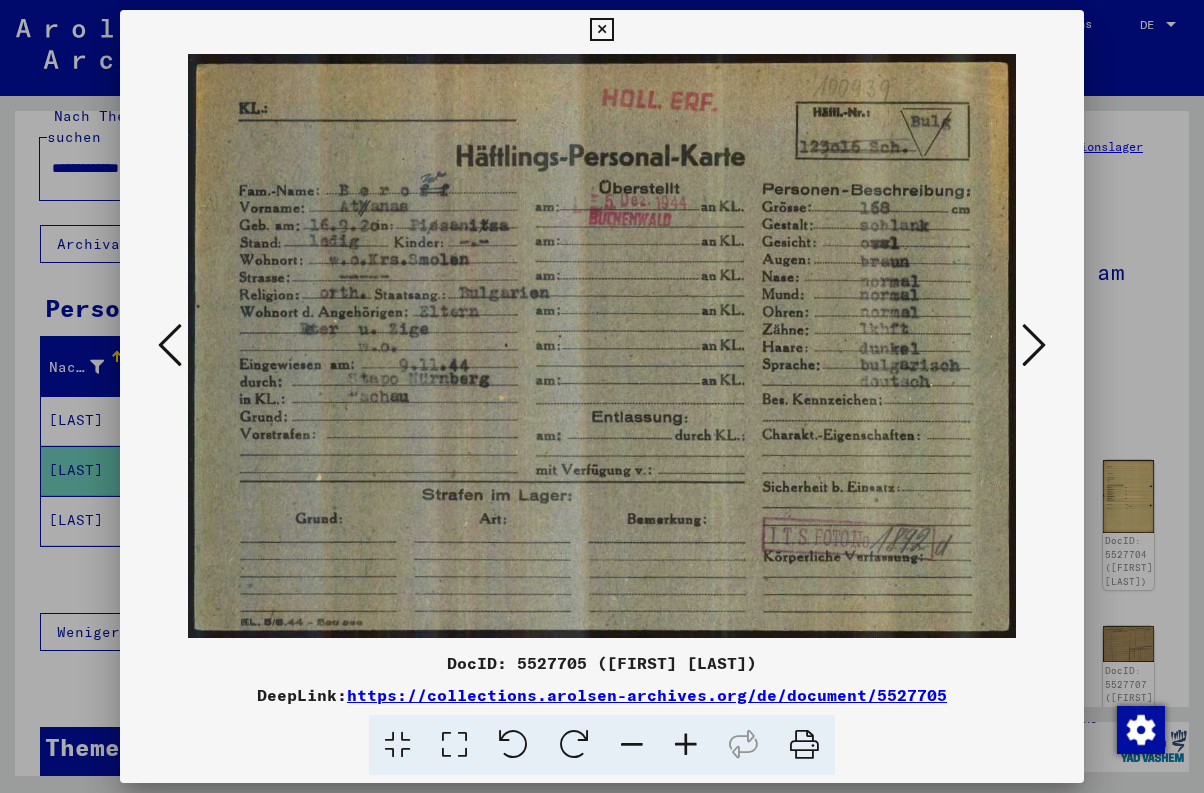 click at bounding box center (1034, 345) 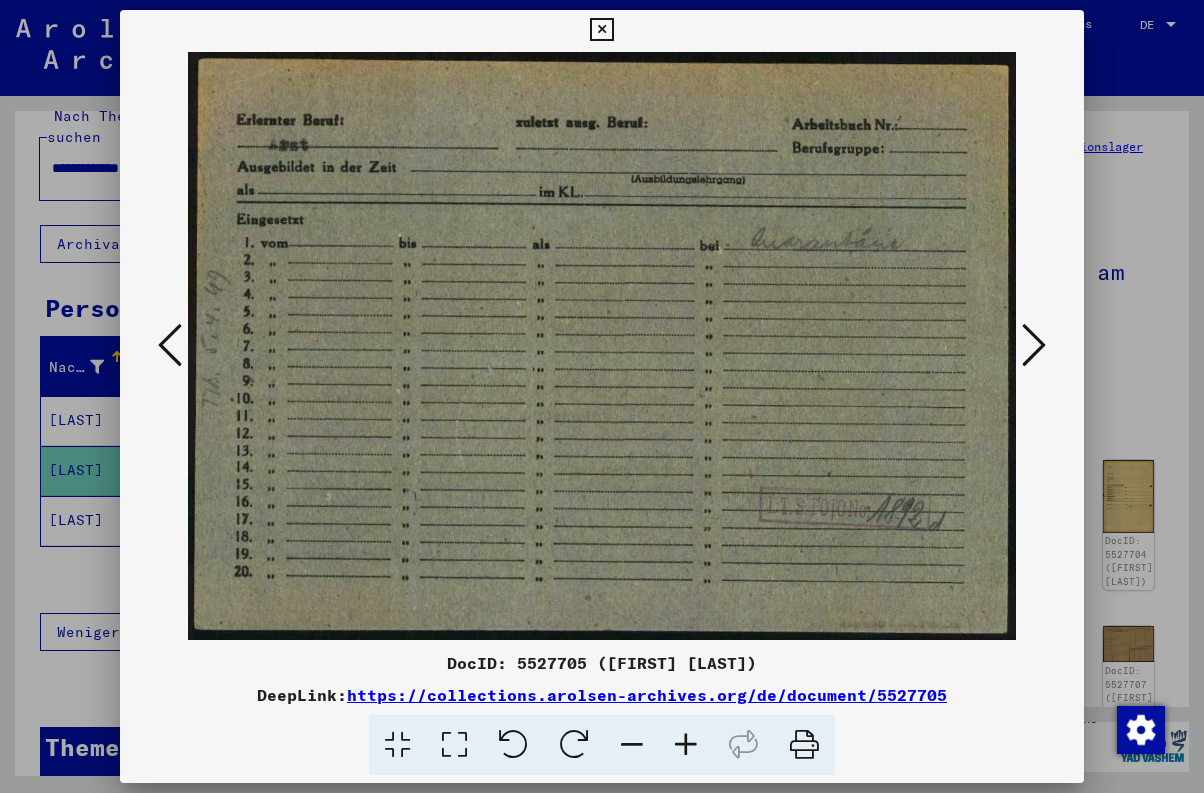 click at bounding box center [1034, 345] 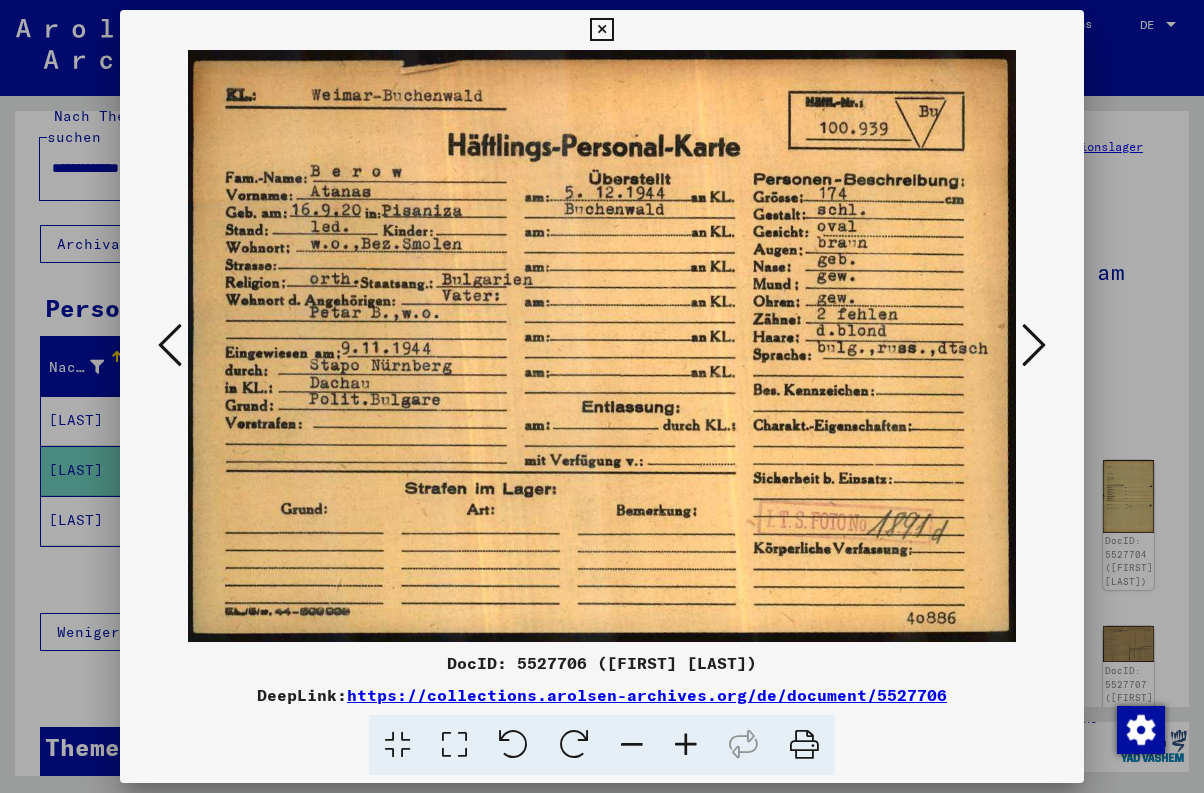 click at bounding box center [1034, 345] 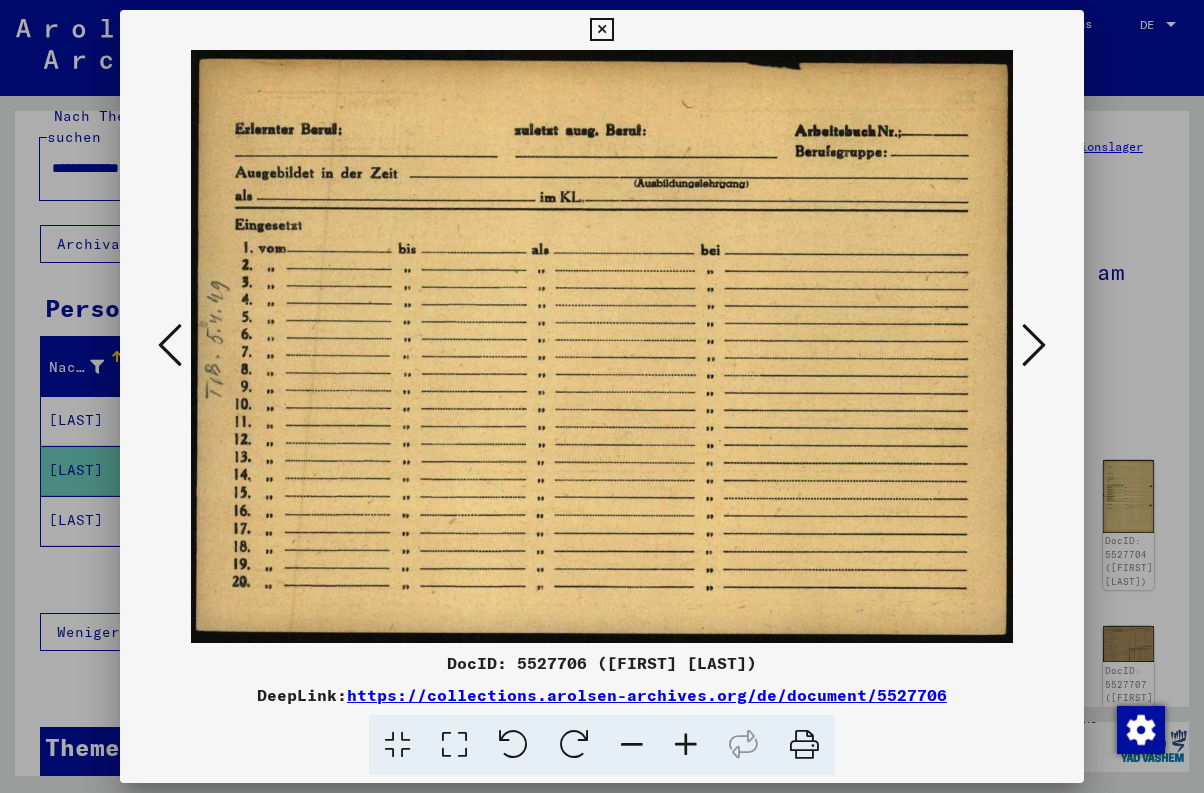 click at bounding box center (1034, 345) 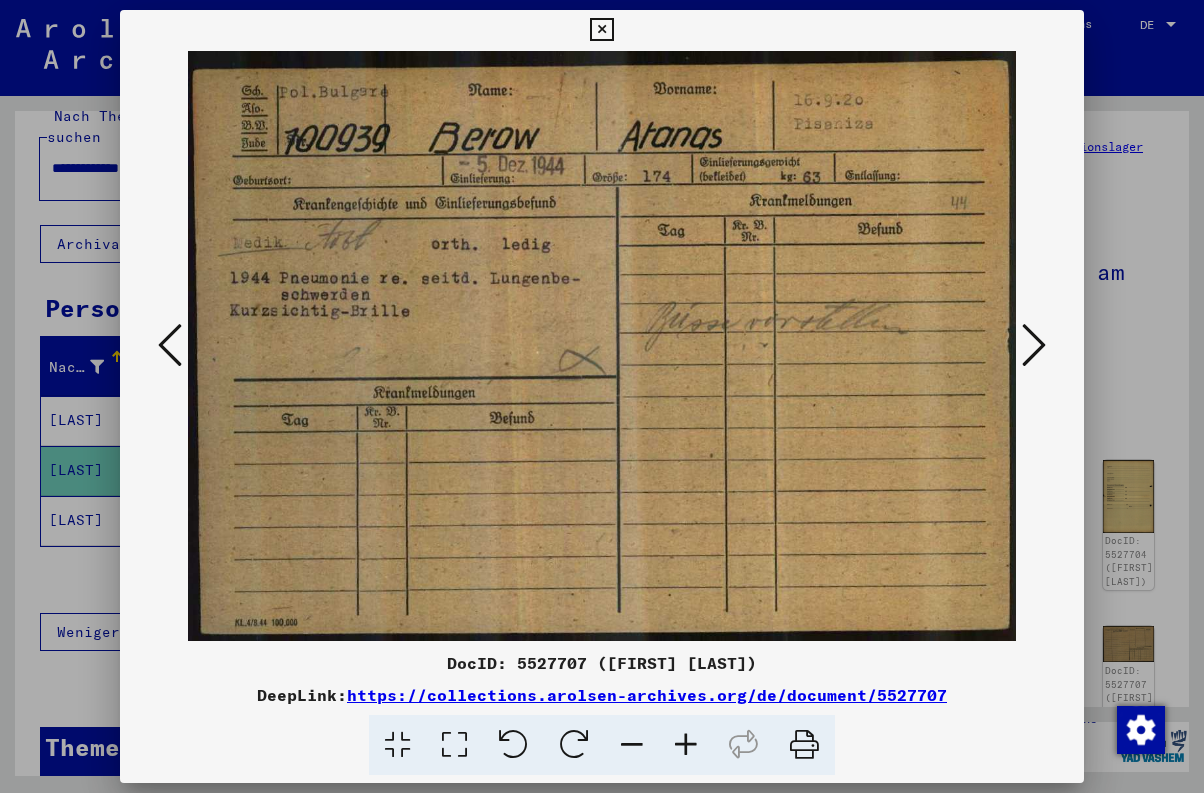 click at bounding box center [1034, 345] 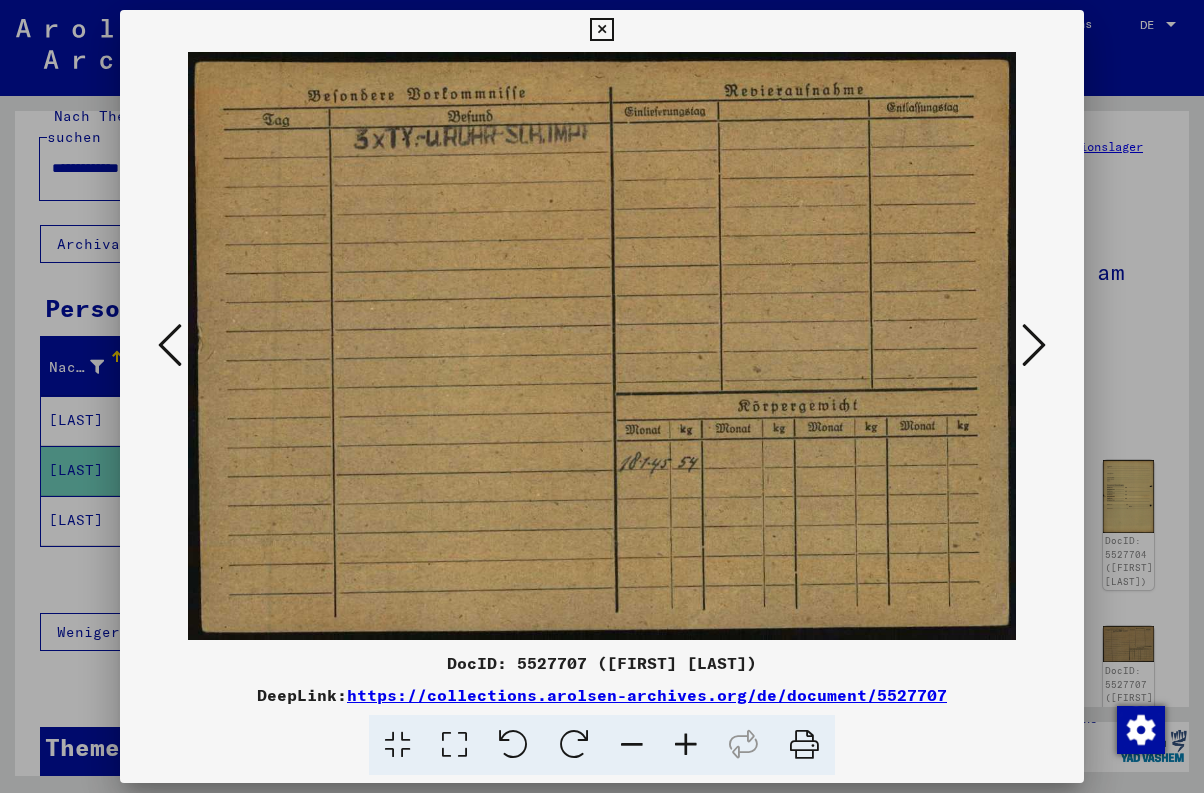 click at bounding box center [1034, 345] 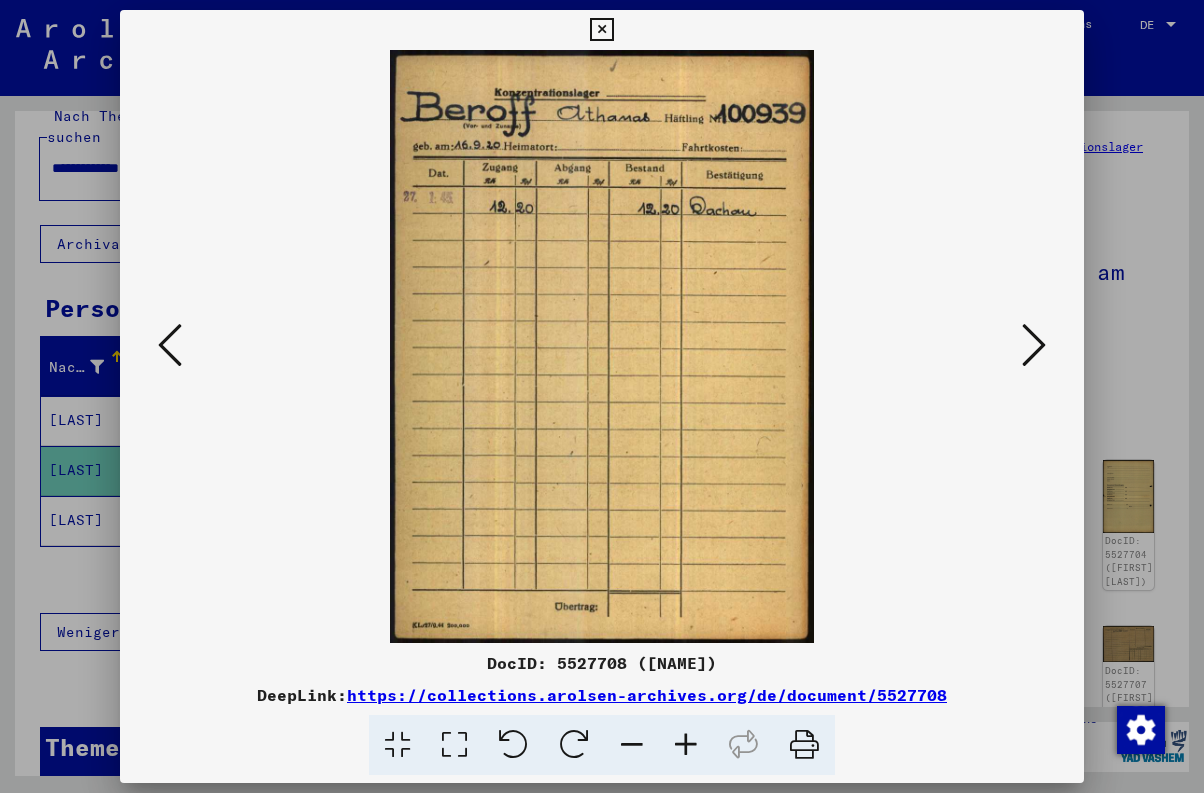 click at bounding box center (1034, 345) 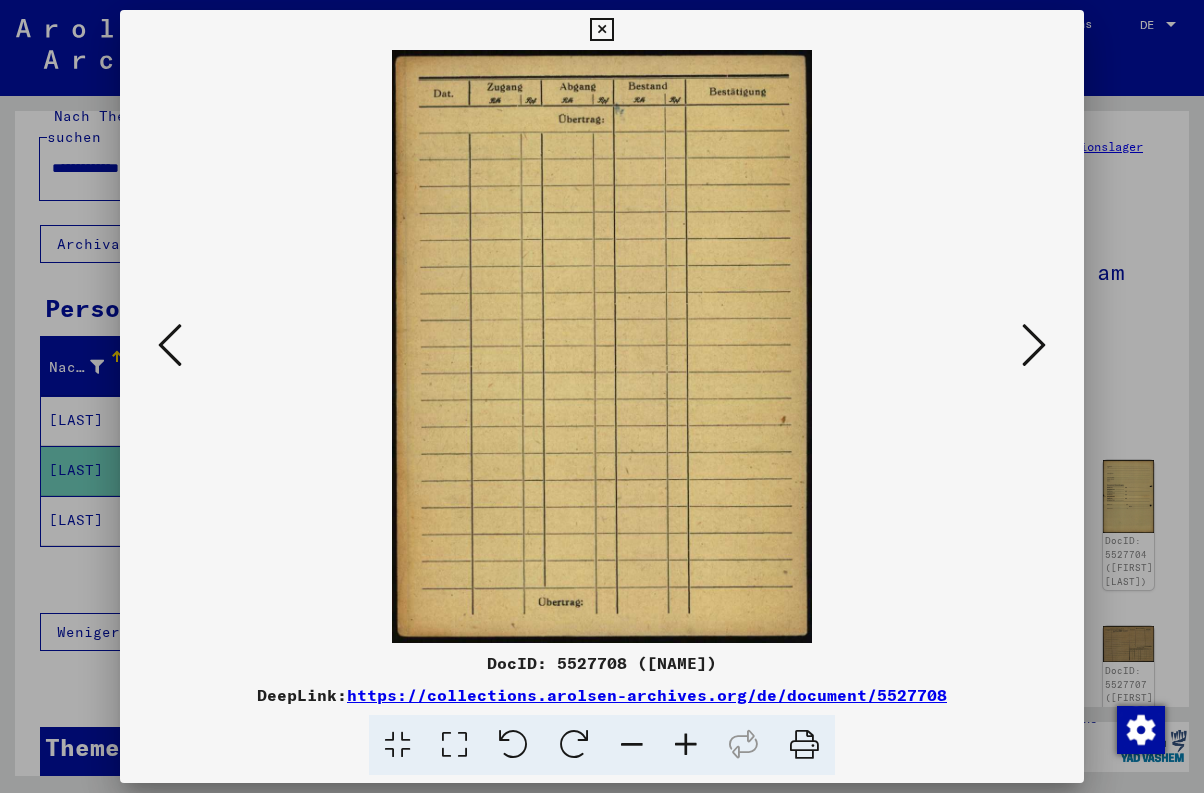 click at bounding box center (1034, 345) 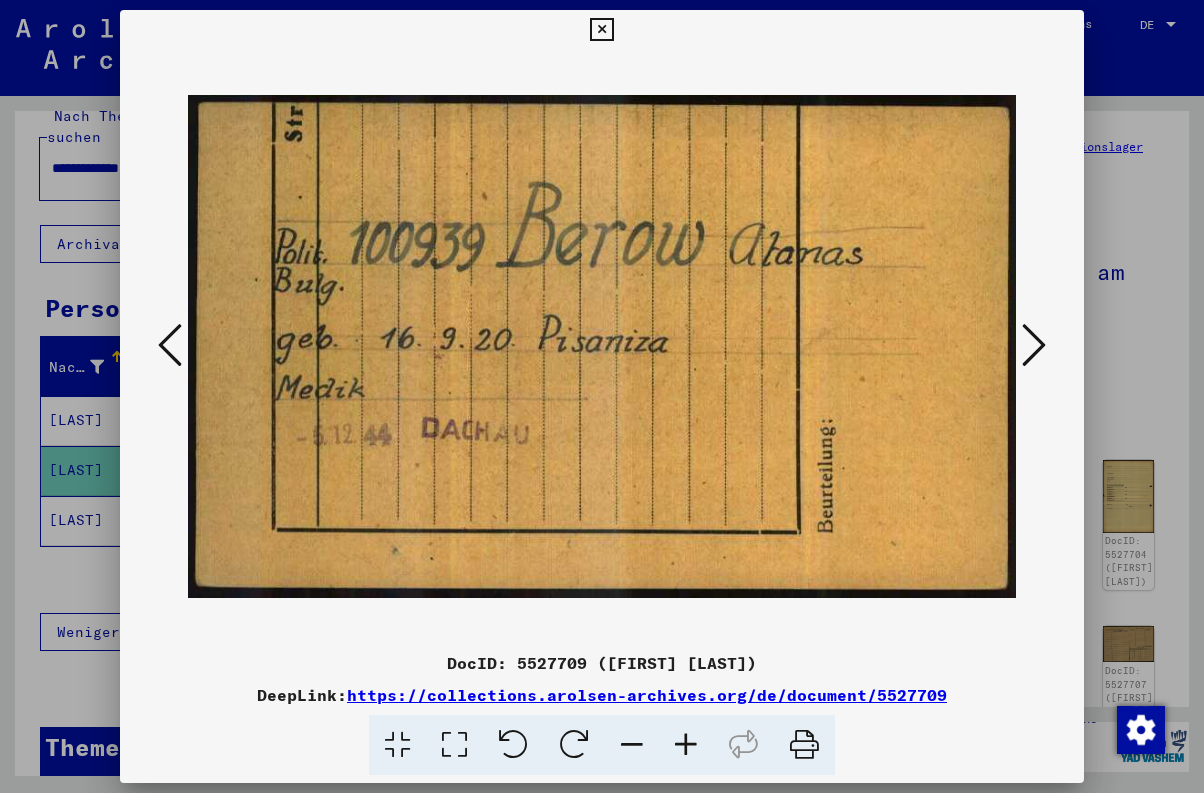 click at bounding box center [1034, 345] 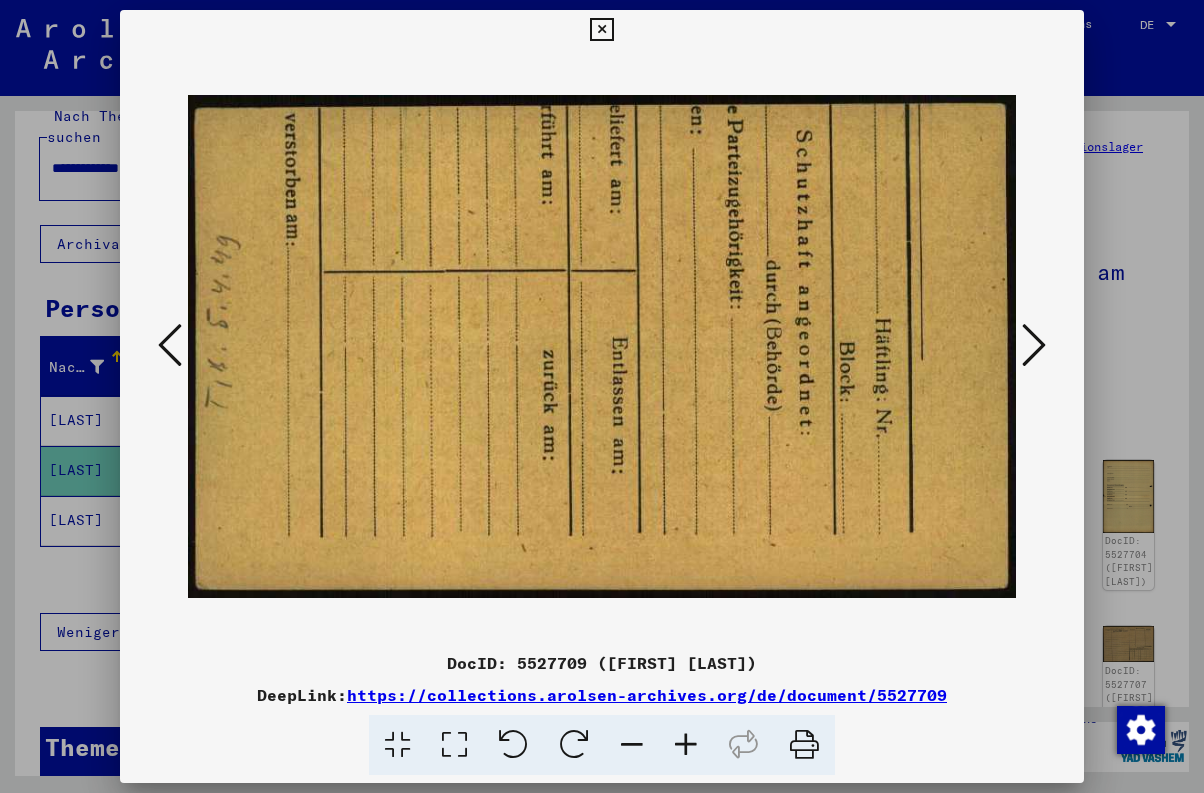click at bounding box center [170, 345] 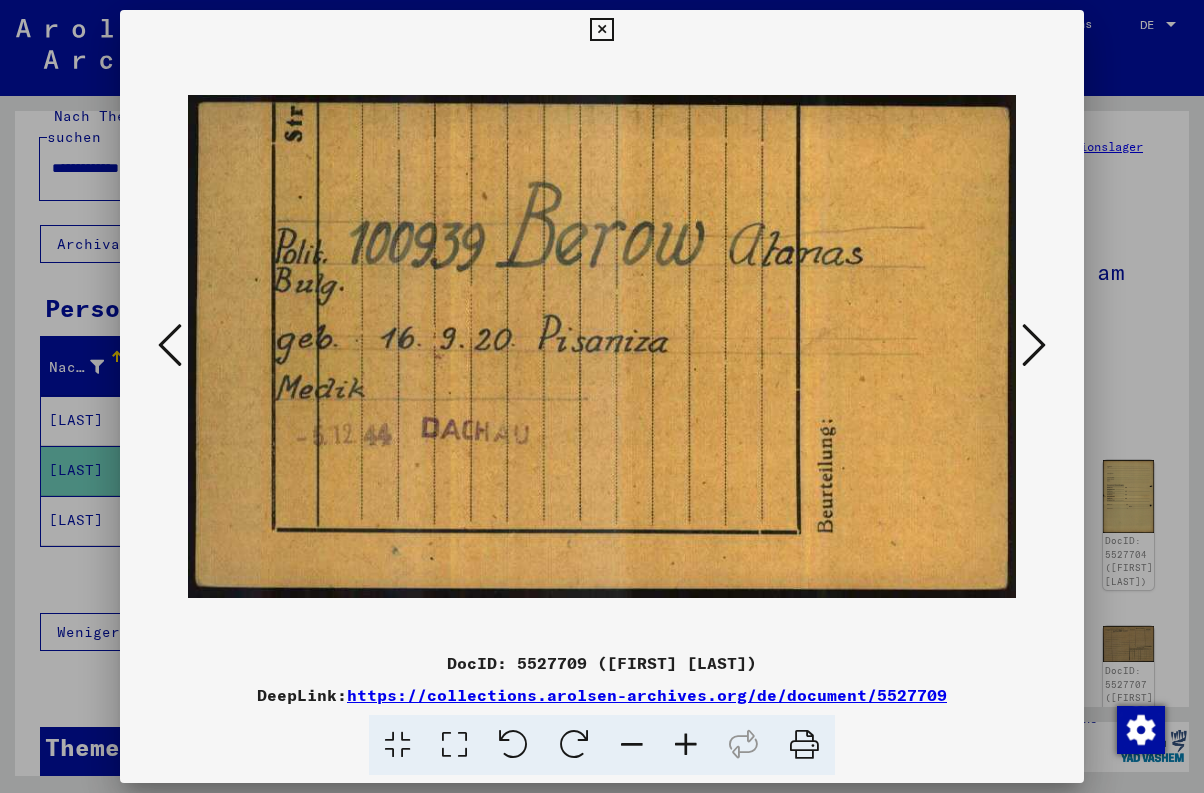 click at bounding box center [1034, 345] 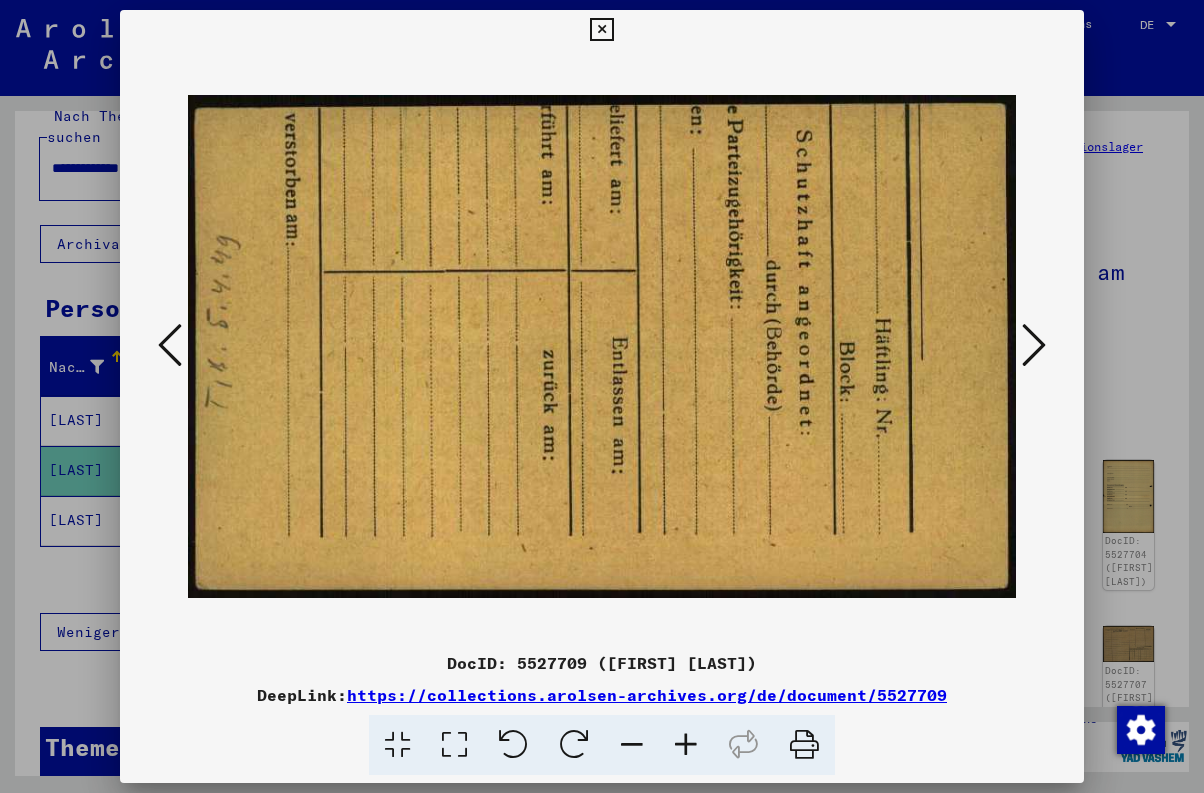 click at bounding box center [1034, 345] 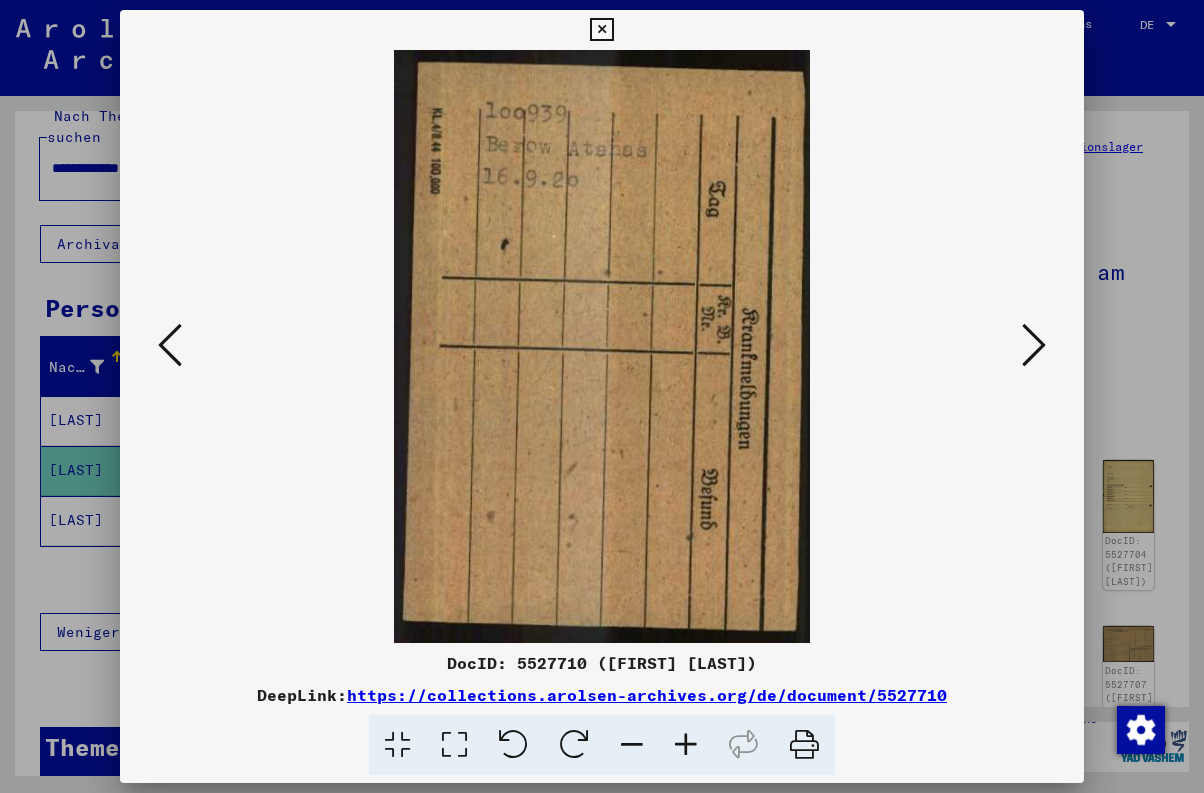 click at bounding box center [1034, 345] 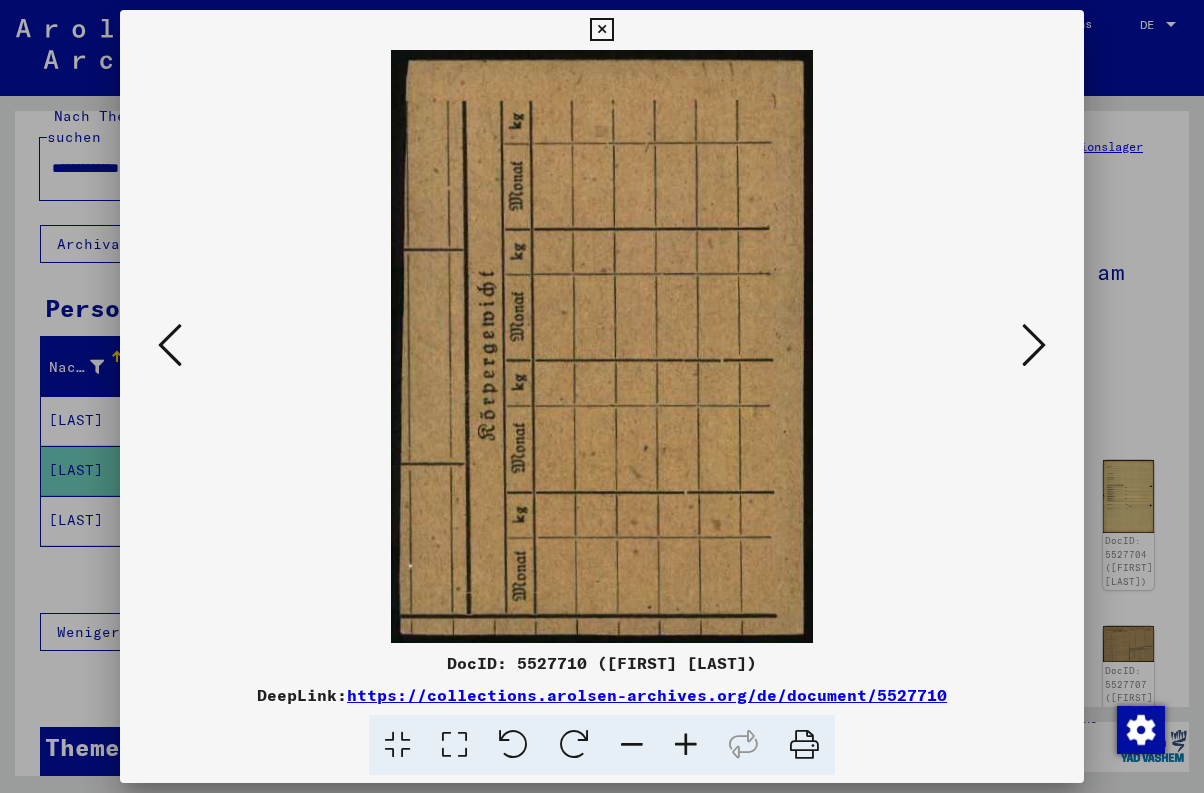 click at bounding box center (1034, 345) 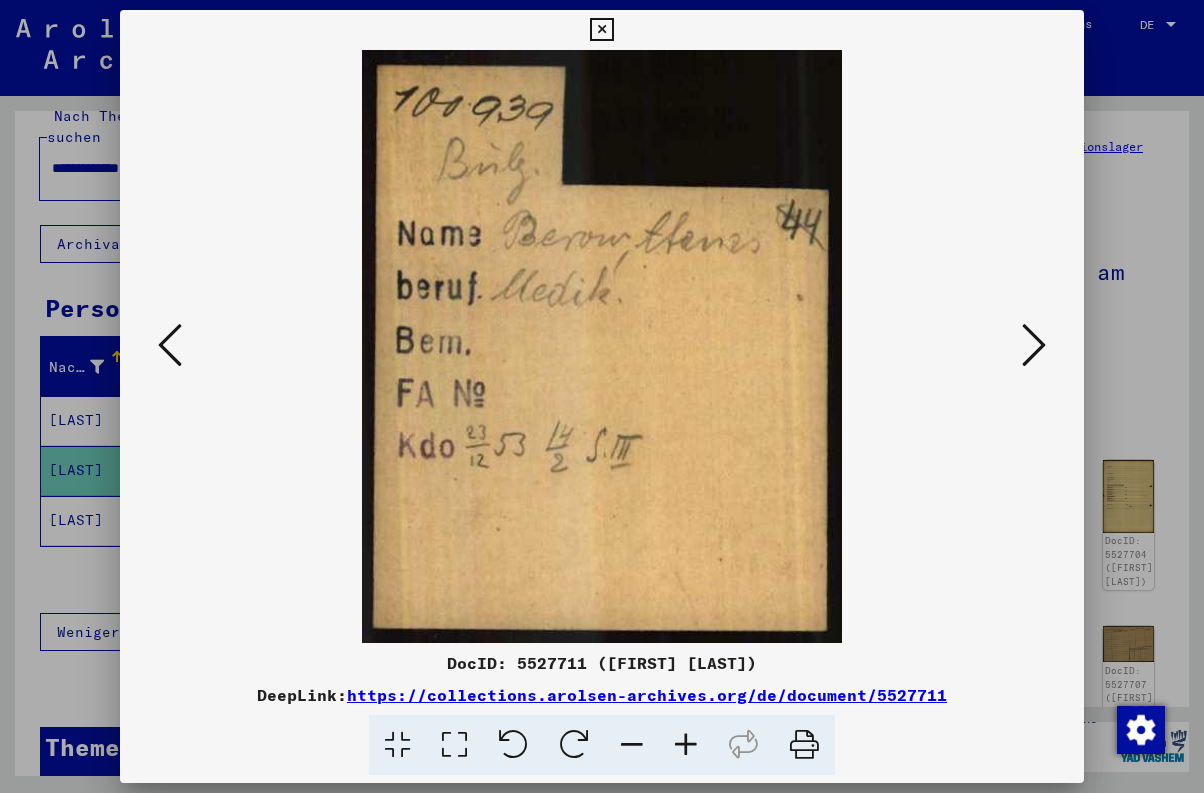click at bounding box center [1034, 345] 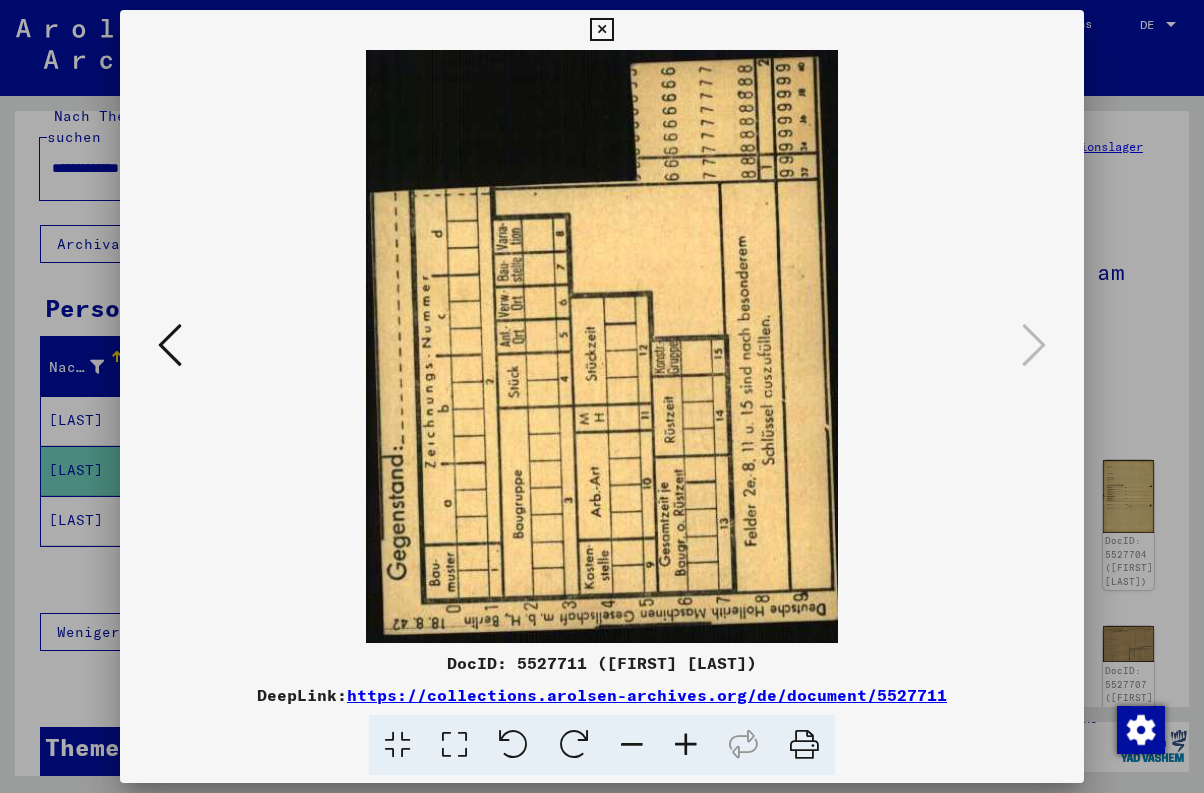 click at bounding box center [1034, 345] 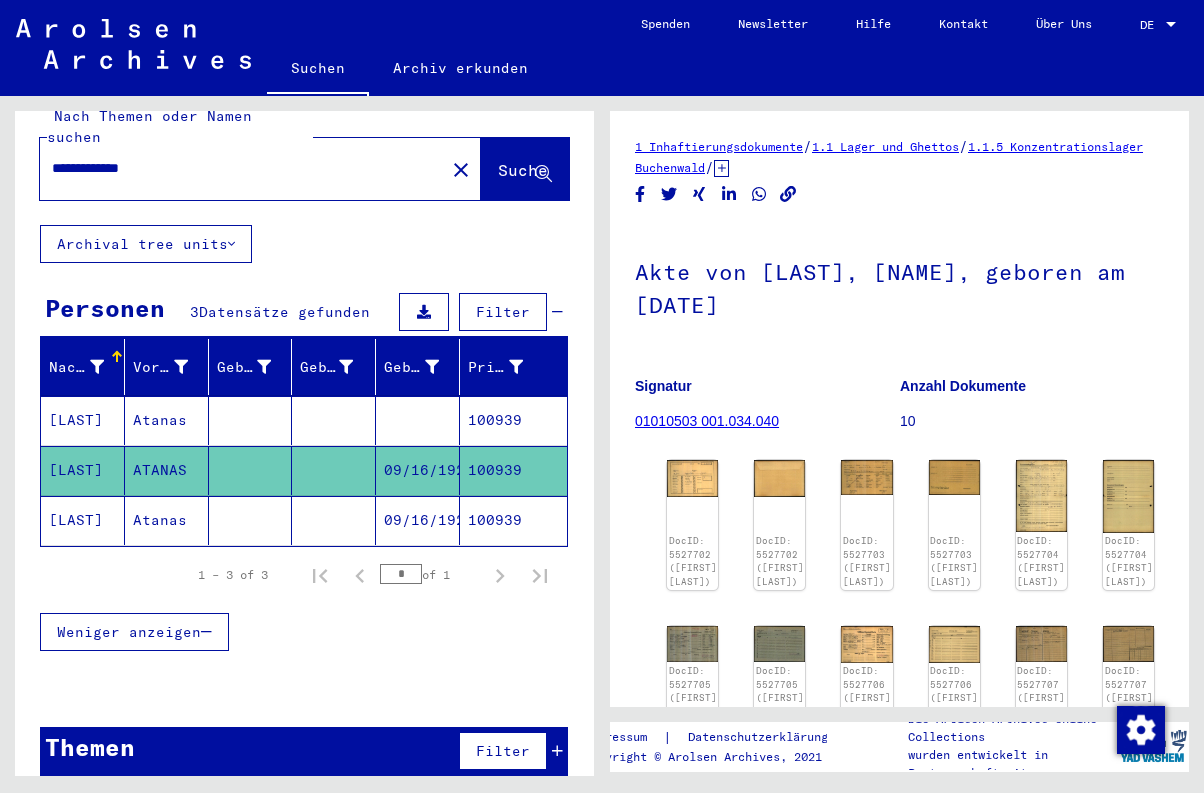 click on "Atanas" 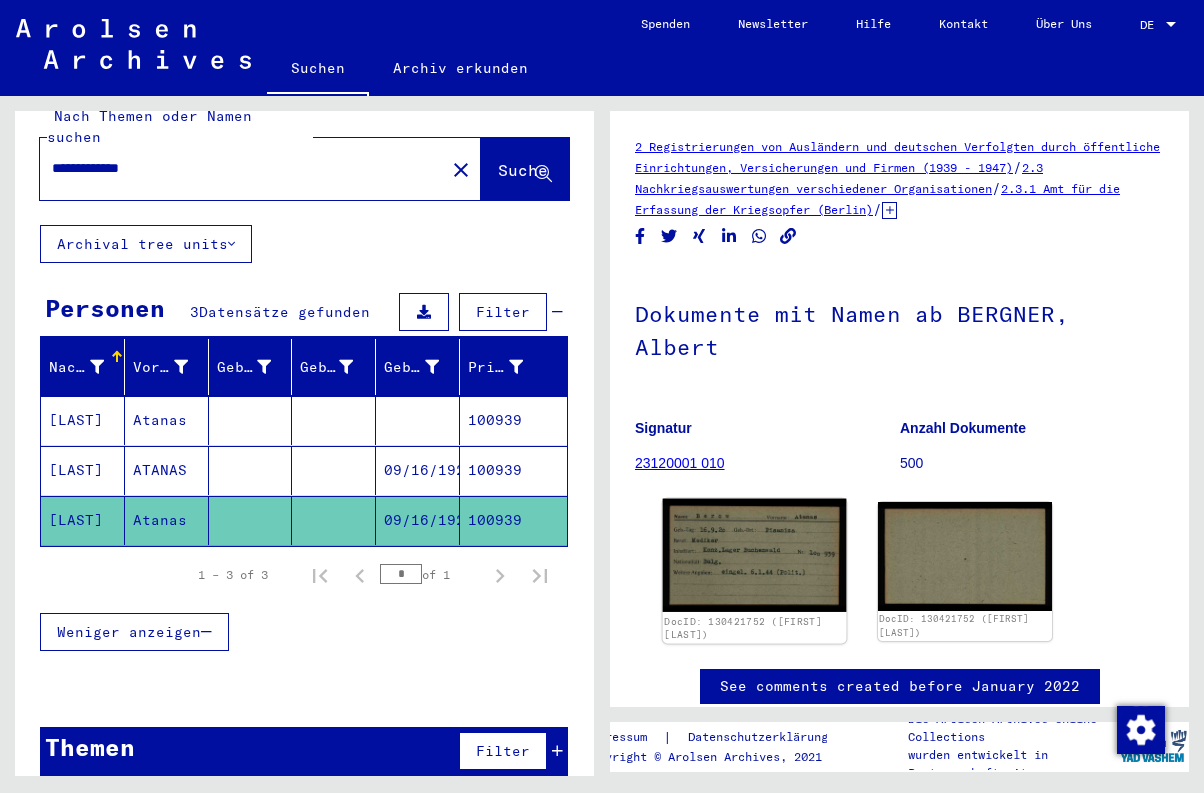 scroll, scrollTop: 0, scrollLeft: 0, axis: both 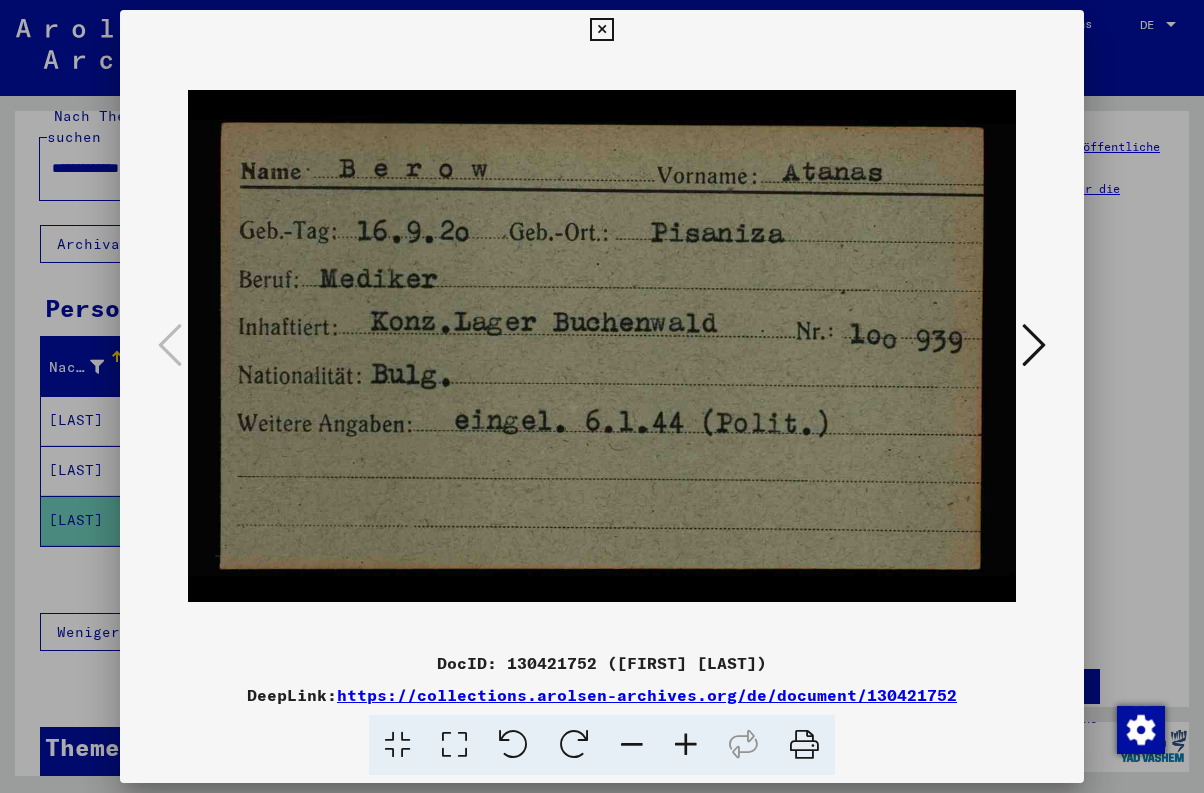 click at bounding box center [1034, 345] 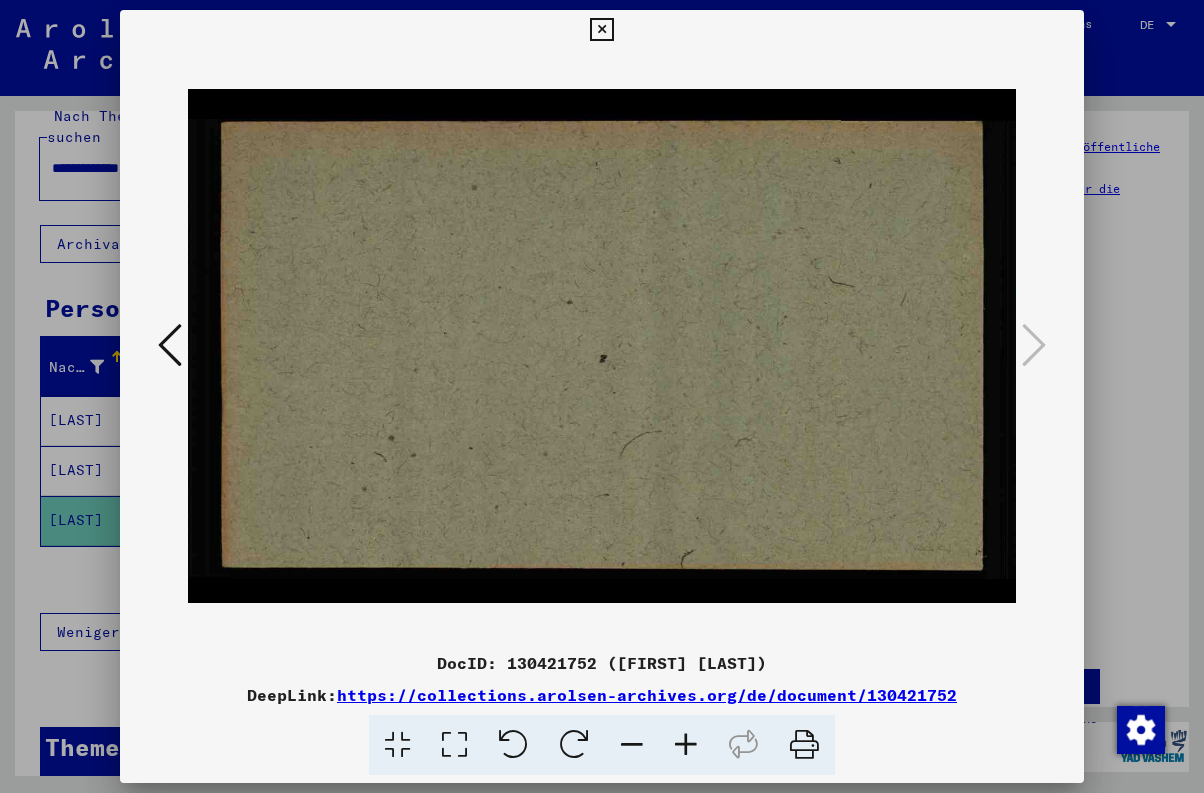 click at bounding box center (1034, 345) 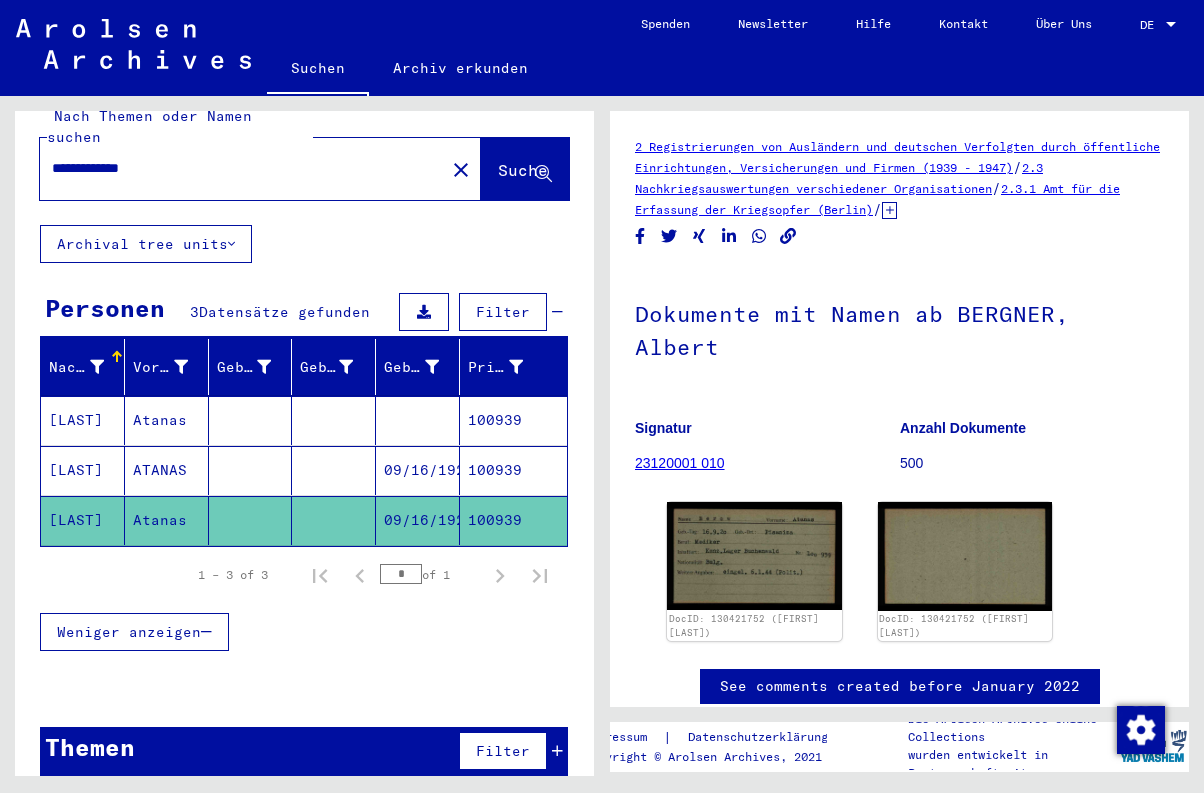 click at bounding box center [251, 470] 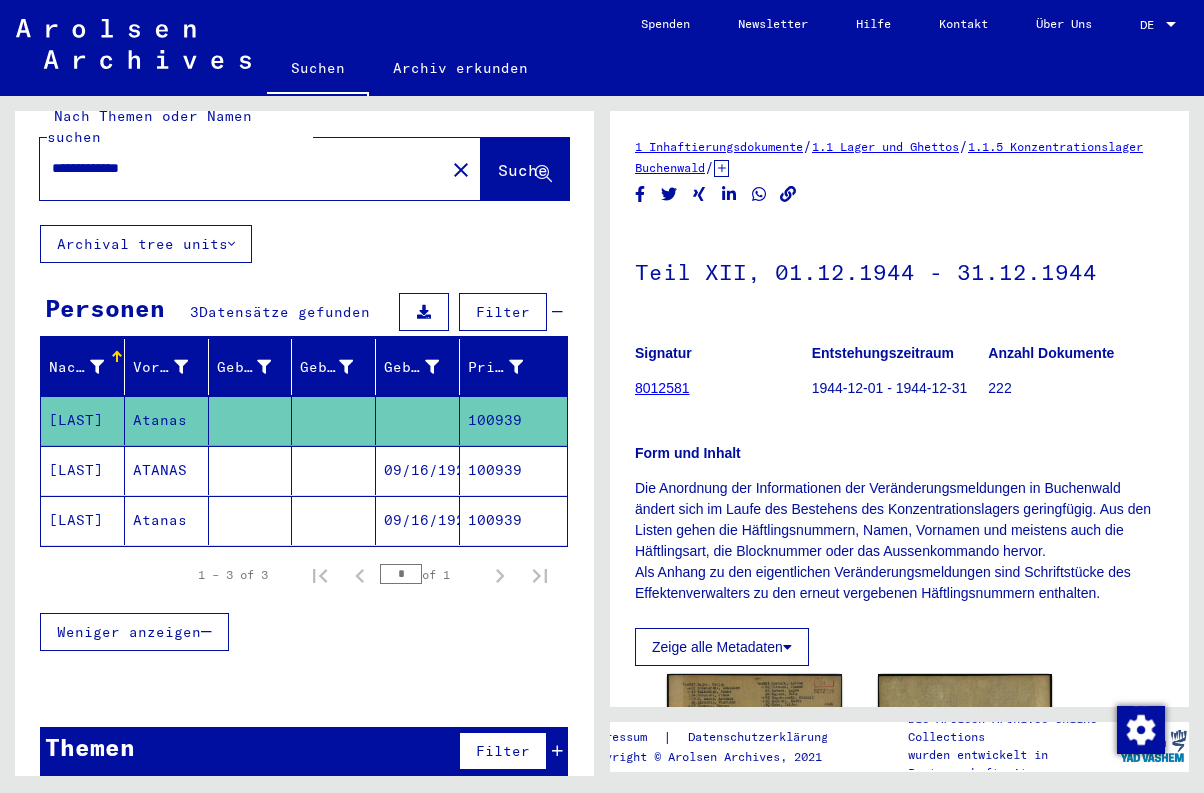 scroll, scrollTop: 0, scrollLeft: 0, axis: both 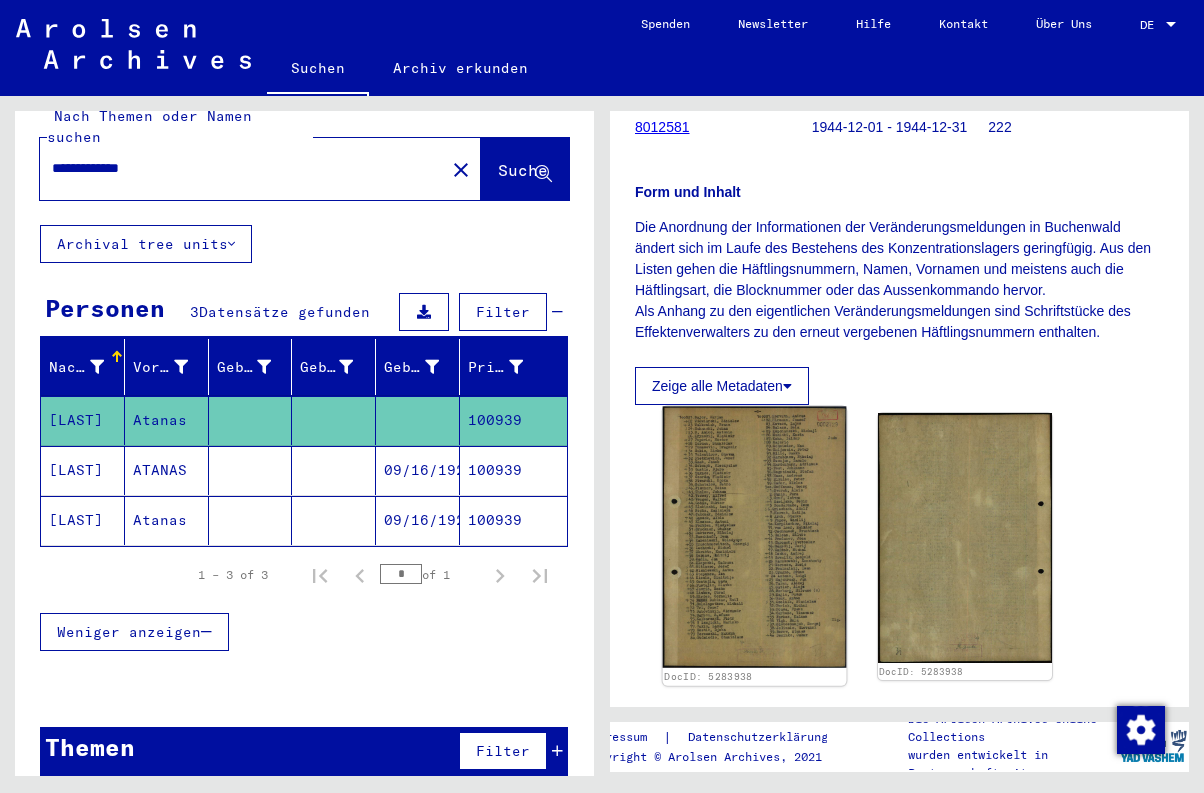 click 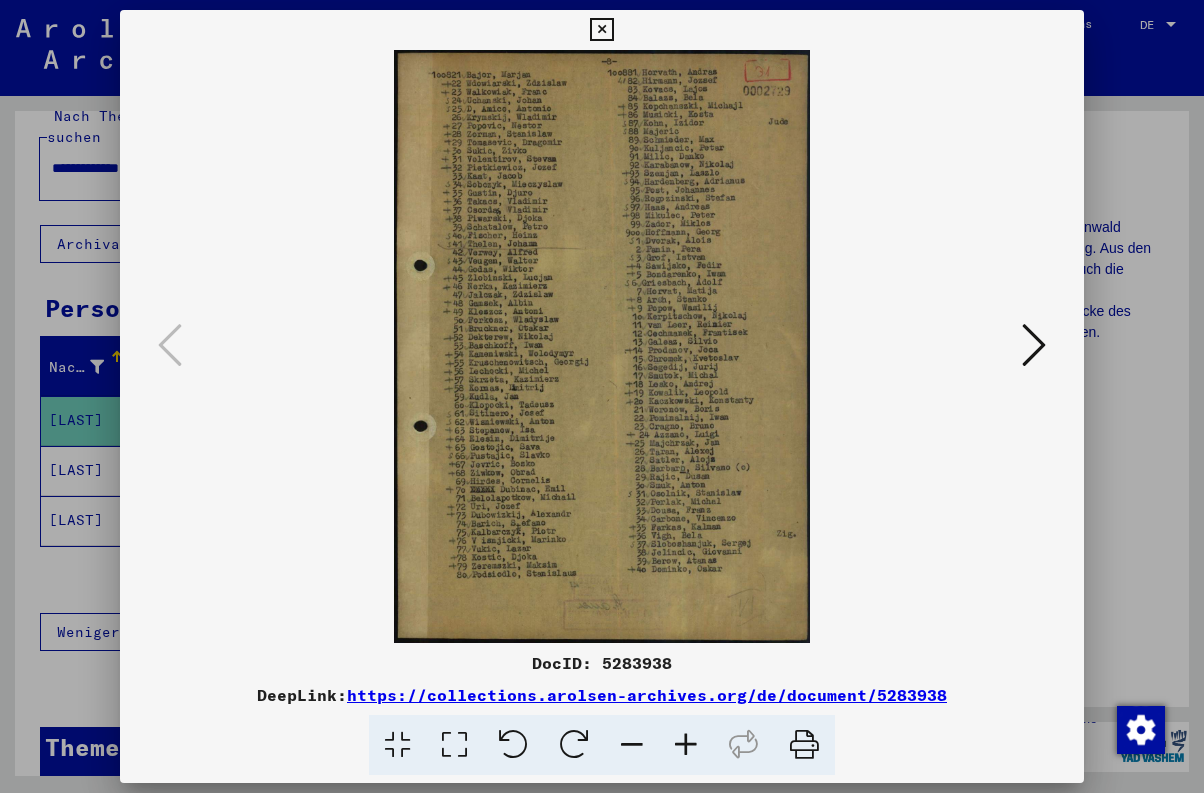 click at bounding box center (601, 30) 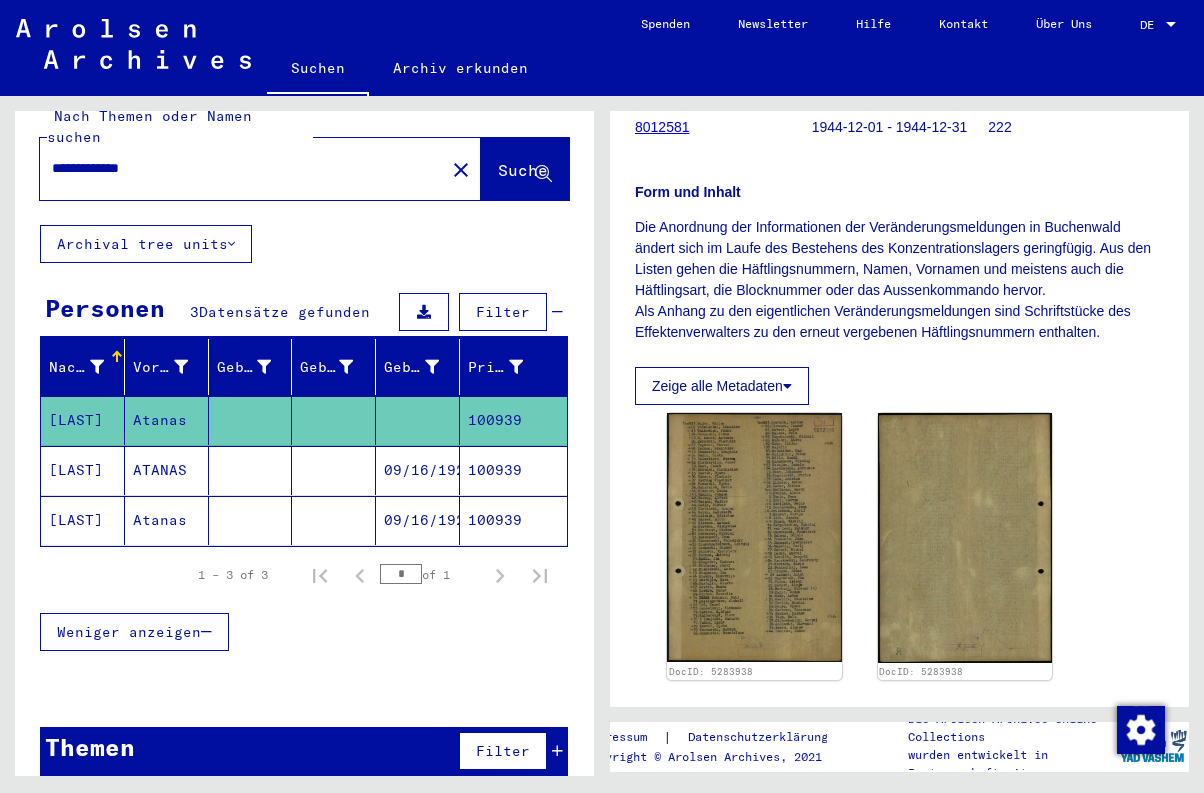 drag, startPoint x: 535, startPoint y: 395, endPoint x: 464, endPoint y: 396, distance: 71.00704 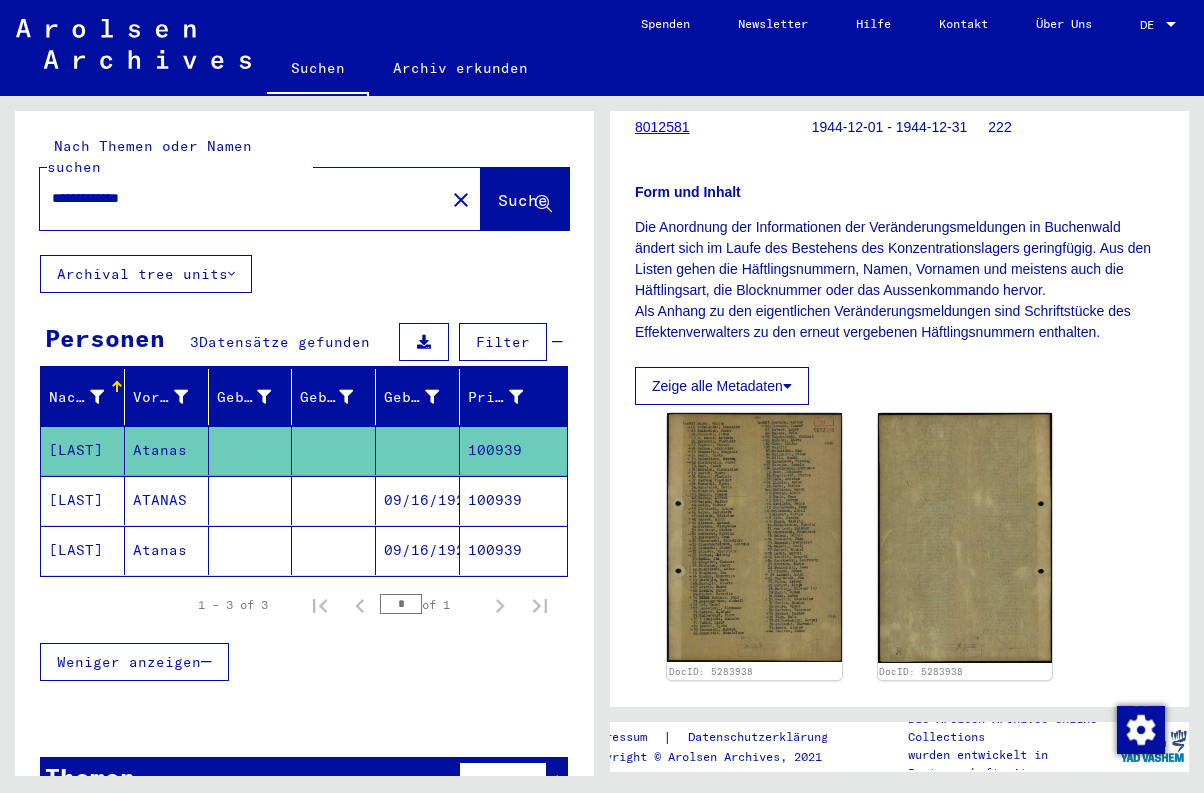 scroll, scrollTop: 0, scrollLeft: 0, axis: both 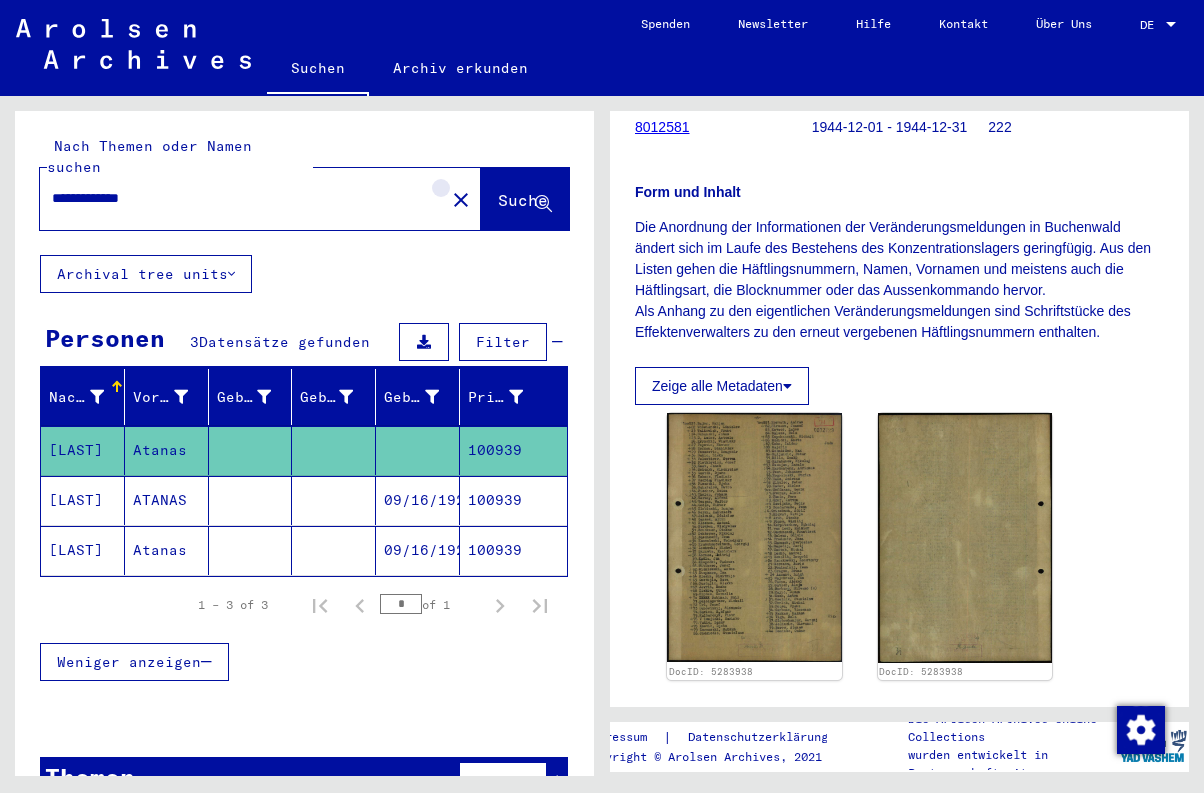 click on "close" 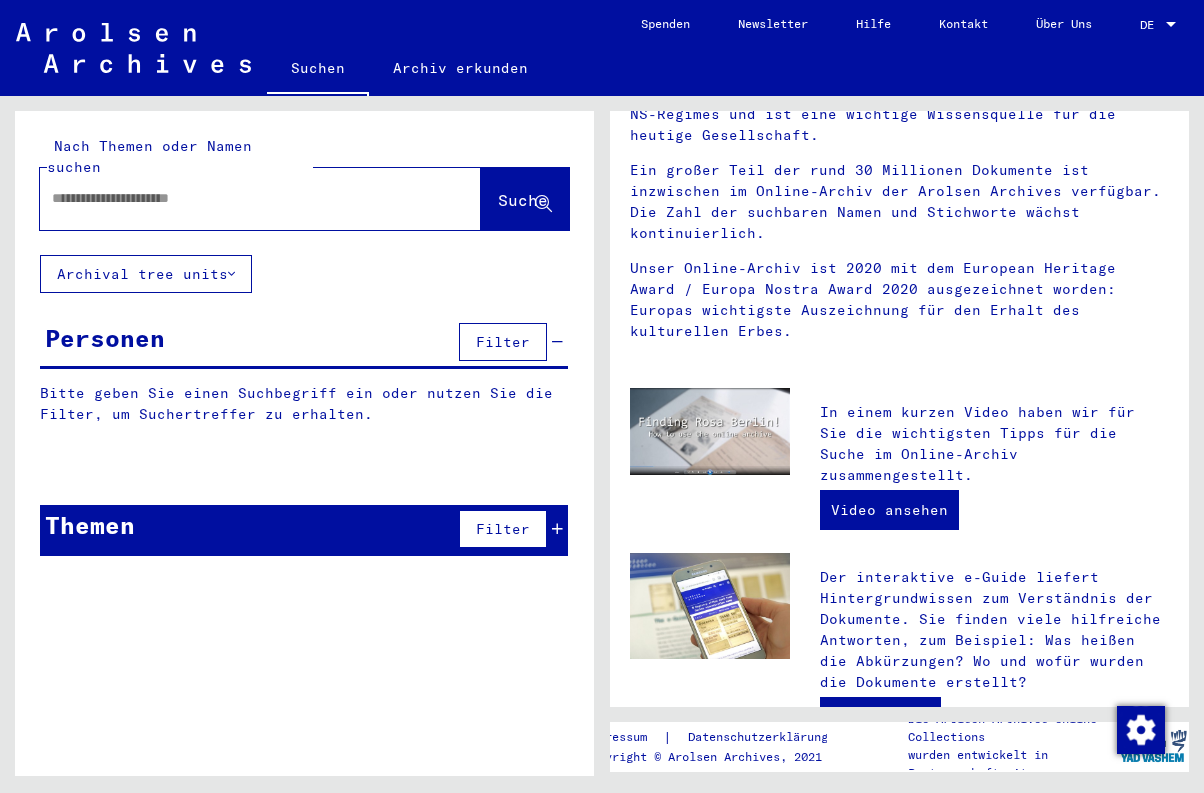 scroll, scrollTop: 0, scrollLeft: 0, axis: both 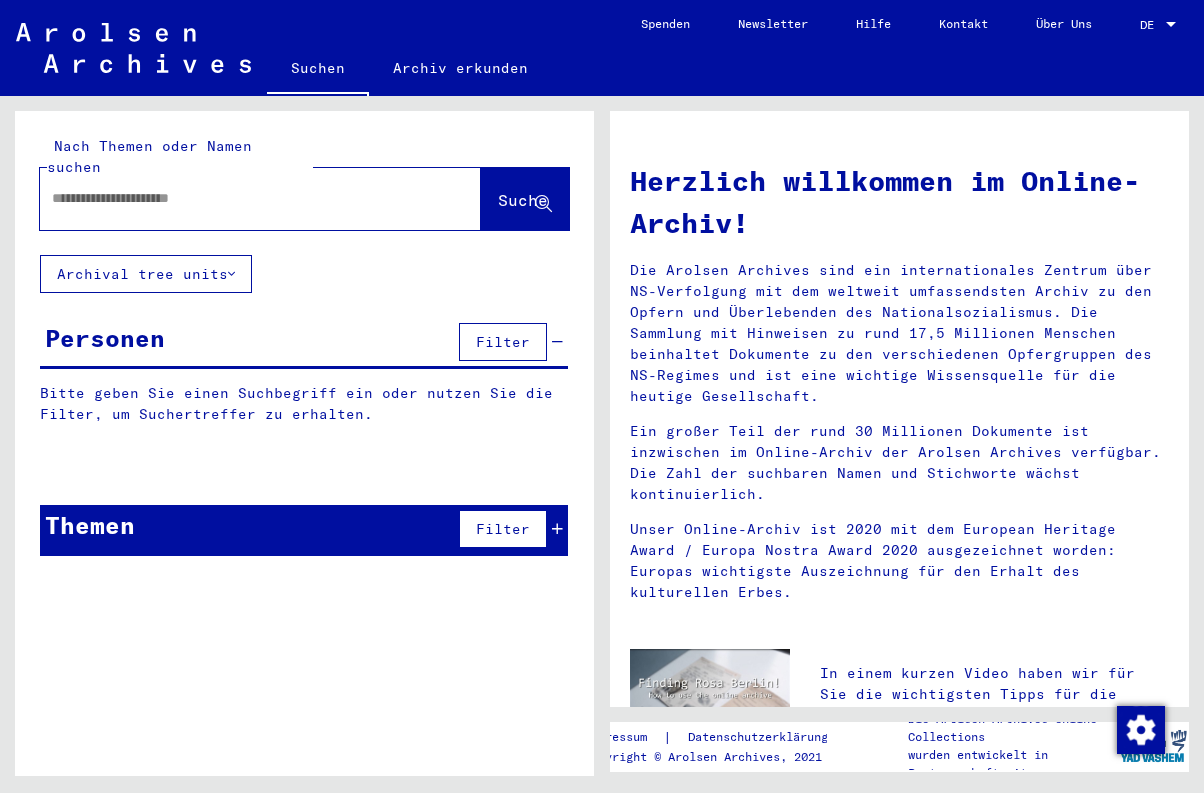 click at bounding box center [236, 198] 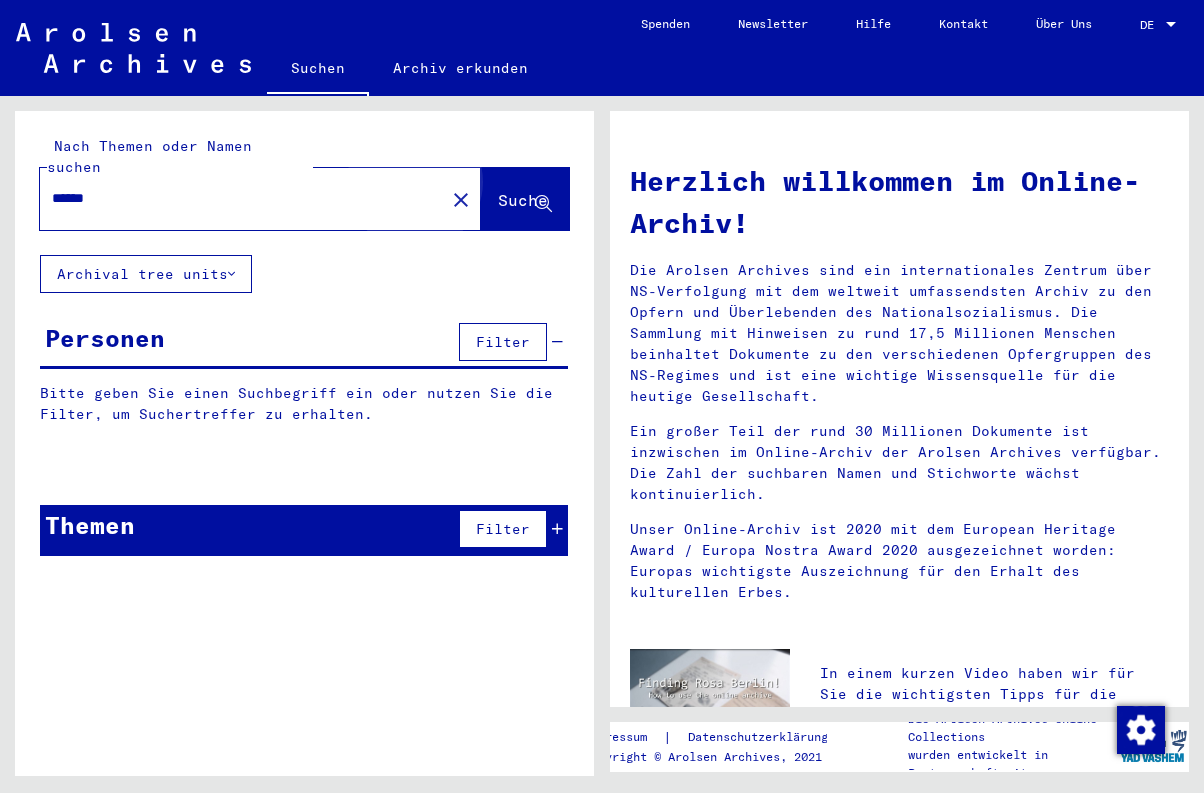 click on "Suche" 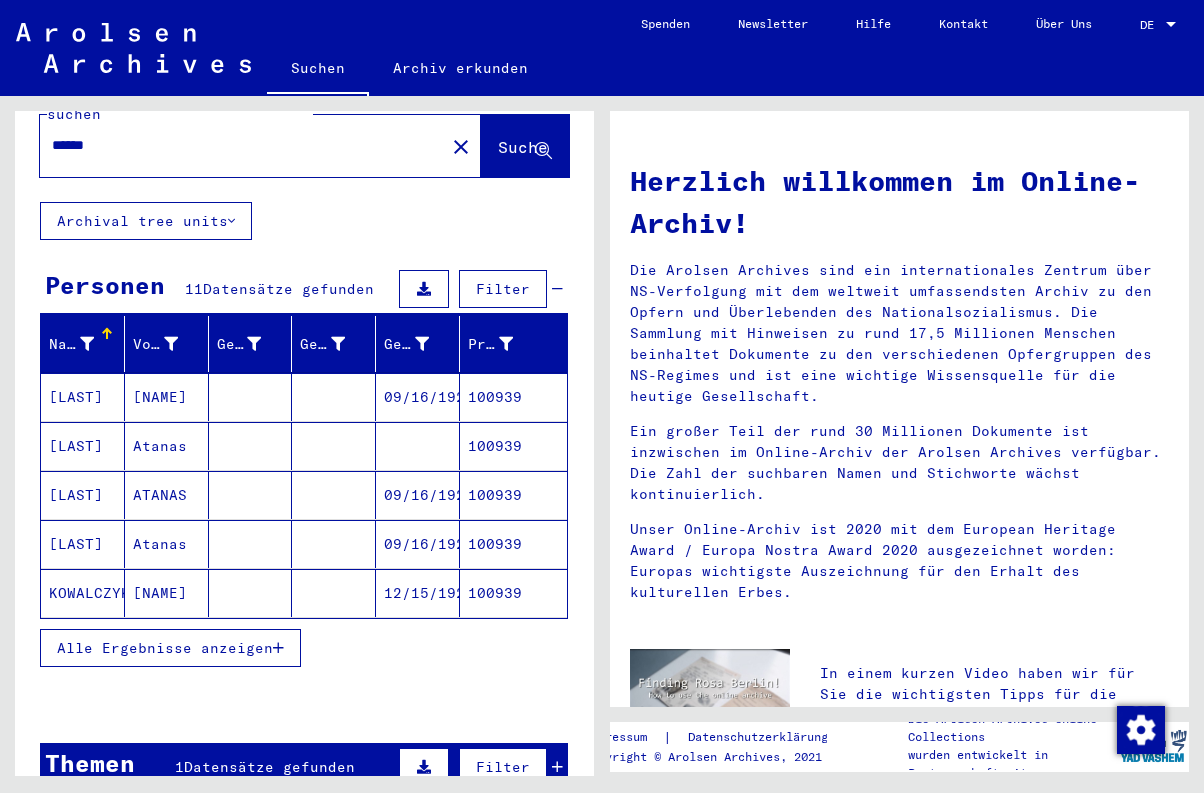 scroll, scrollTop: 59, scrollLeft: 0, axis: vertical 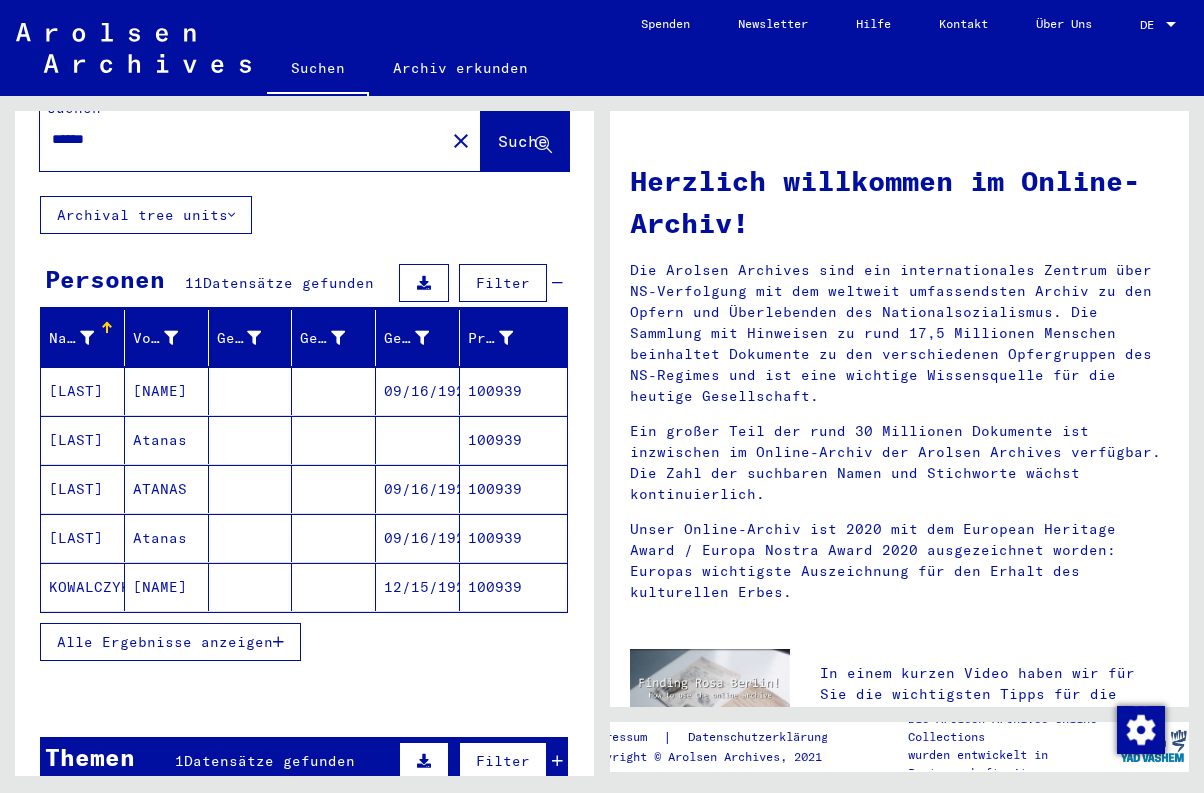 click on "KOWALCZYK" 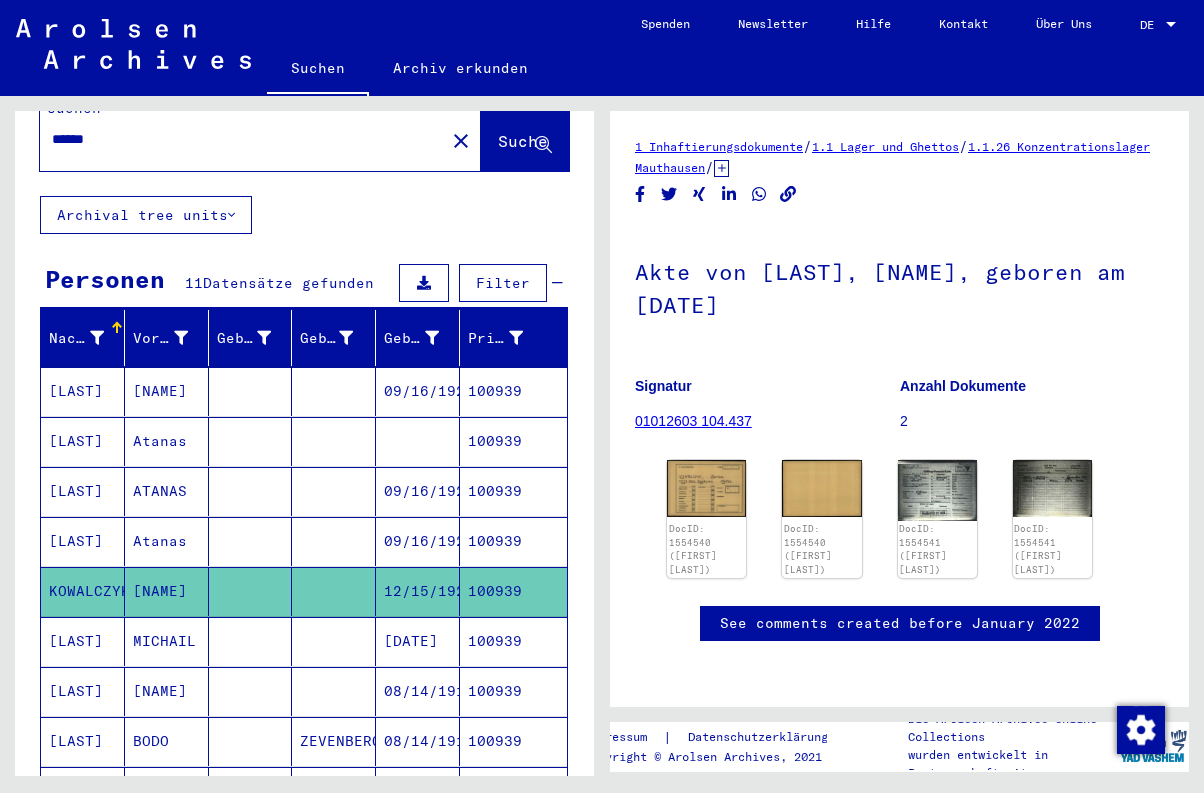 scroll, scrollTop: 0, scrollLeft: 0, axis: both 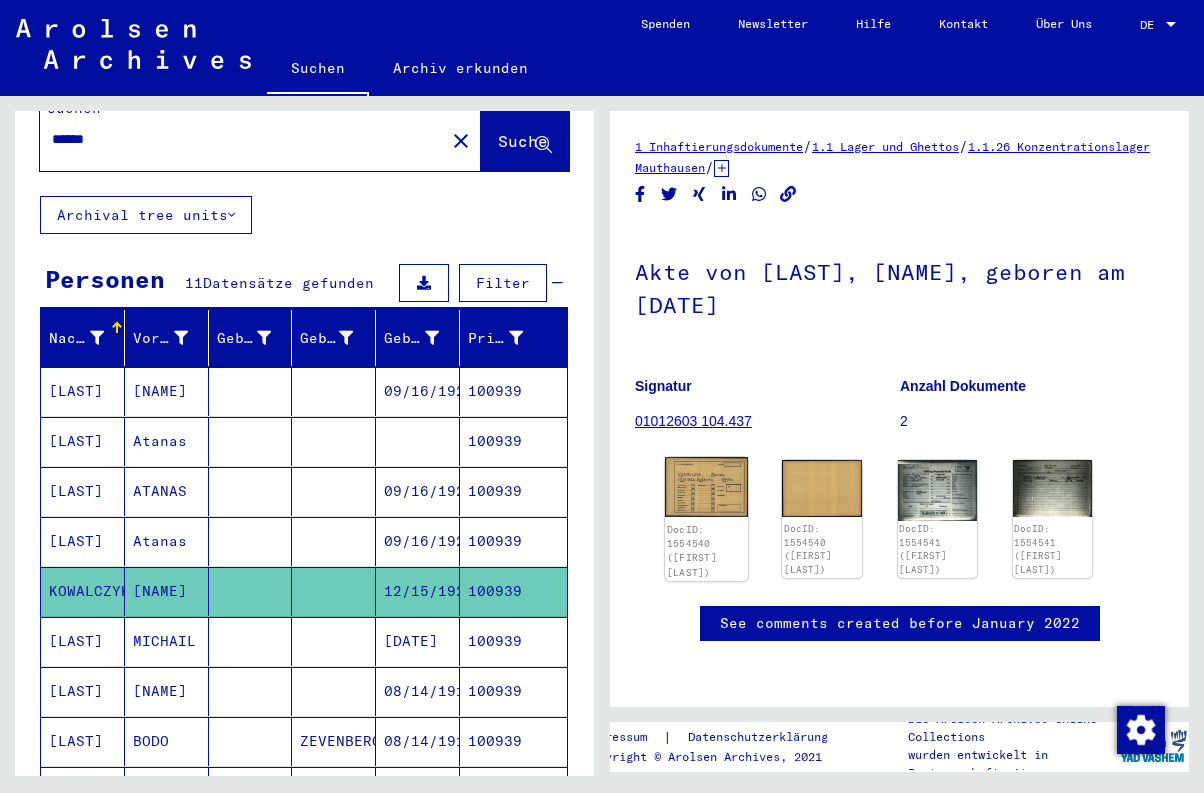 click 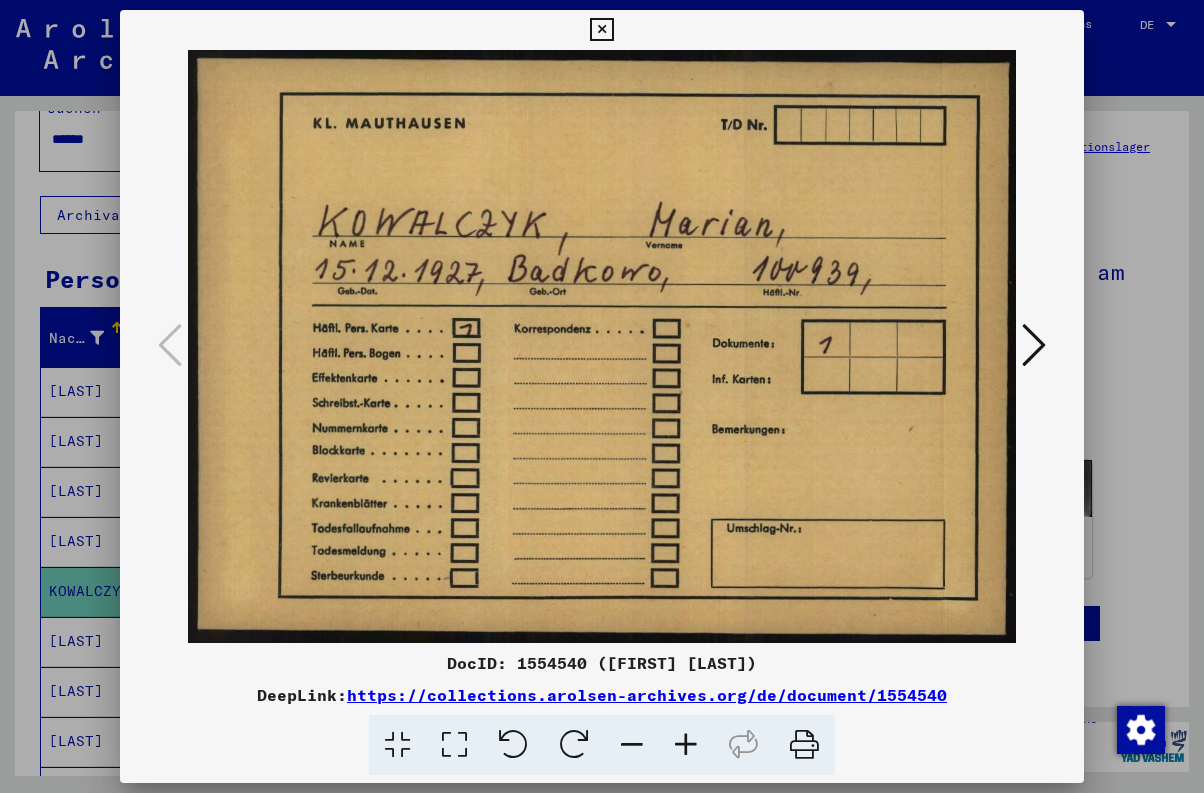 click at bounding box center (1034, 345) 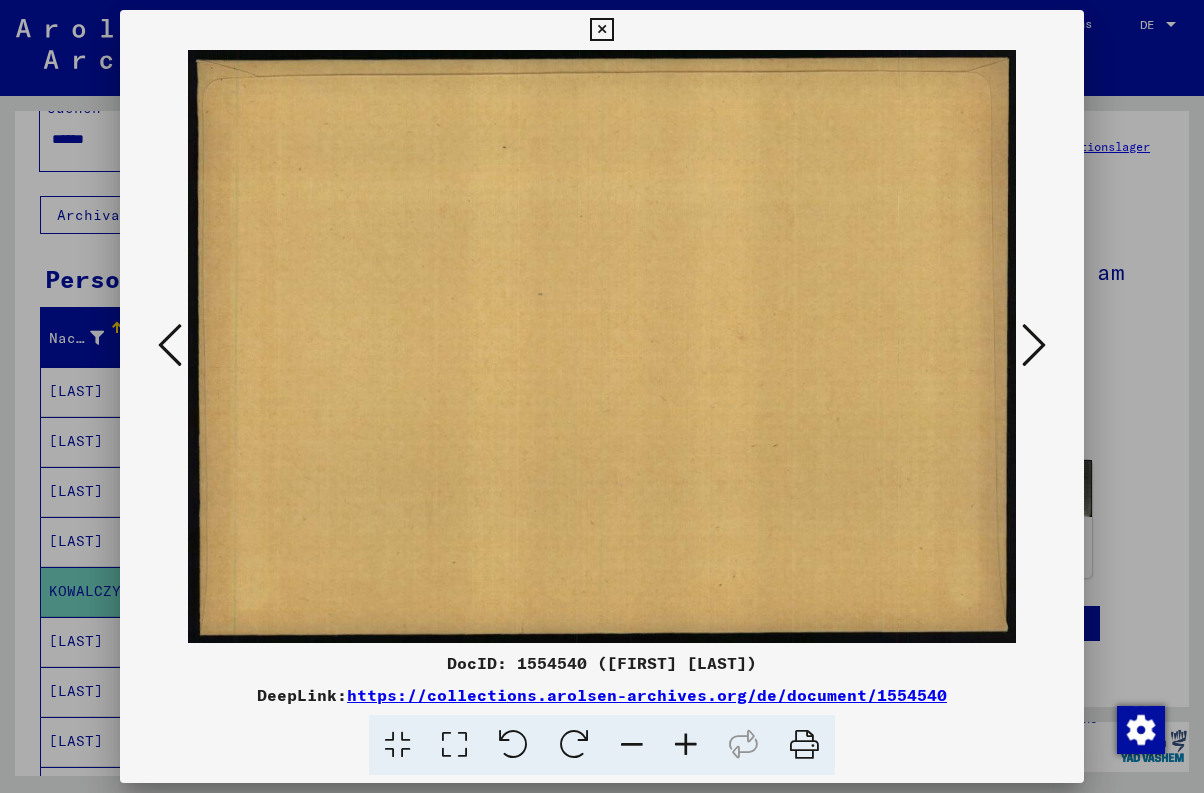 click at bounding box center [1034, 345] 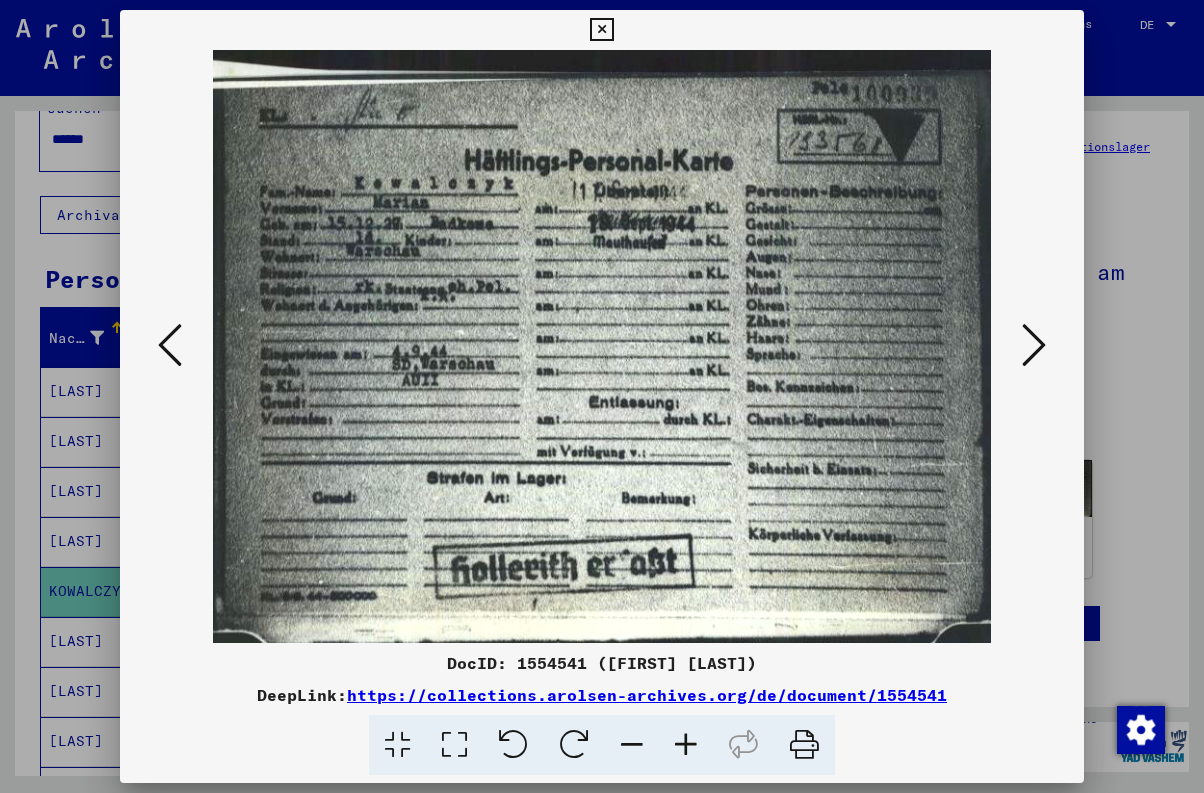 click at bounding box center [1034, 345] 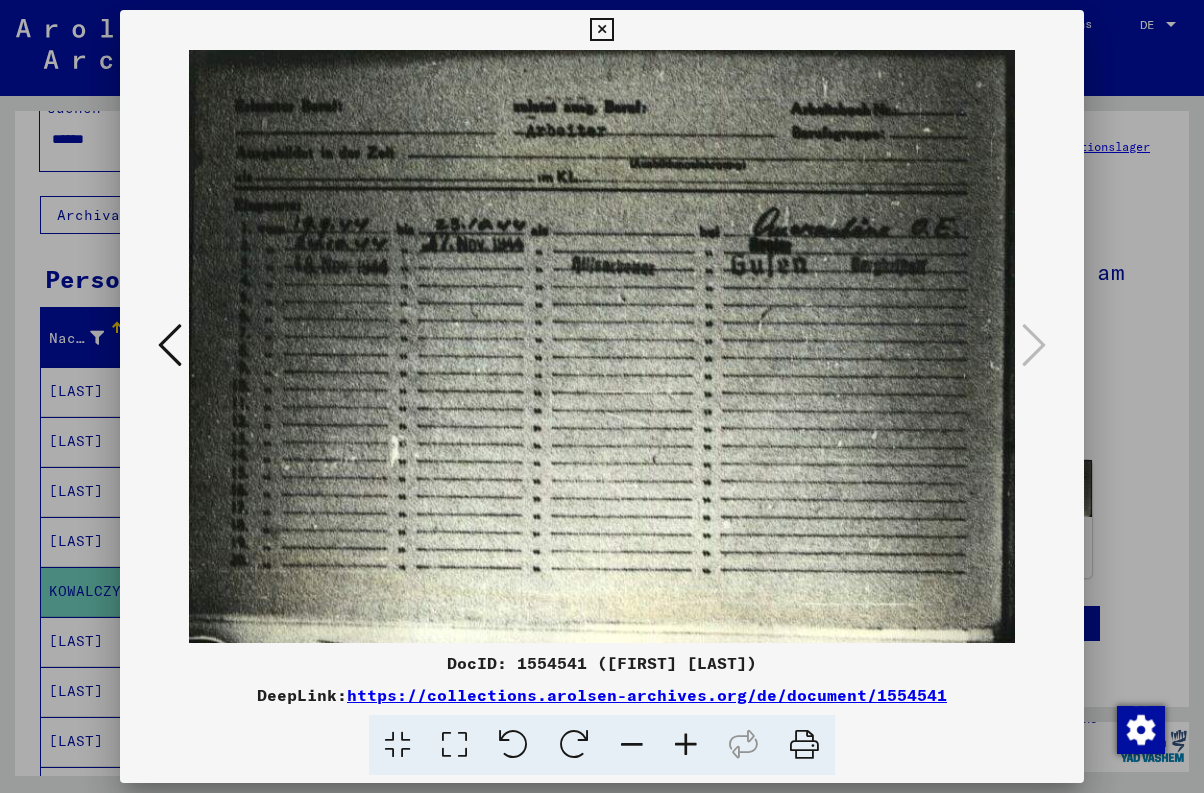 click at bounding box center (1034, 345) 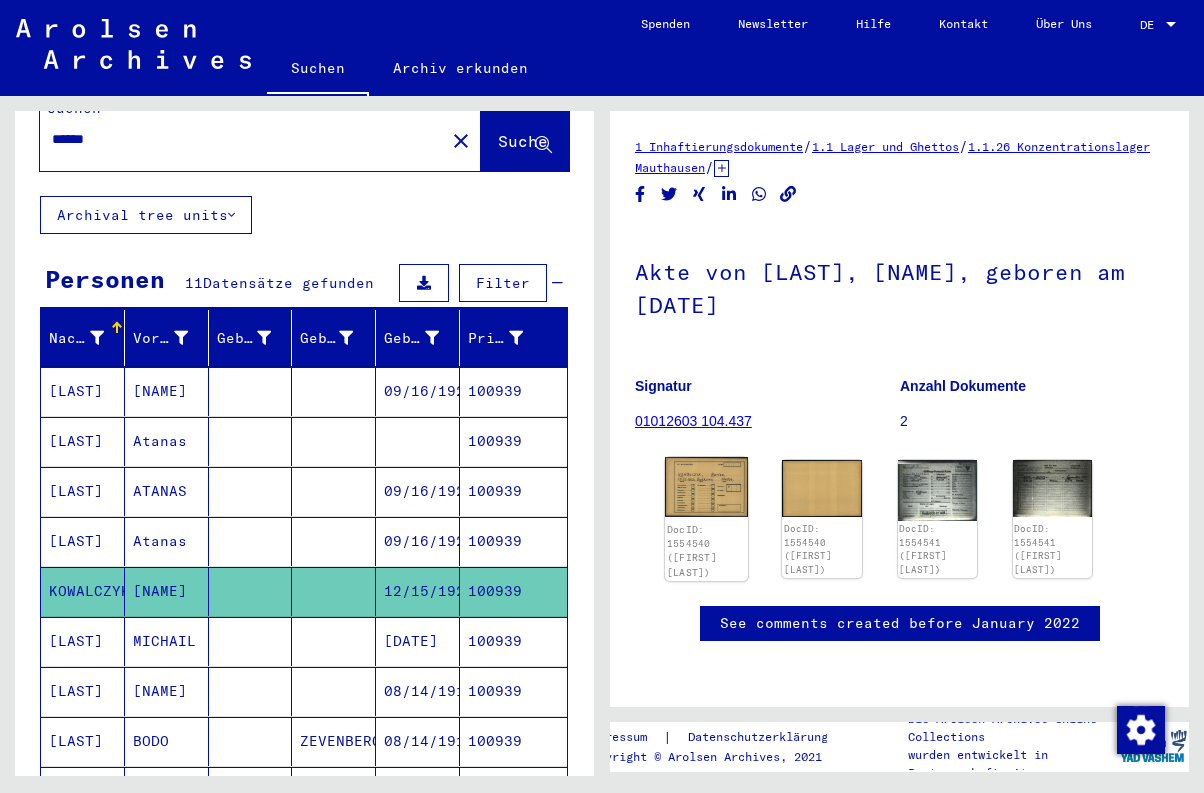 click 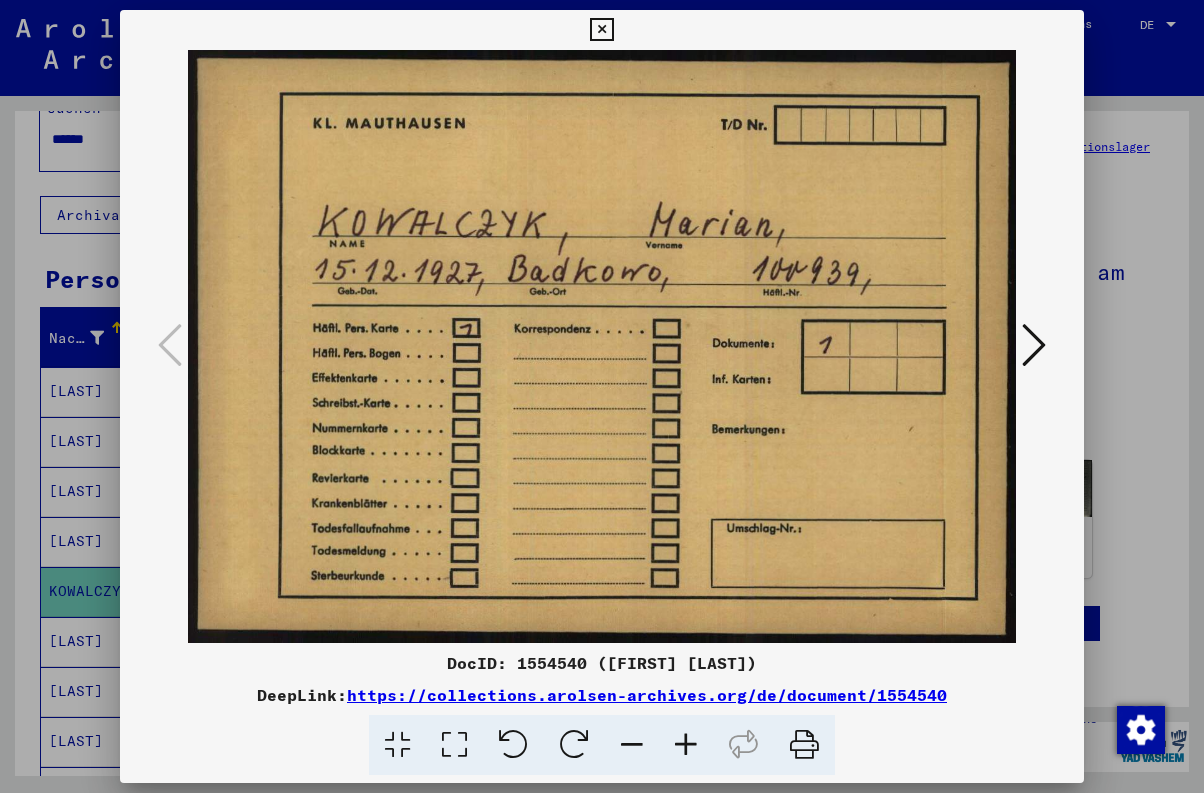 click at bounding box center [601, 30] 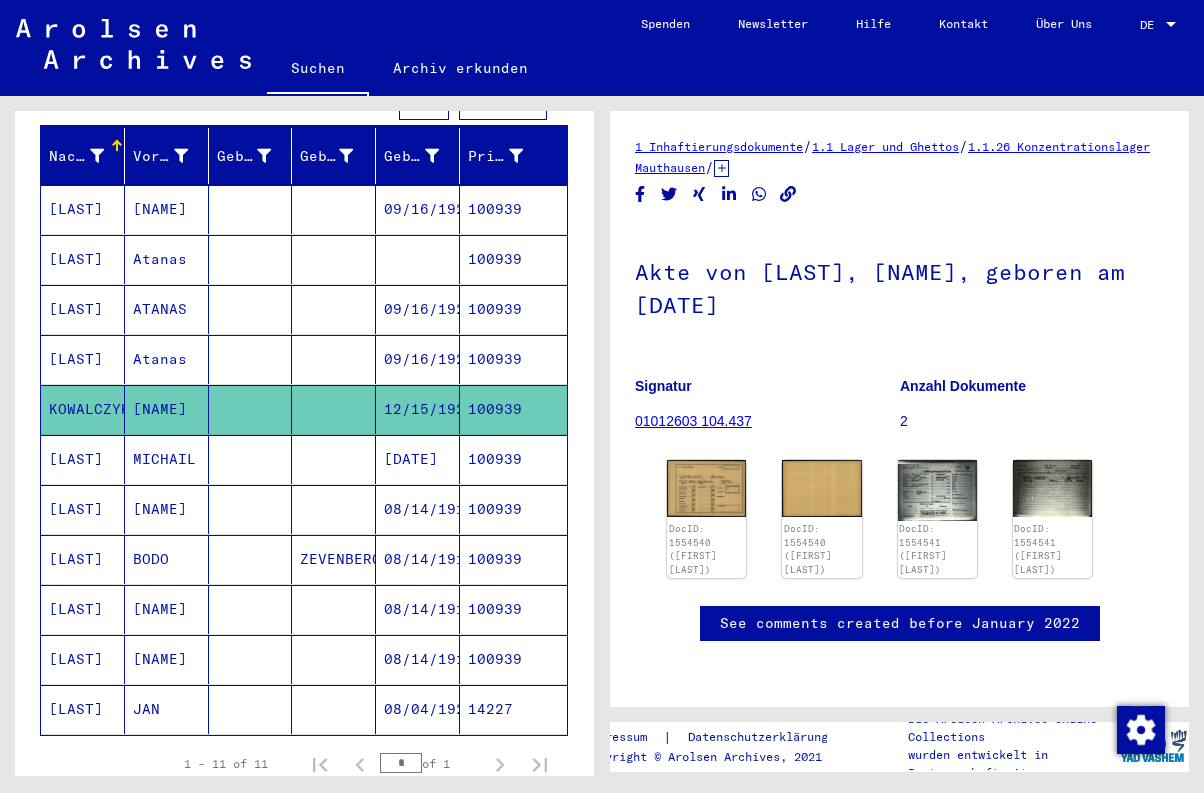 scroll, scrollTop: 239, scrollLeft: 0, axis: vertical 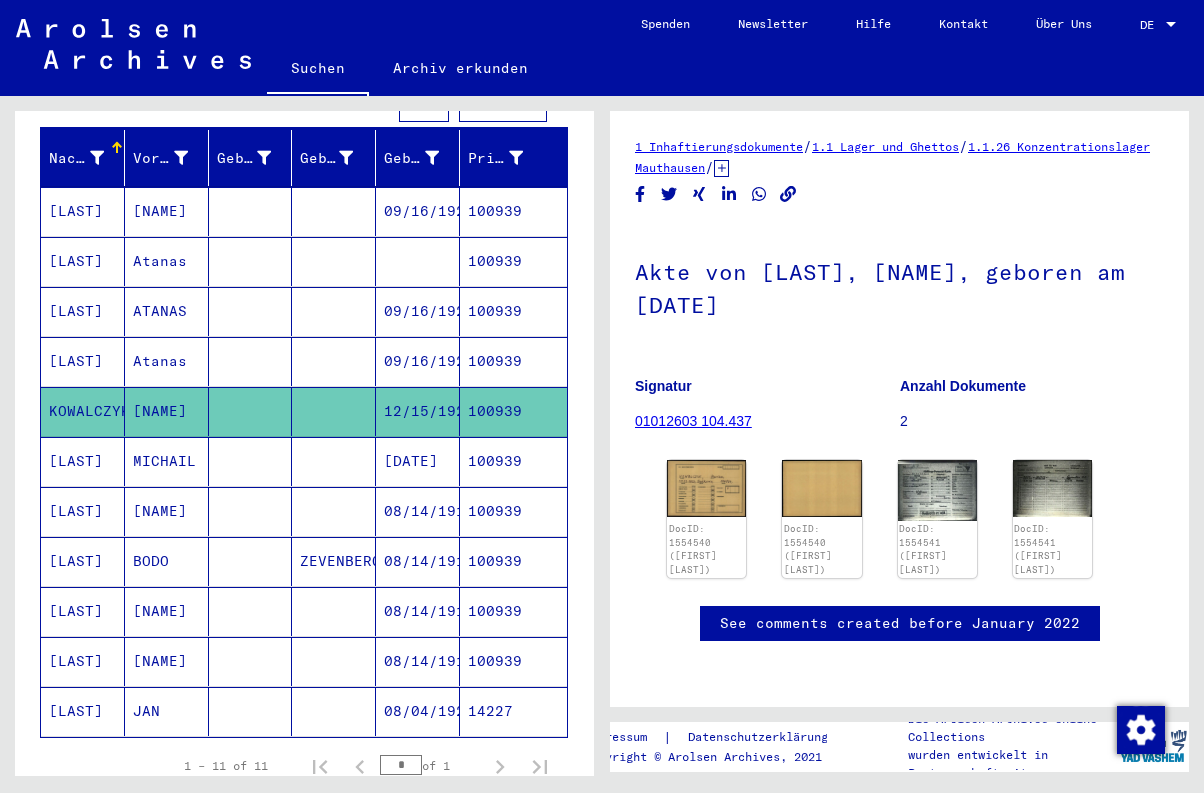 click on "[NAME]" at bounding box center [167, 661] 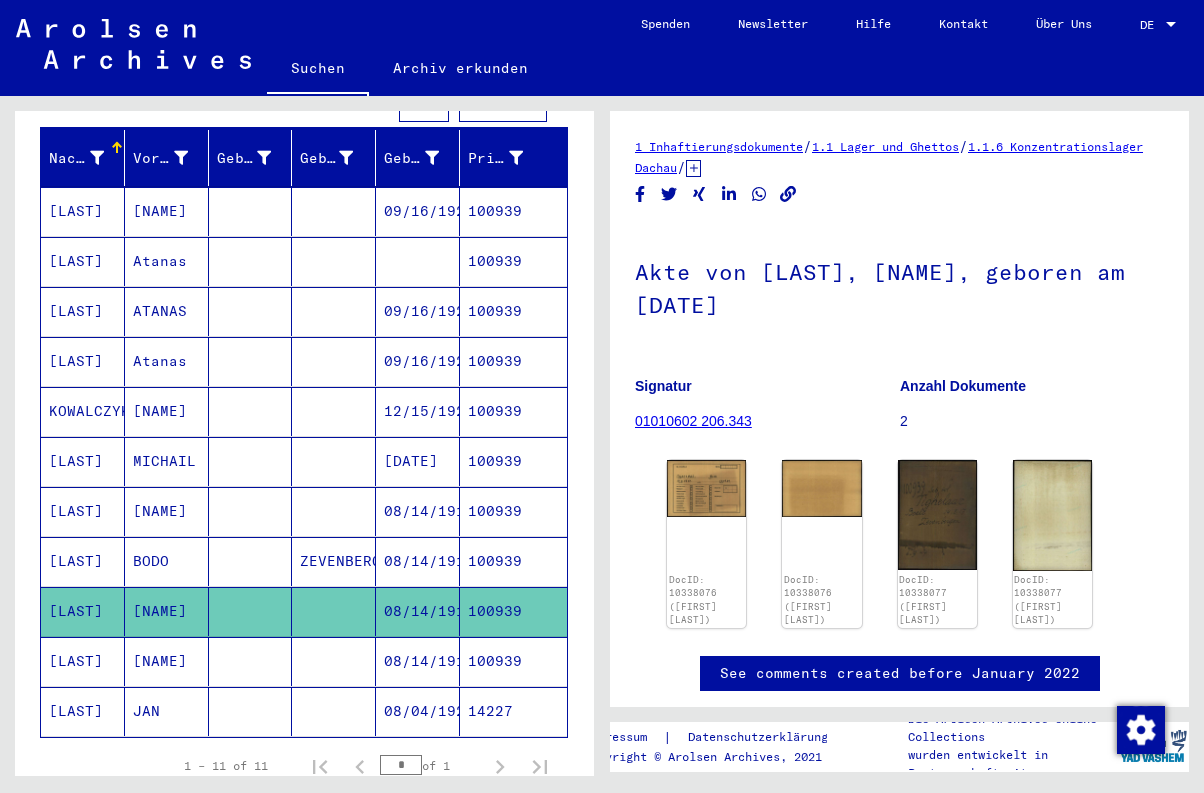 scroll, scrollTop: 0, scrollLeft: 0, axis: both 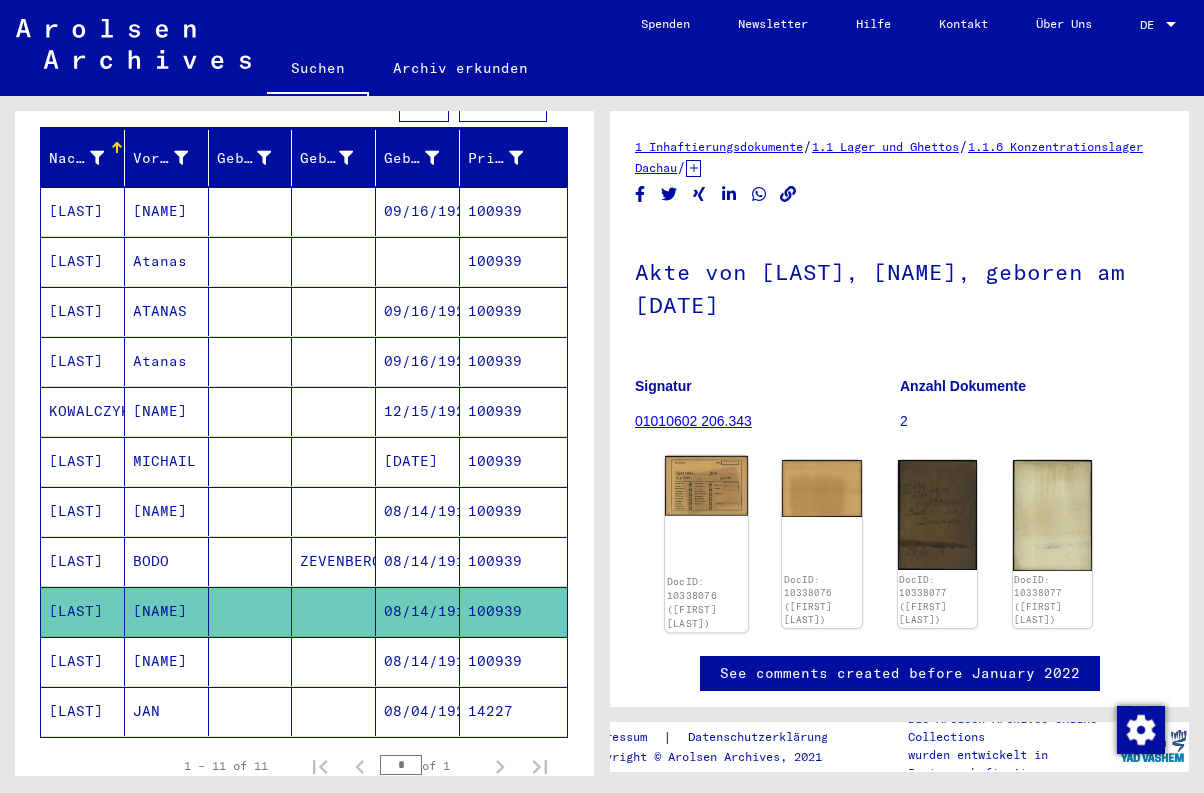 click 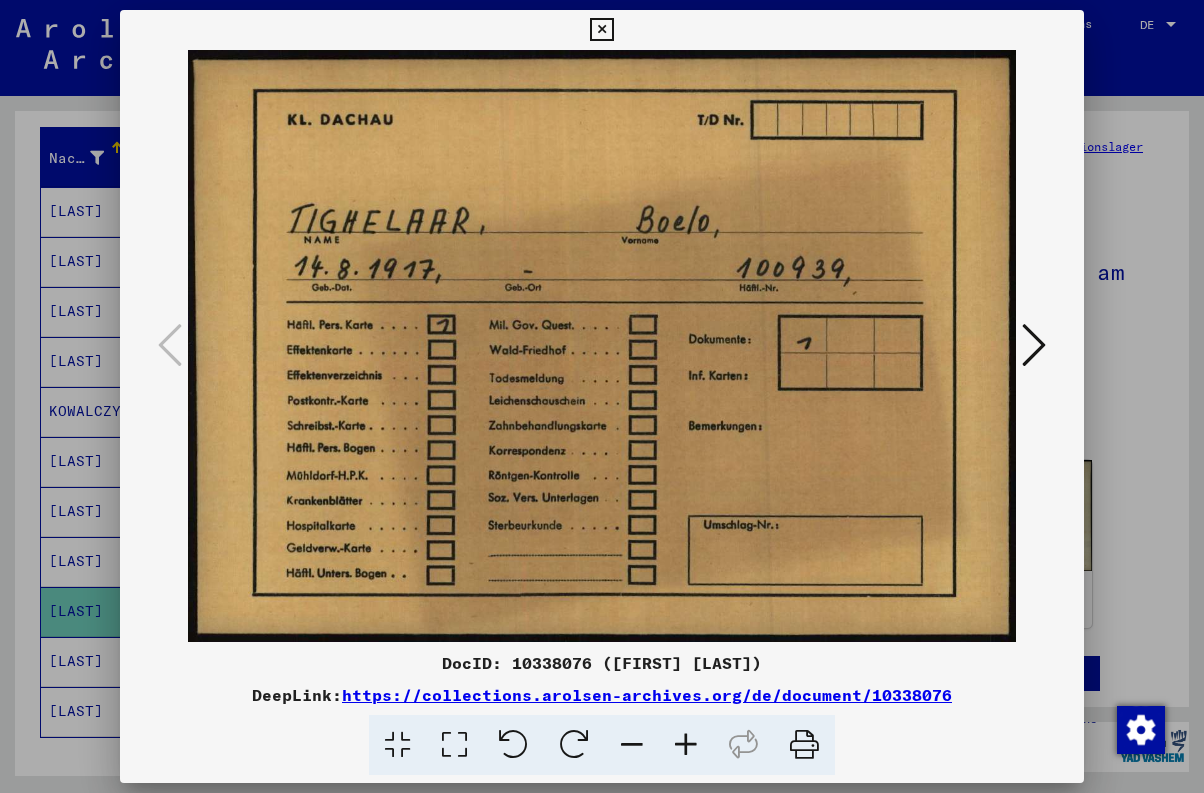 click at bounding box center (1034, 345) 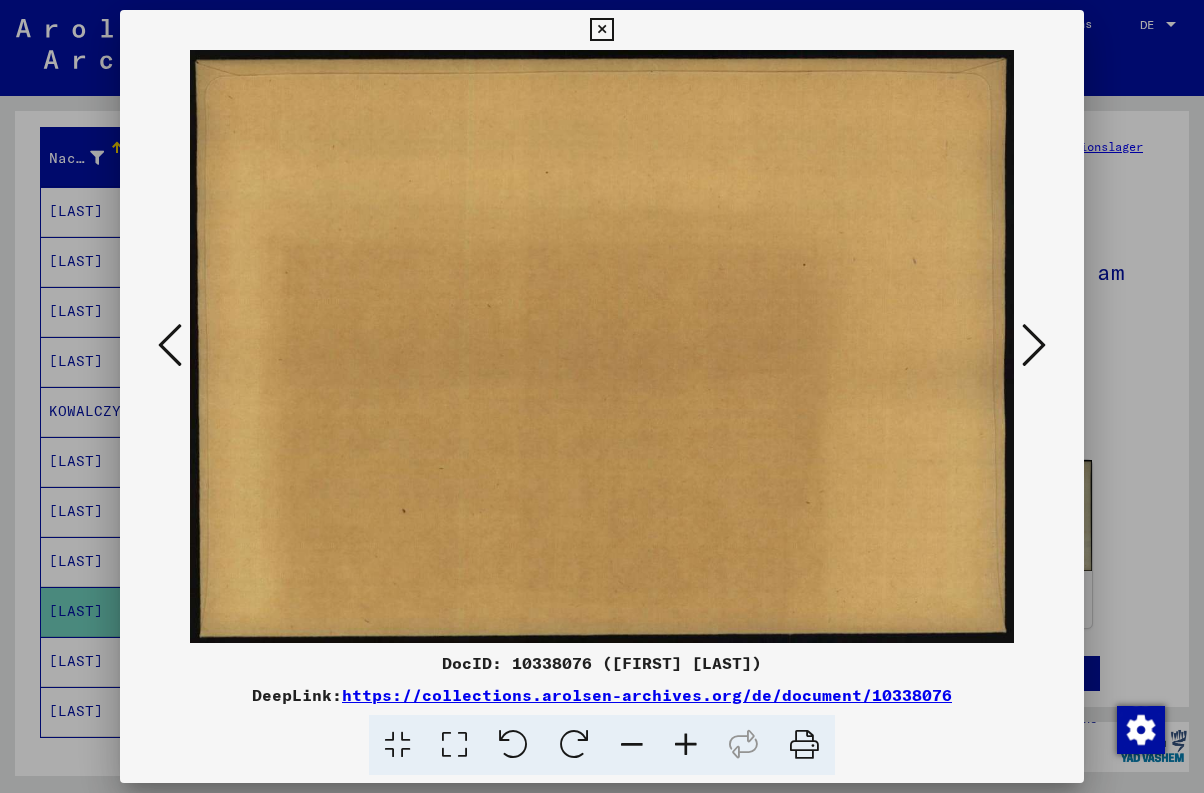 click at bounding box center (1034, 345) 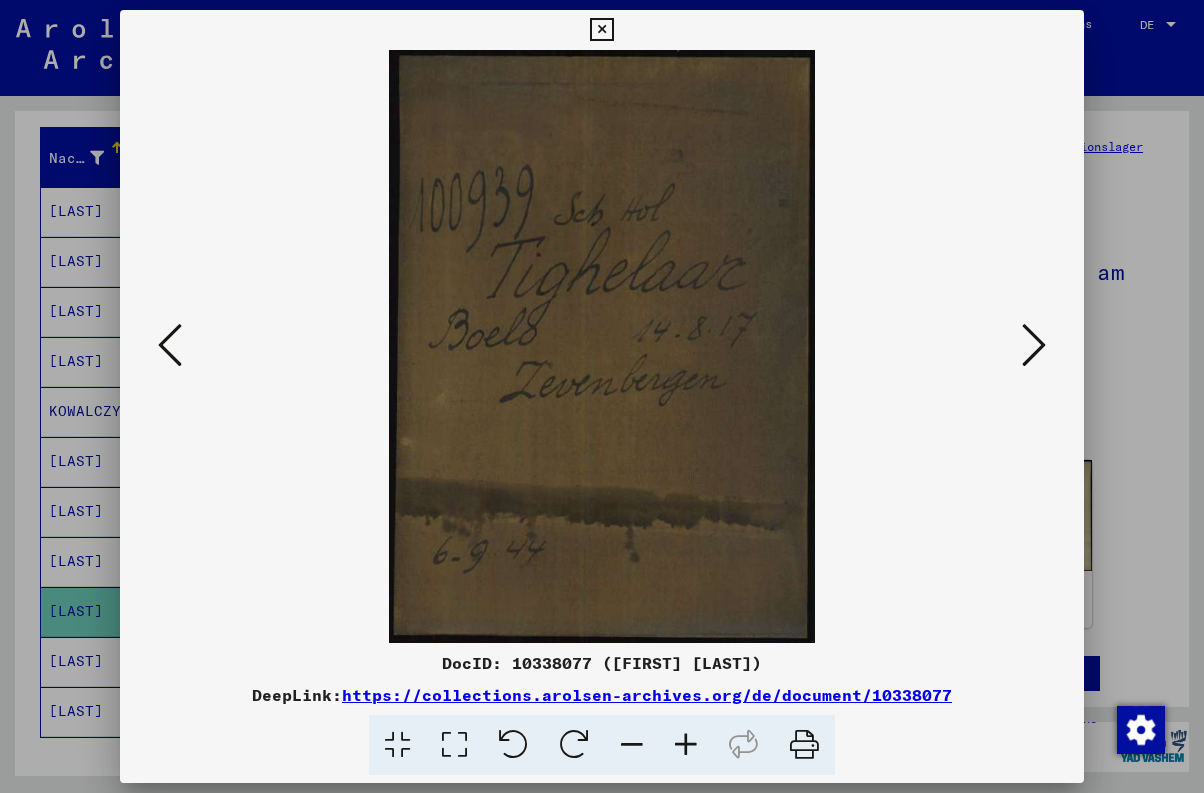 click at bounding box center (1034, 345) 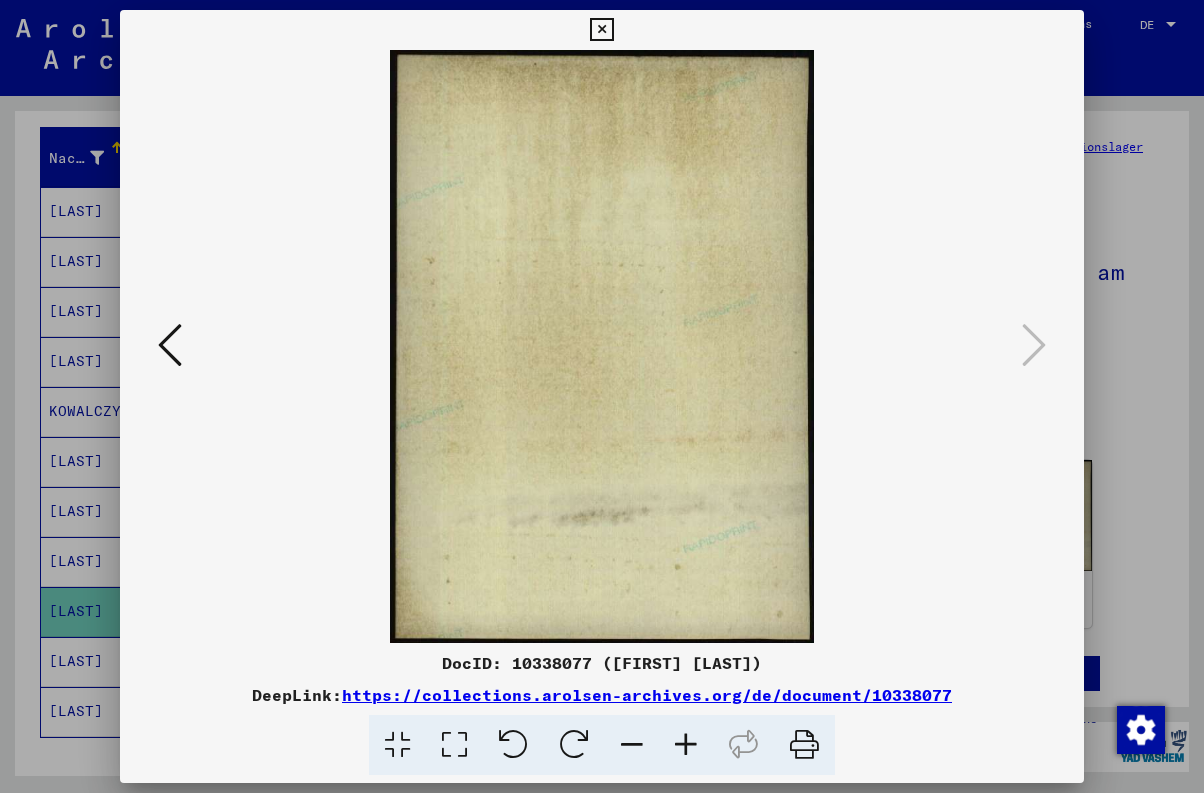 click at bounding box center [601, 30] 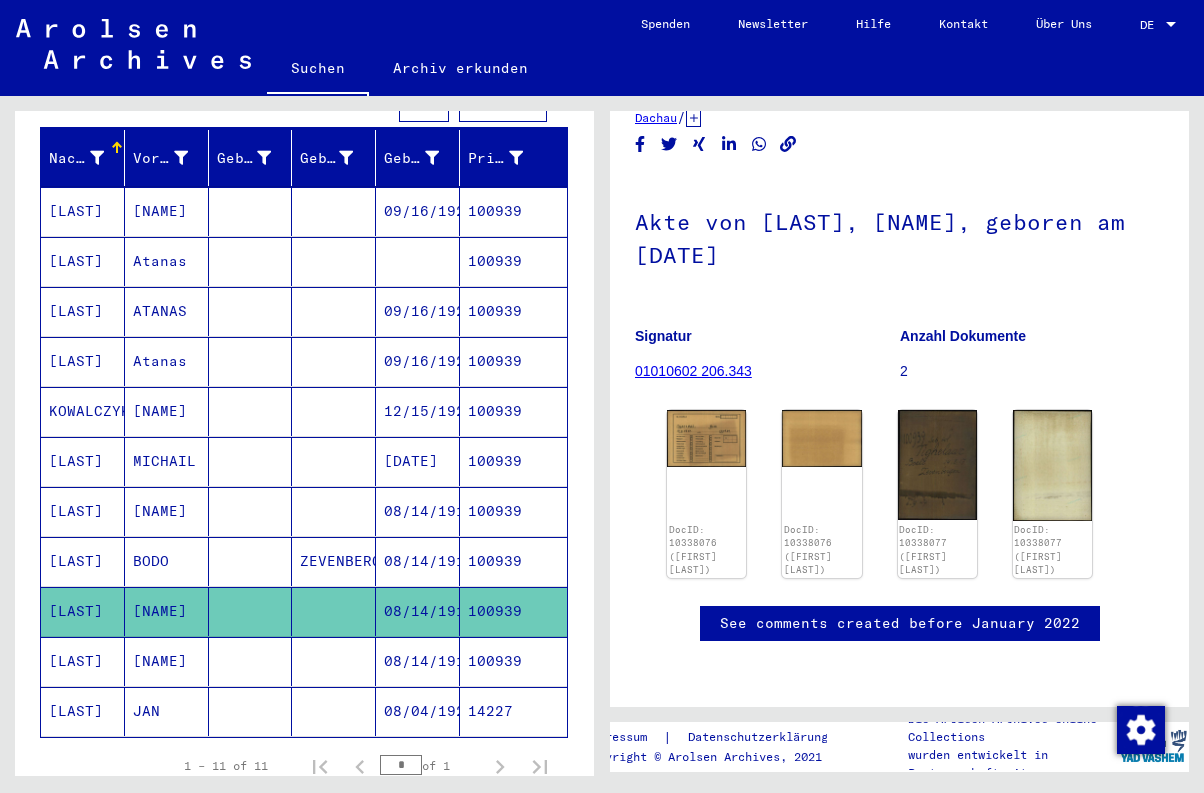 scroll, scrollTop: 248, scrollLeft: 0, axis: vertical 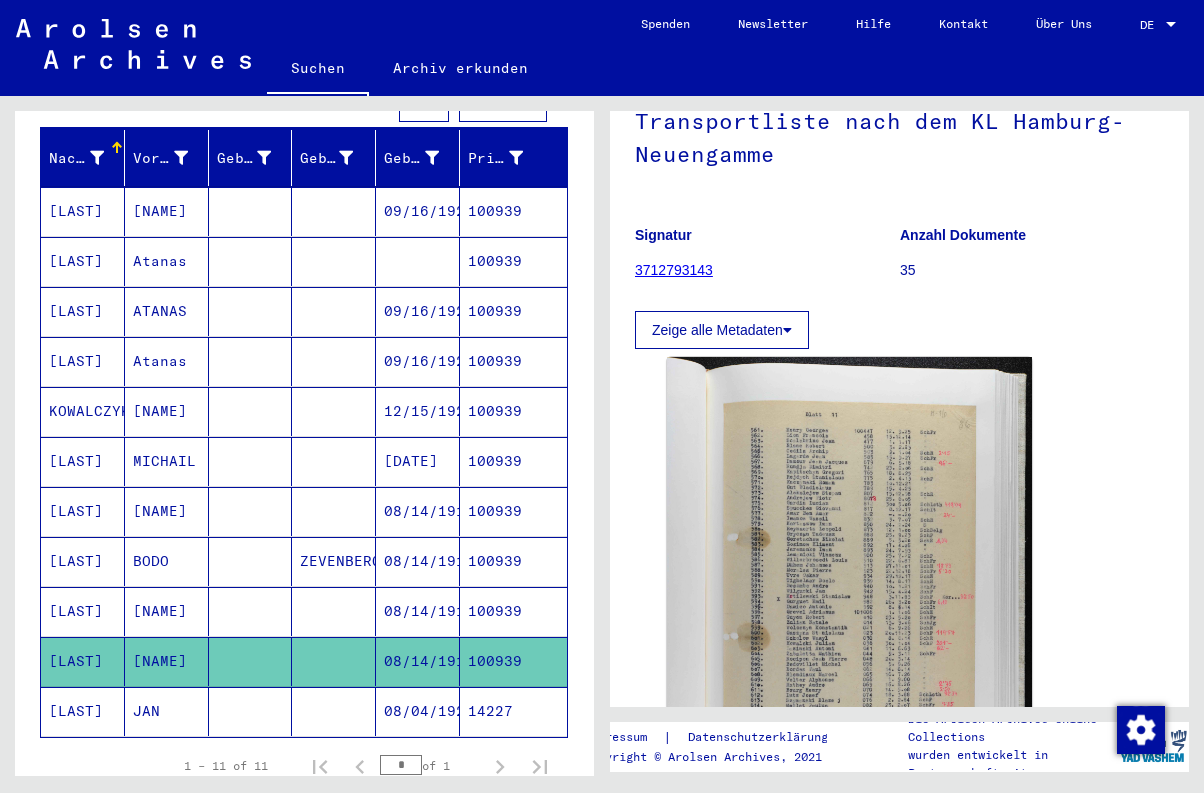 click 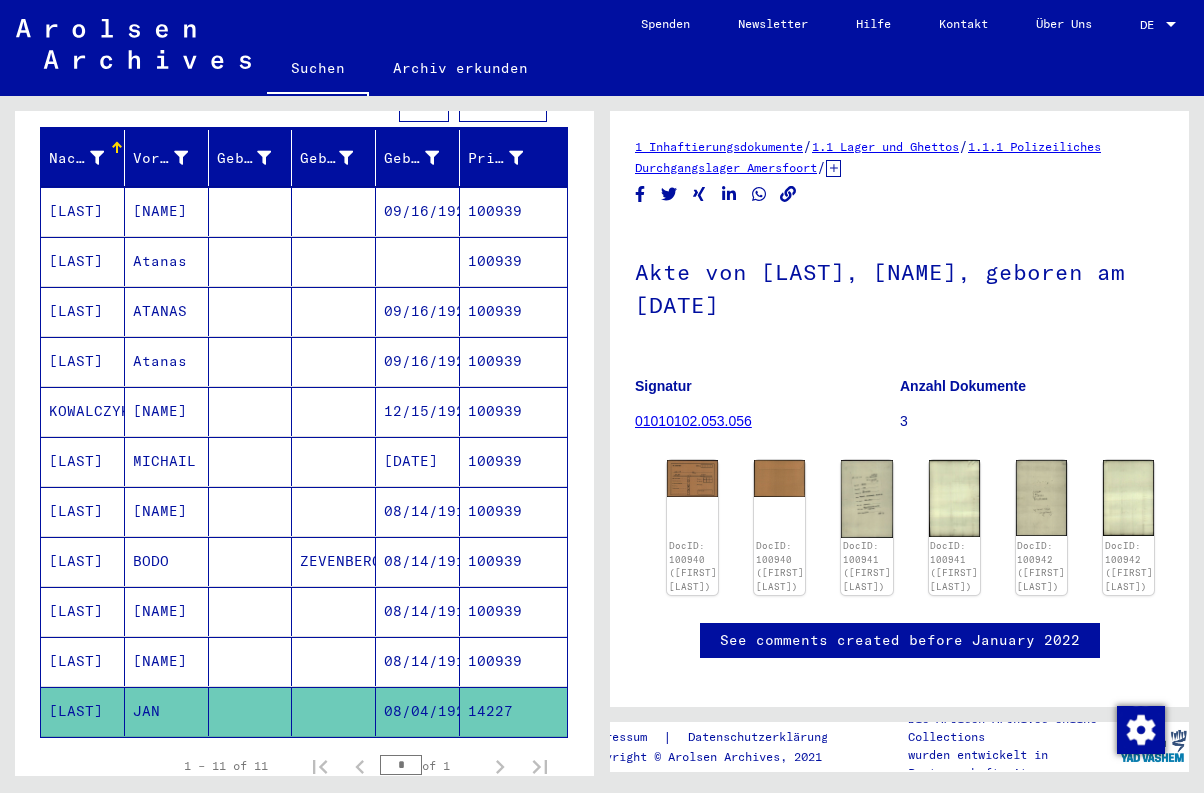 scroll, scrollTop: 0, scrollLeft: 0, axis: both 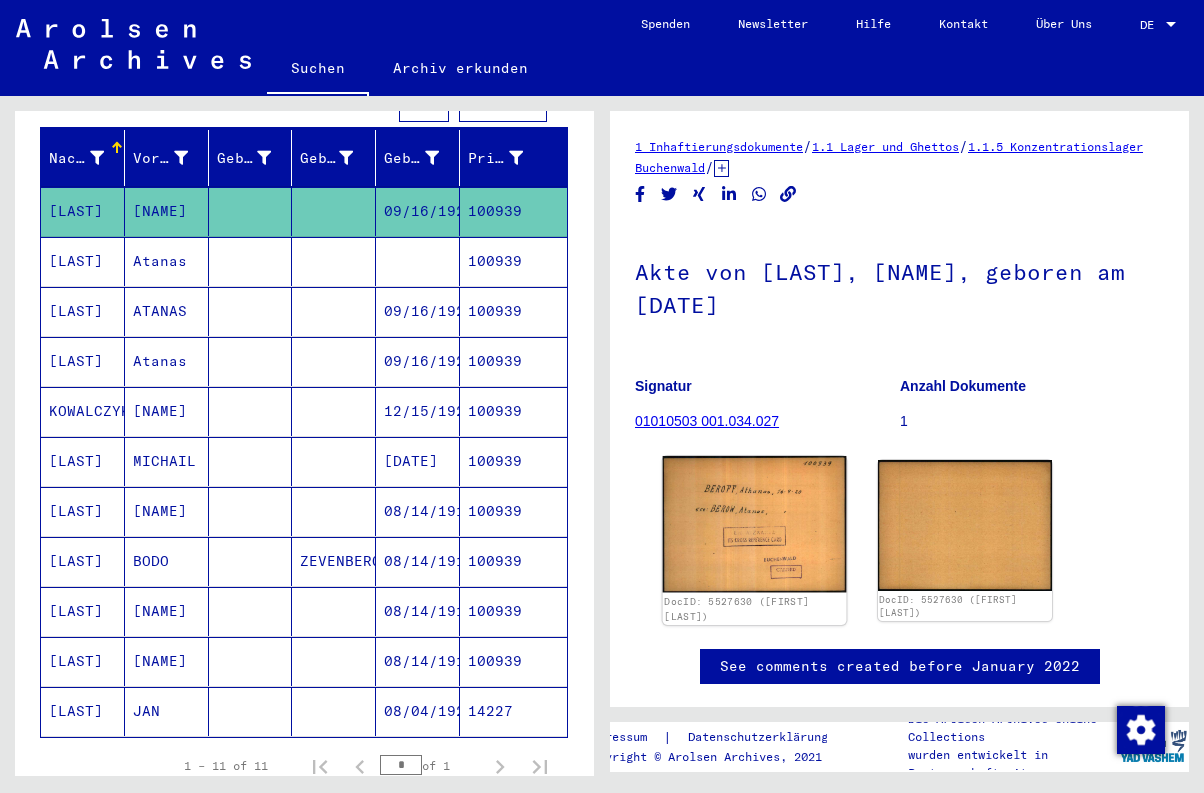 click 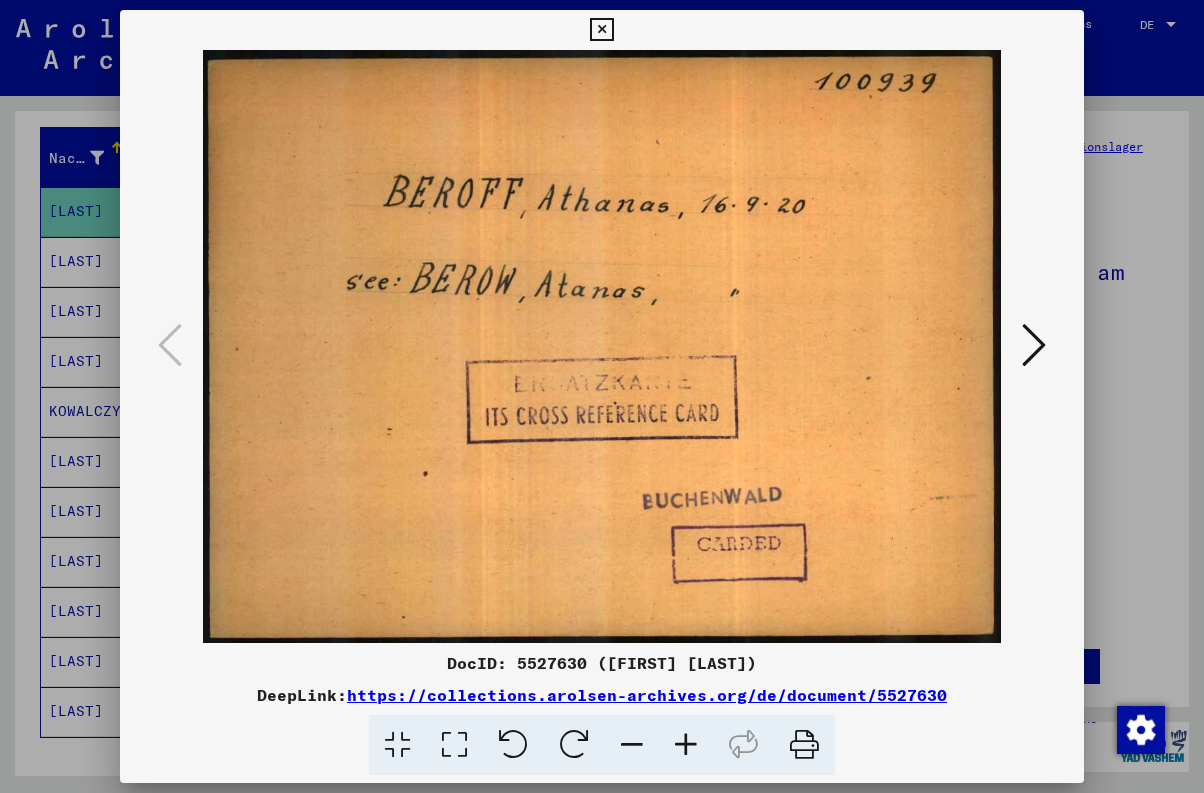 click at bounding box center [1034, 345] 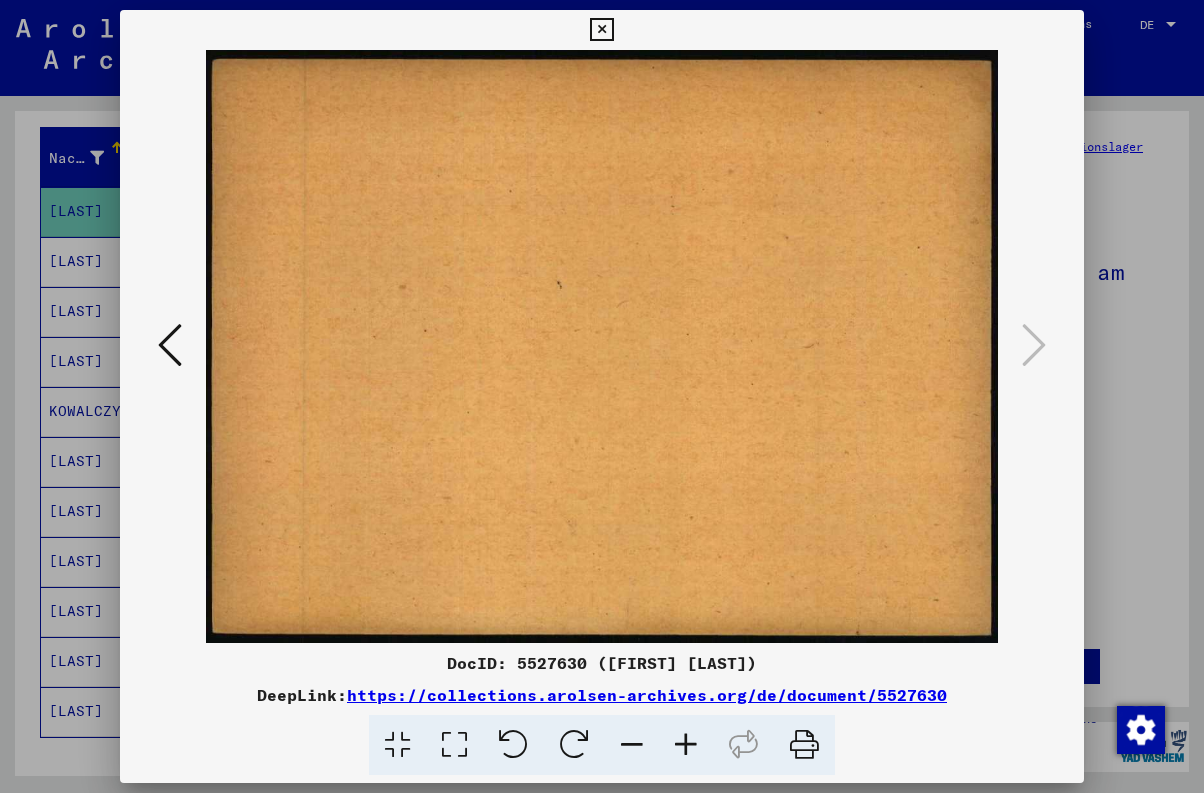 click at bounding box center [1034, 345] 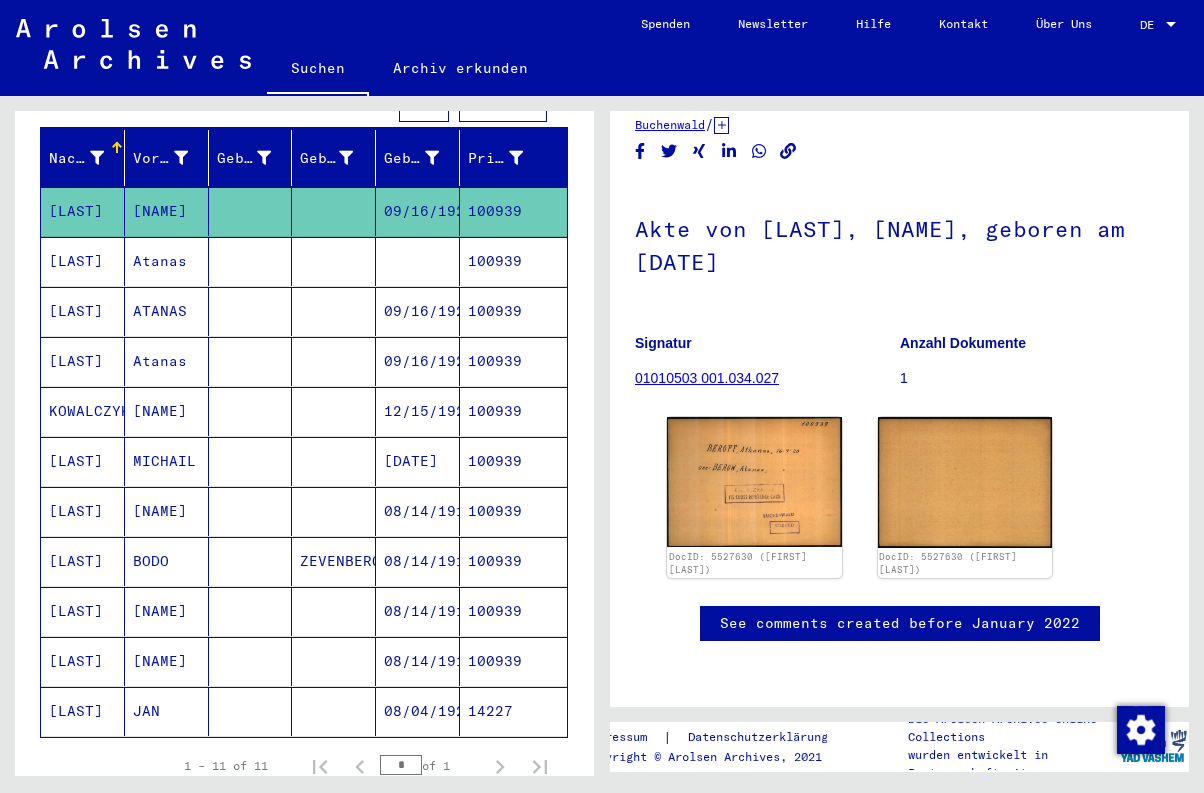 scroll, scrollTop: 221, scrollLeft: 0, axis: vertical 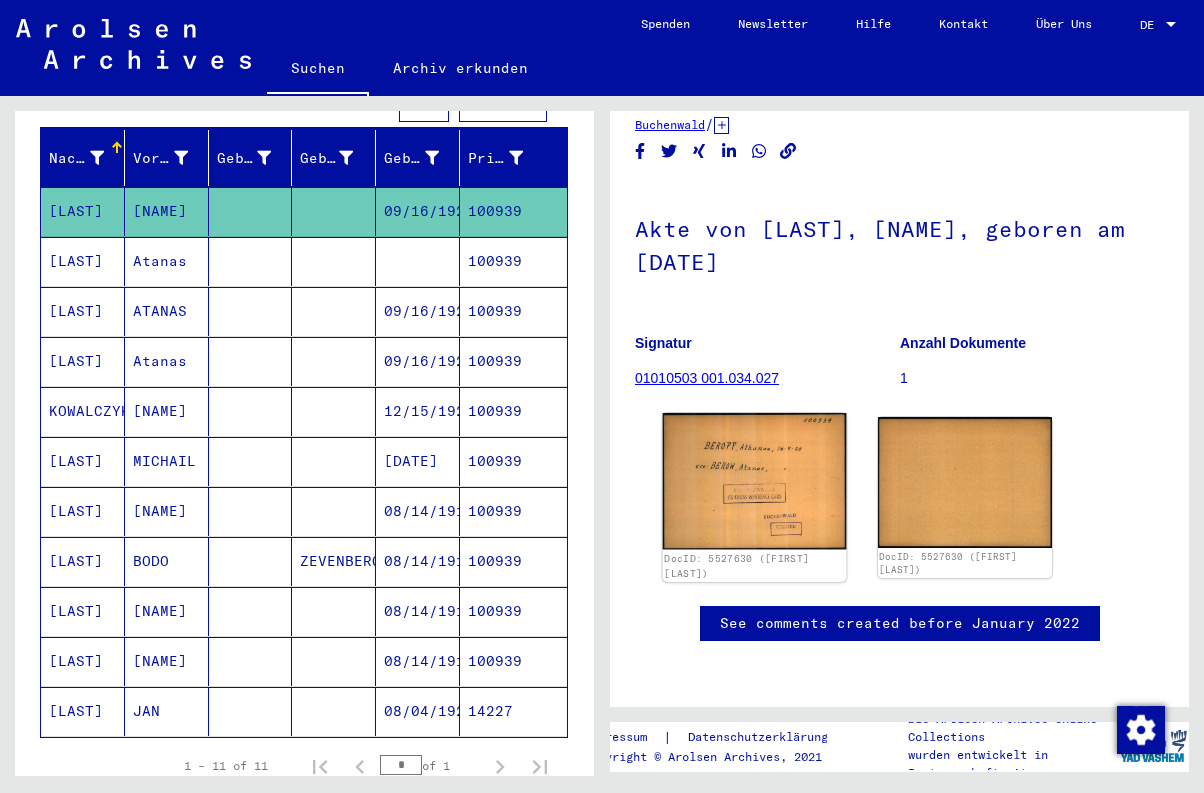 click 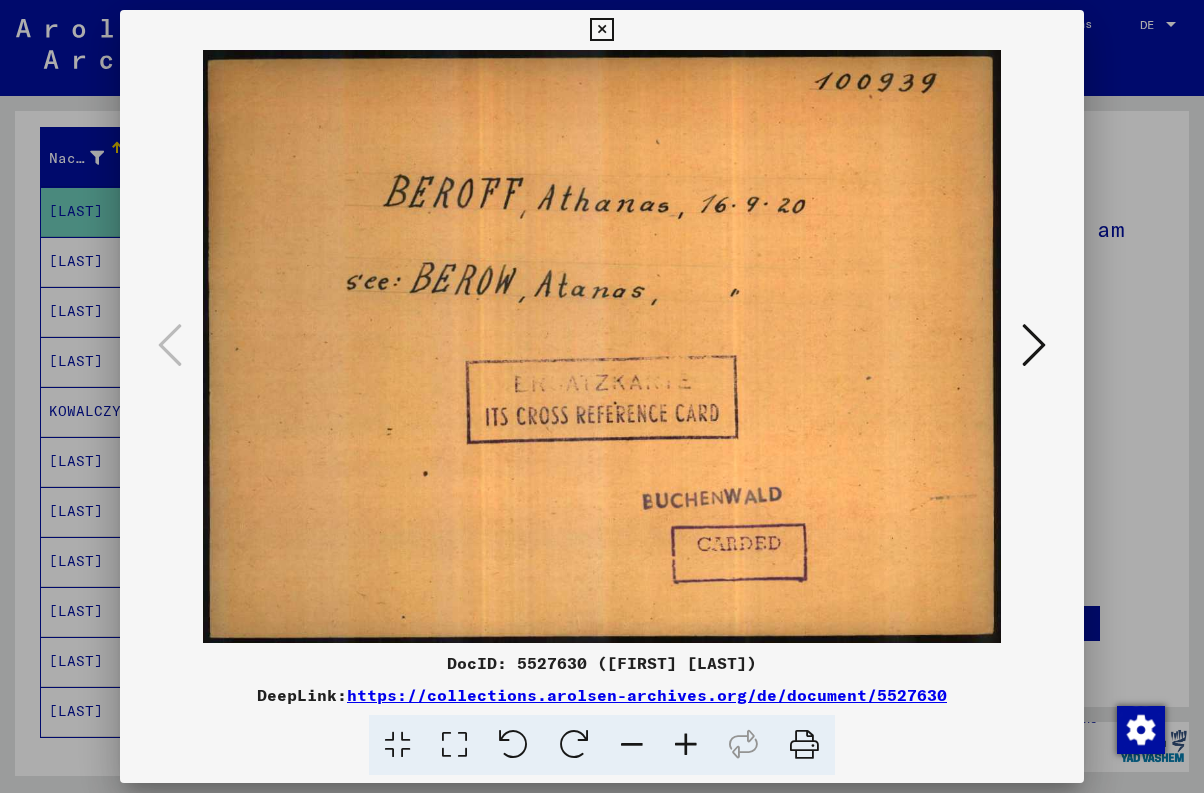 click at bounding box center [601, 30] 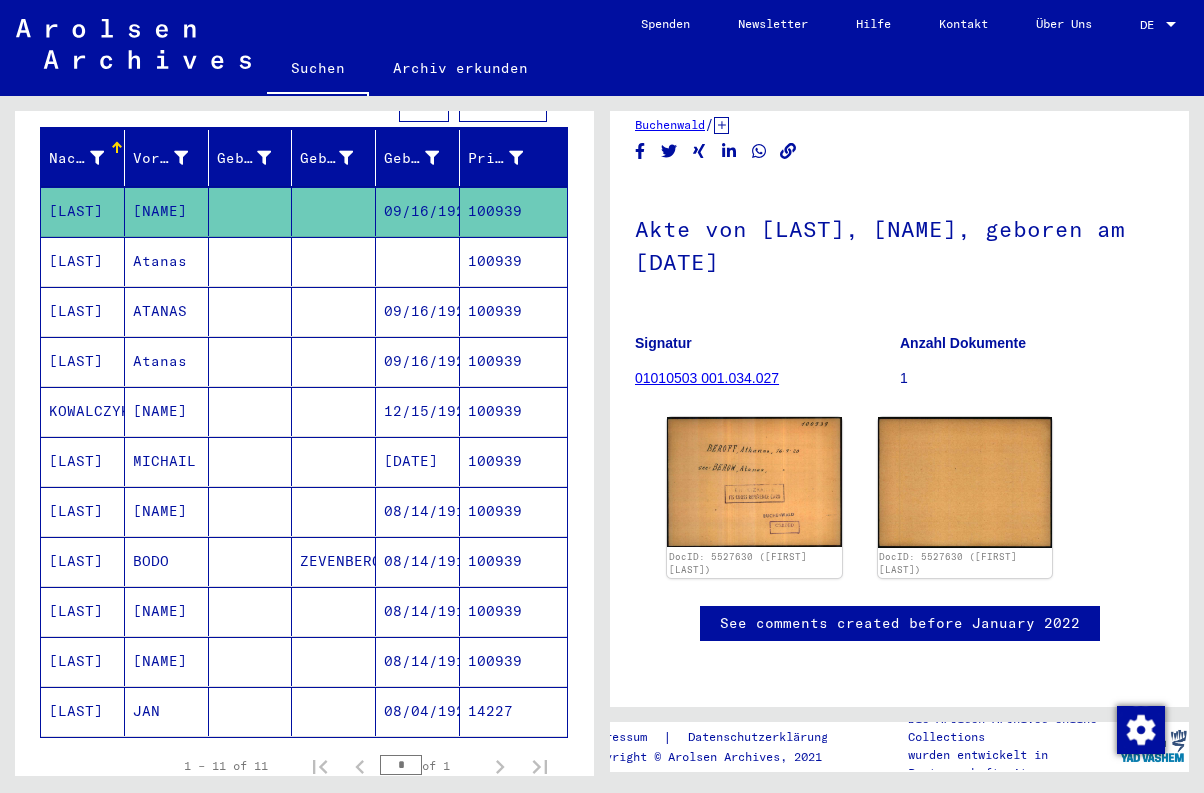 click on "Atanas" at bounding box center [167, 311] 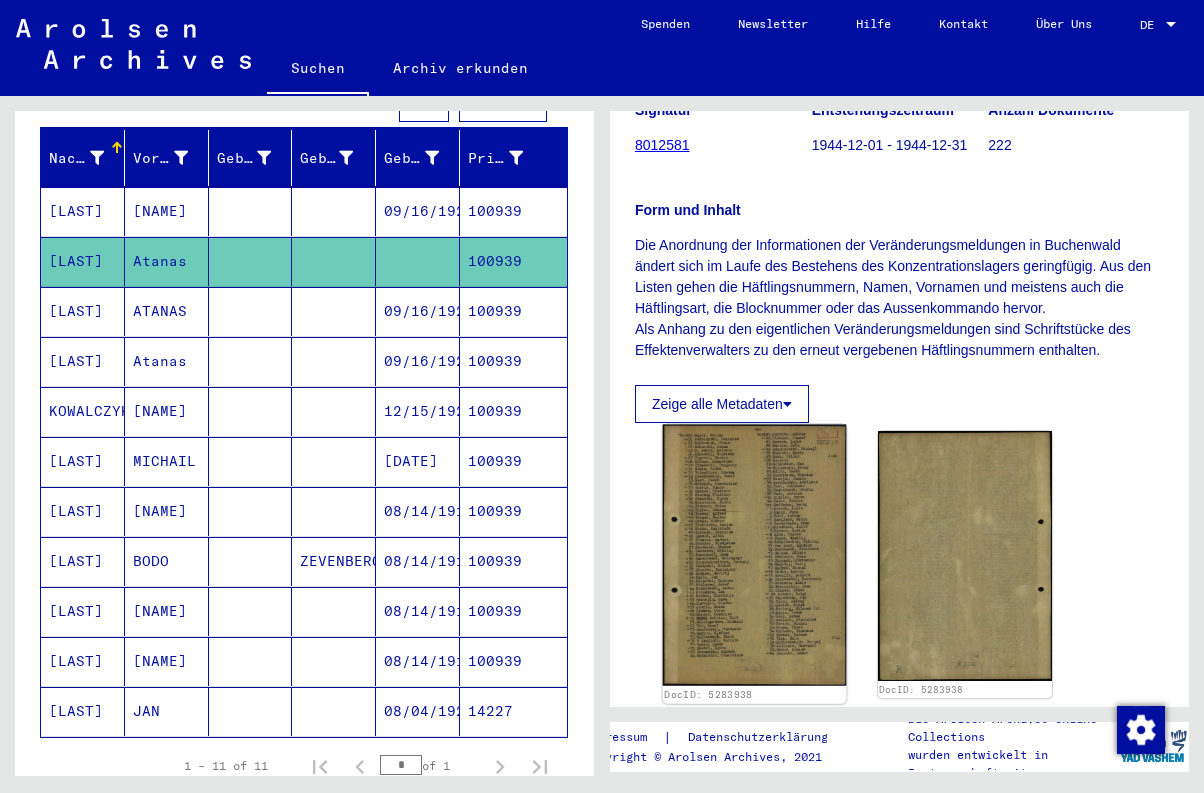 scroll, scrollTop: 253, scrollLeft: 0, axis: vertical 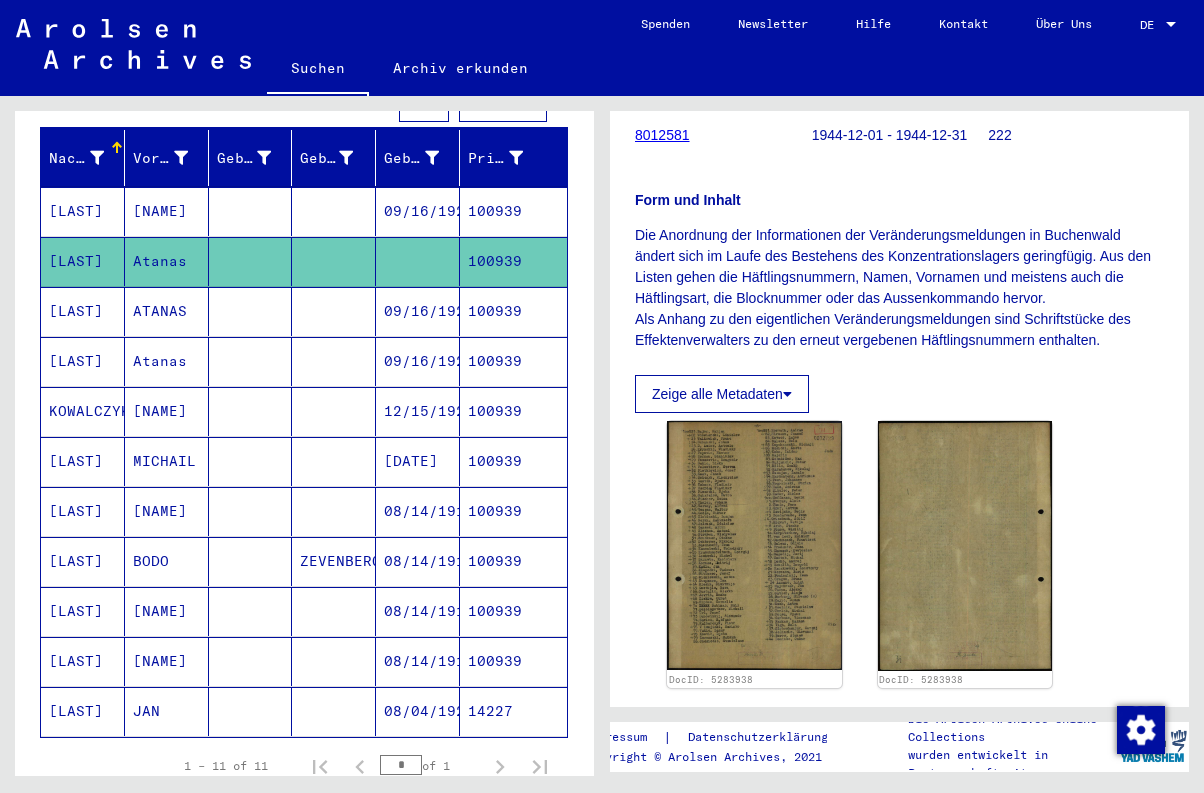 click on "100939" at bounding box center [513, 361] 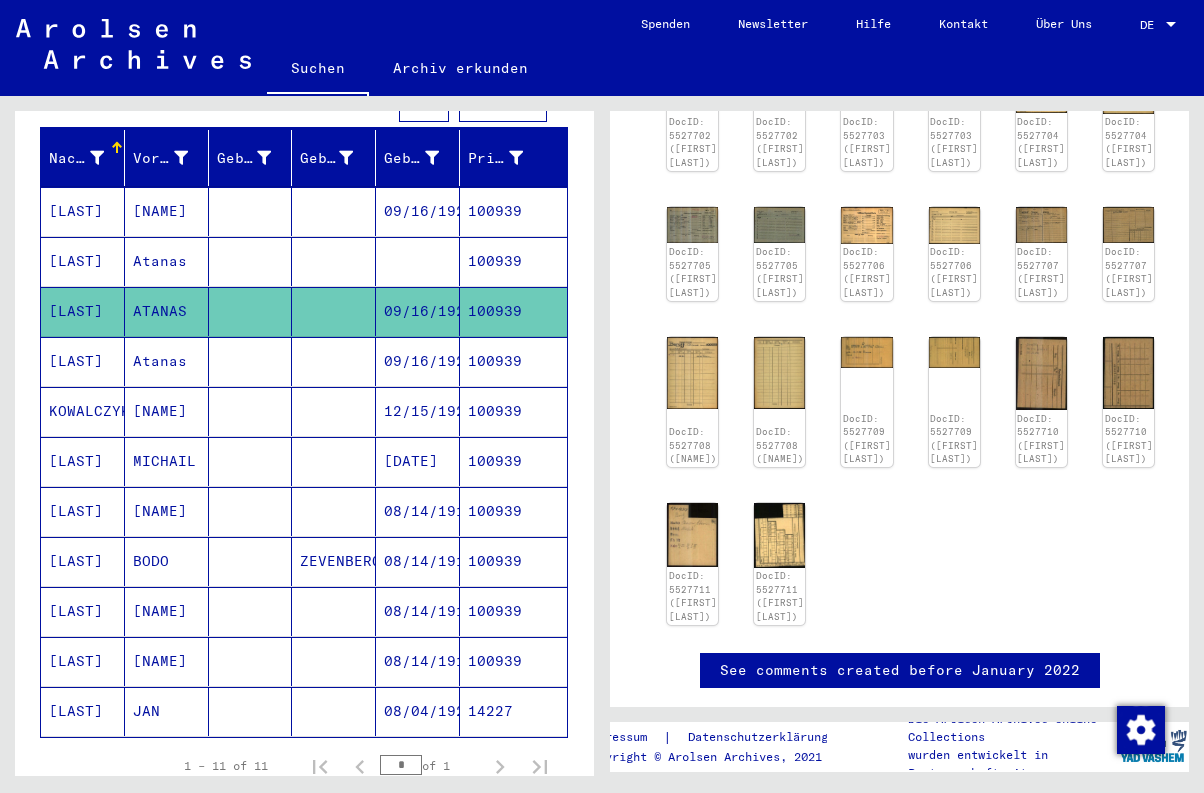 scroll, scrollTop: 388, scrollLeft: 0, axis: vertical 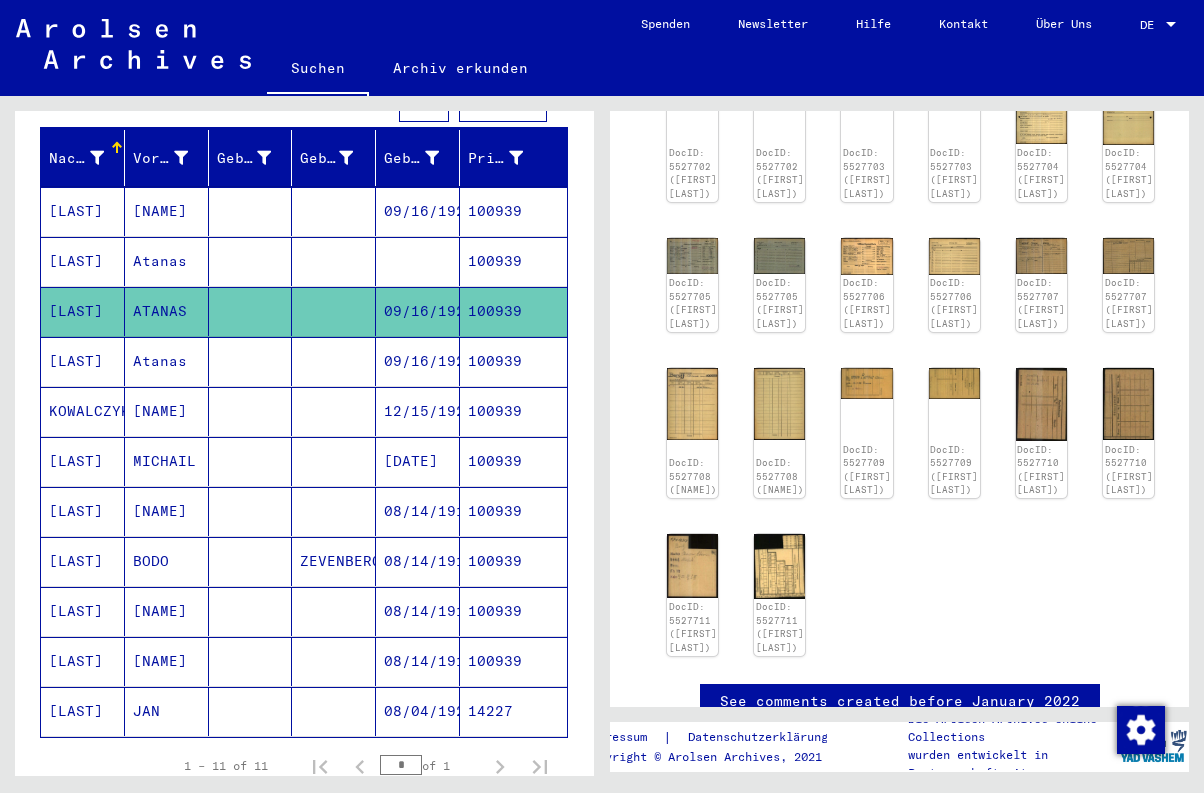 click on "09/16/1920" at bounding box center [418, 411] 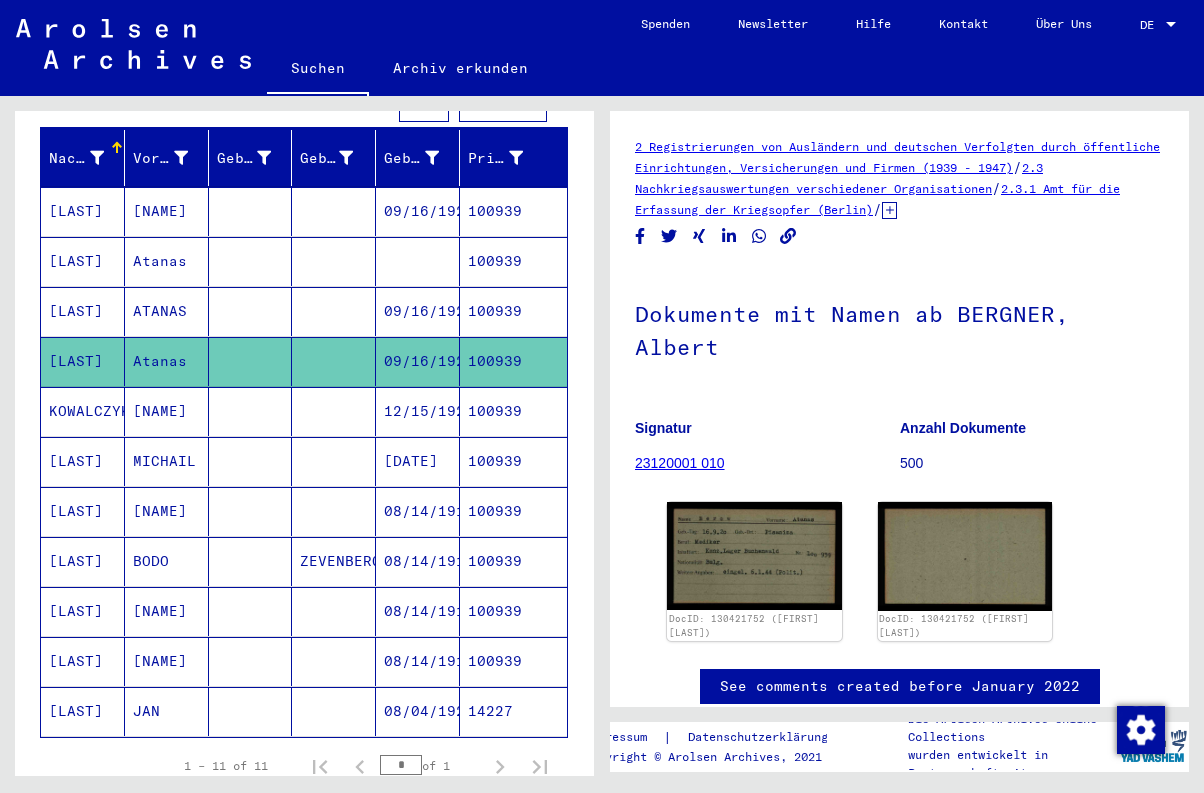 scroll, scrollTop: 0, scrollLeft: 0, axis: both 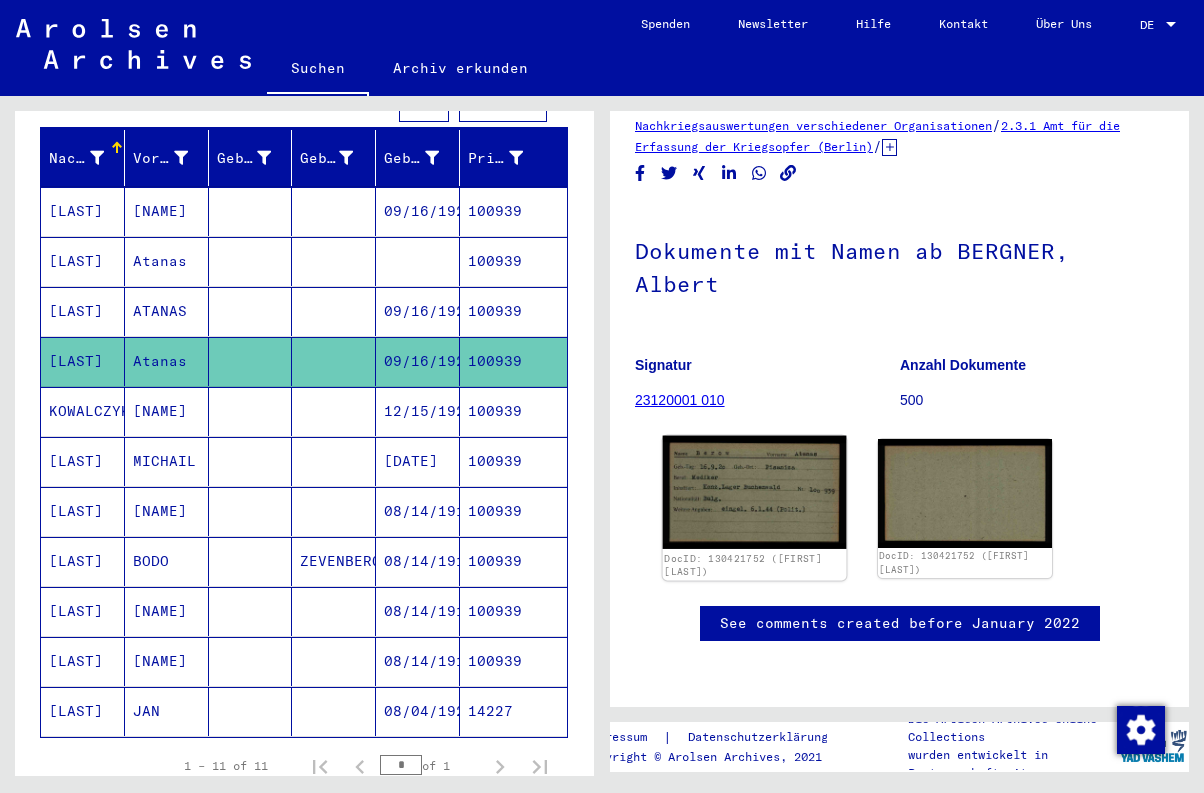 click 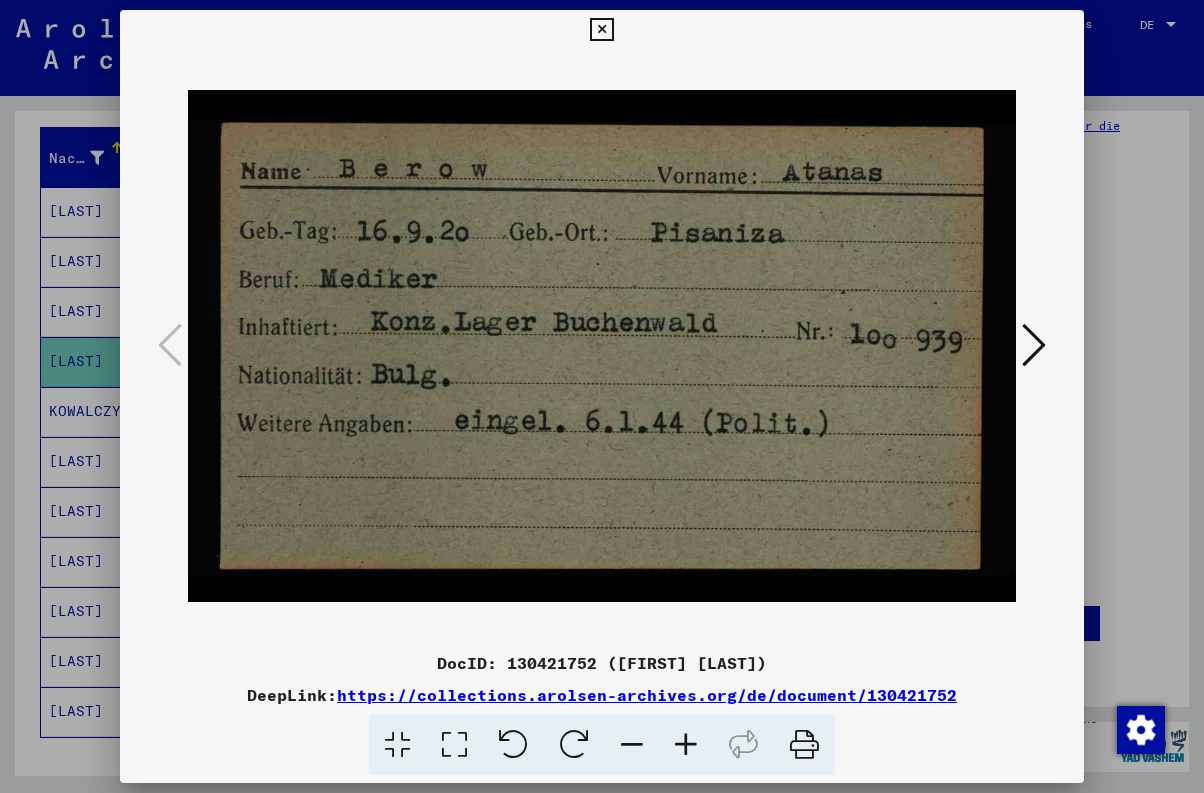 click at bounding box center [601, 30] 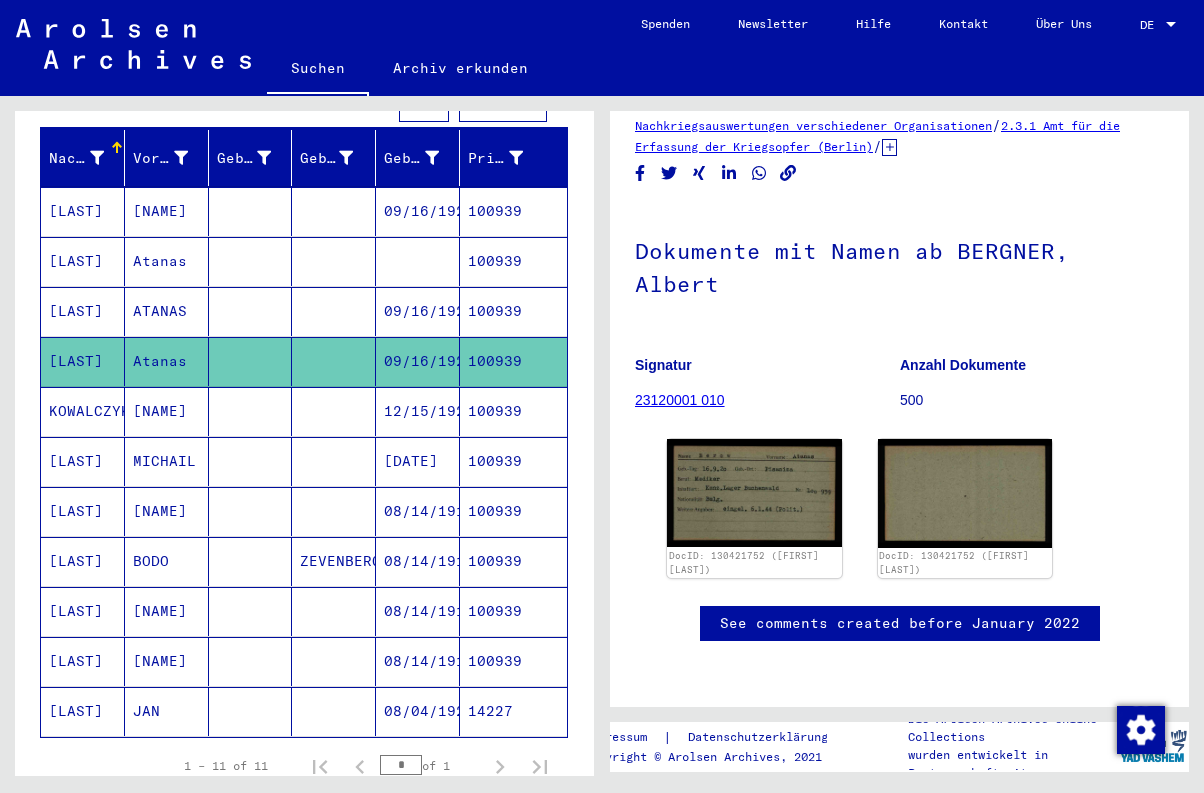 click at bounding box center (251, 361) 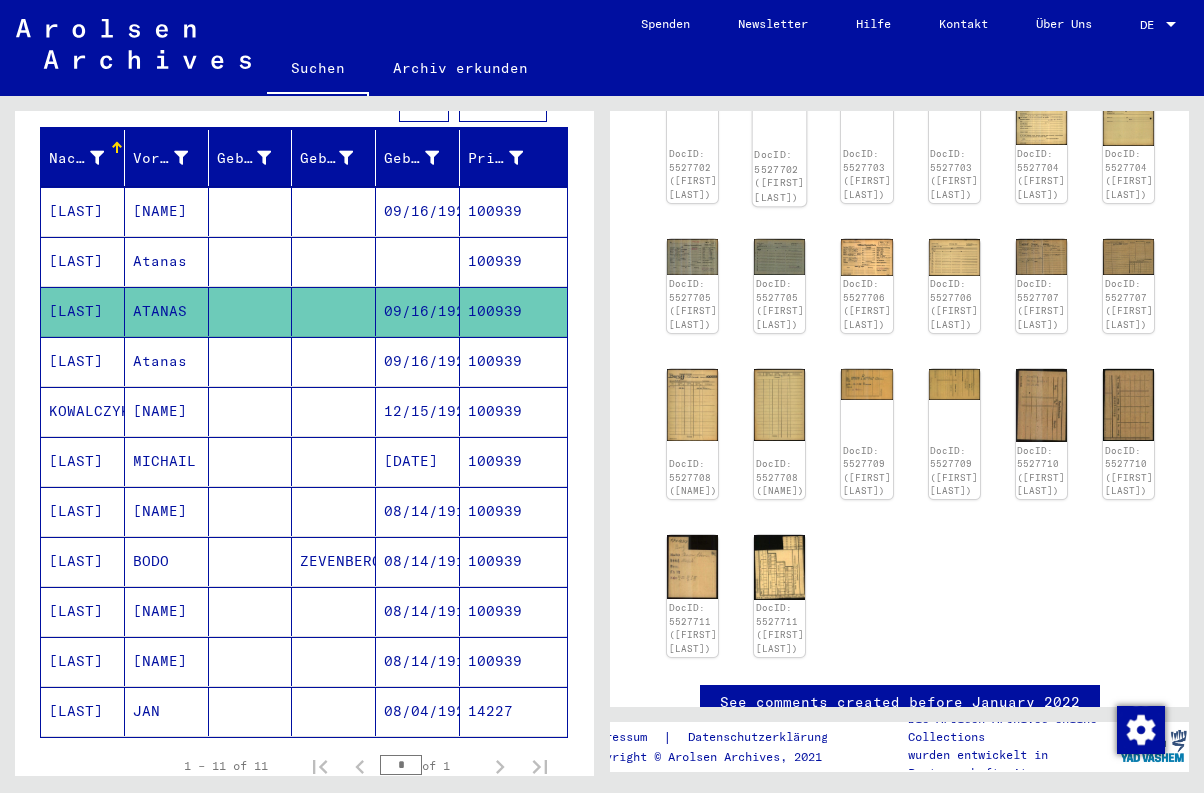 scroll, scrollTop: 277, scrollLeft: 0, axis: vertical 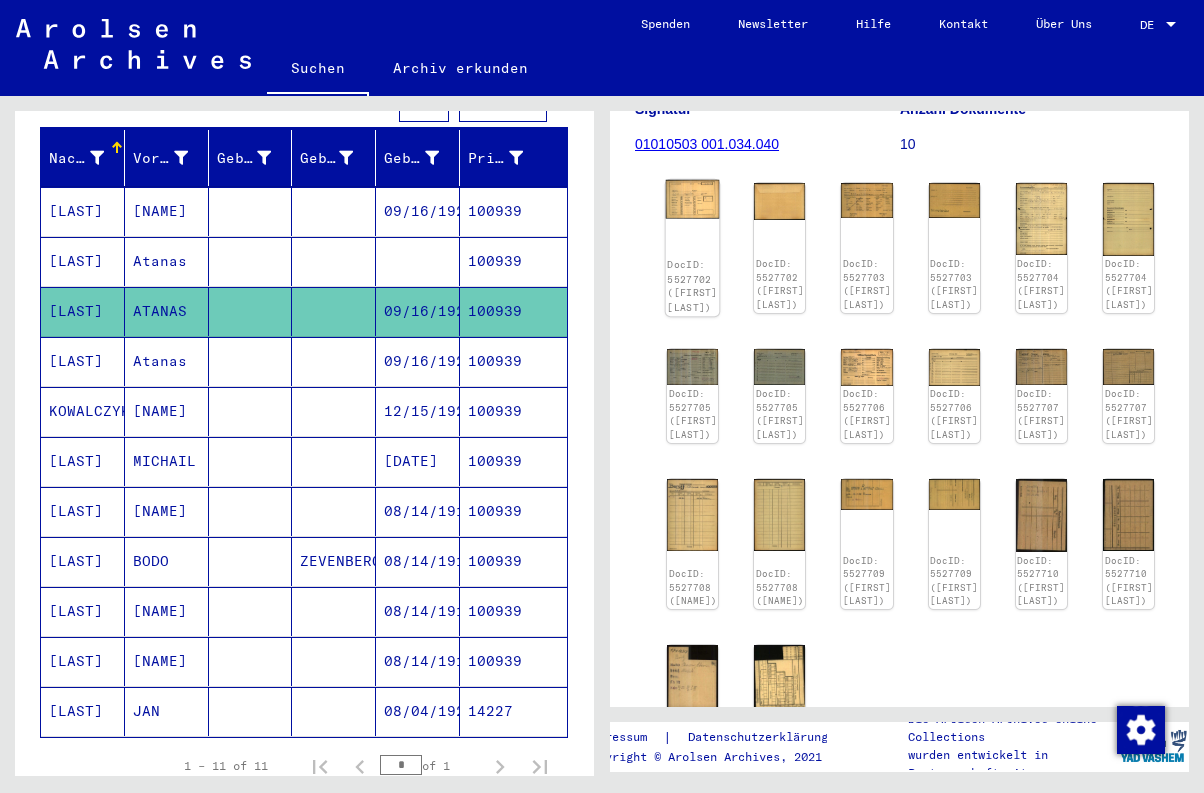 click on "DocID: 5527702 ([FIRST] [LAST])" 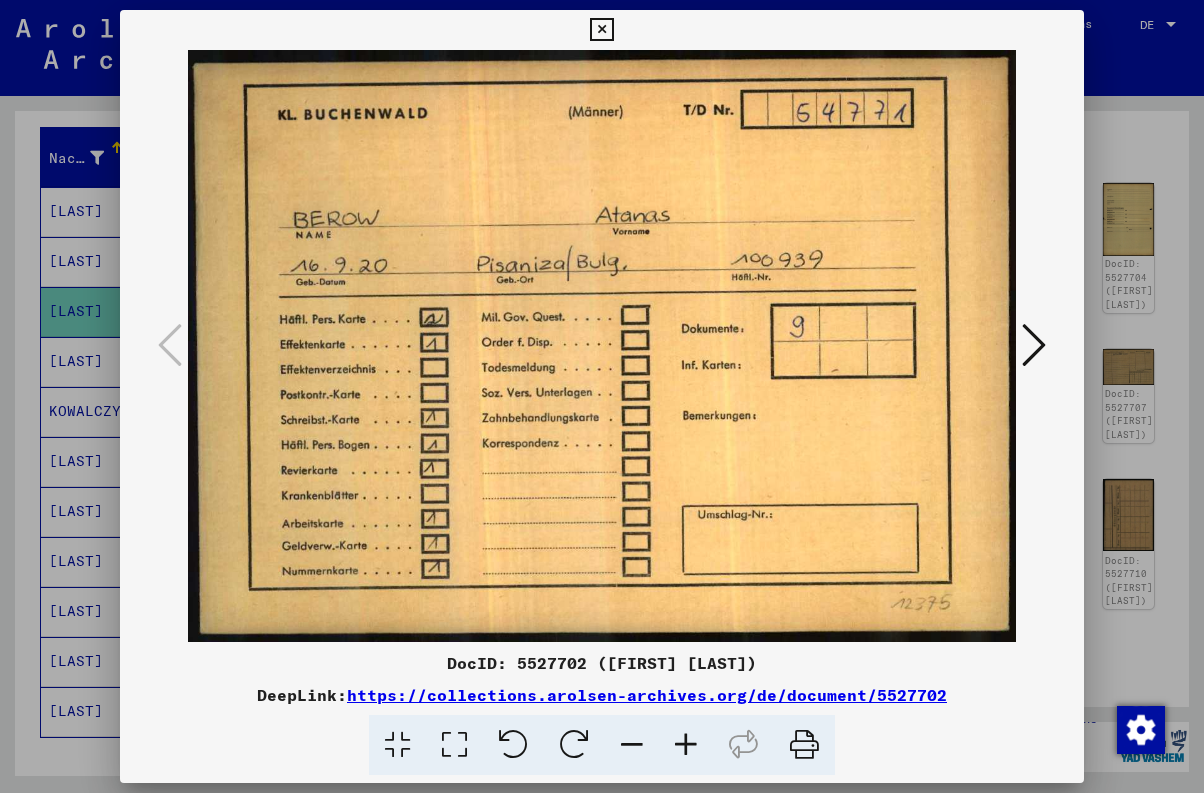 click at bounding box center (1034, 345) 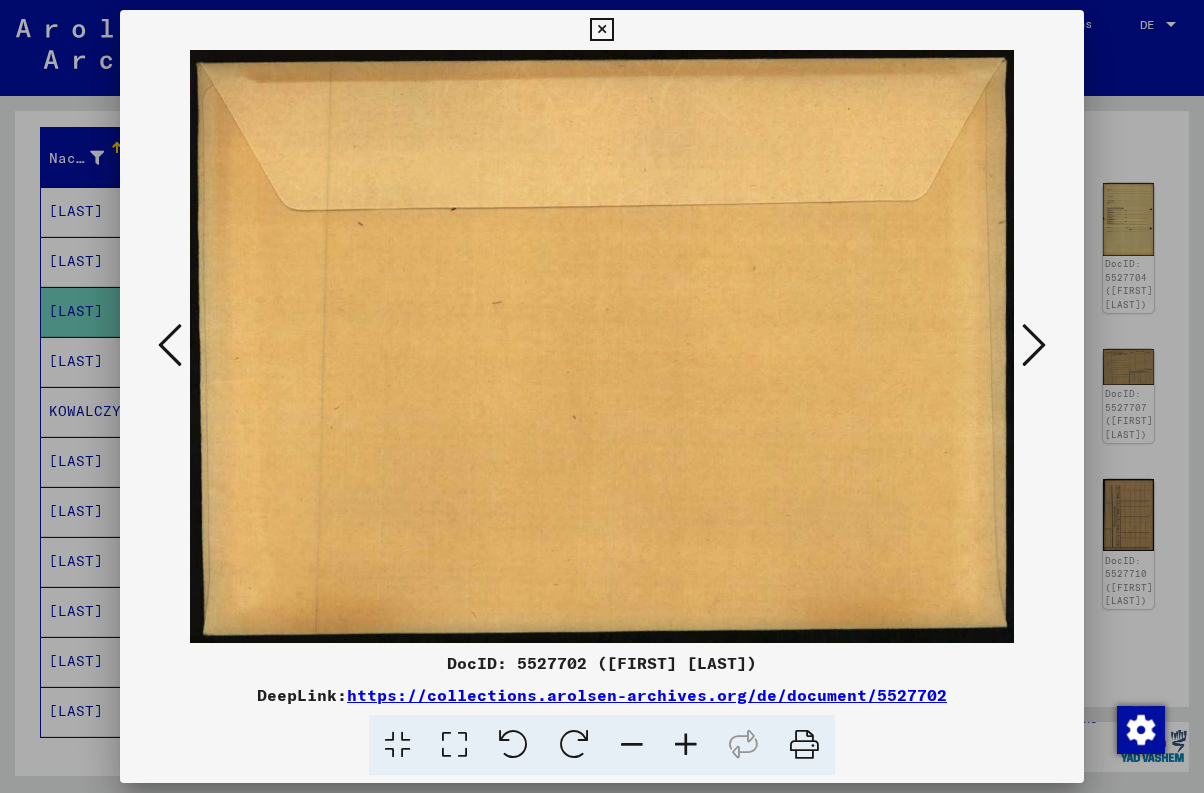 click at bounding box center (1034, 345) 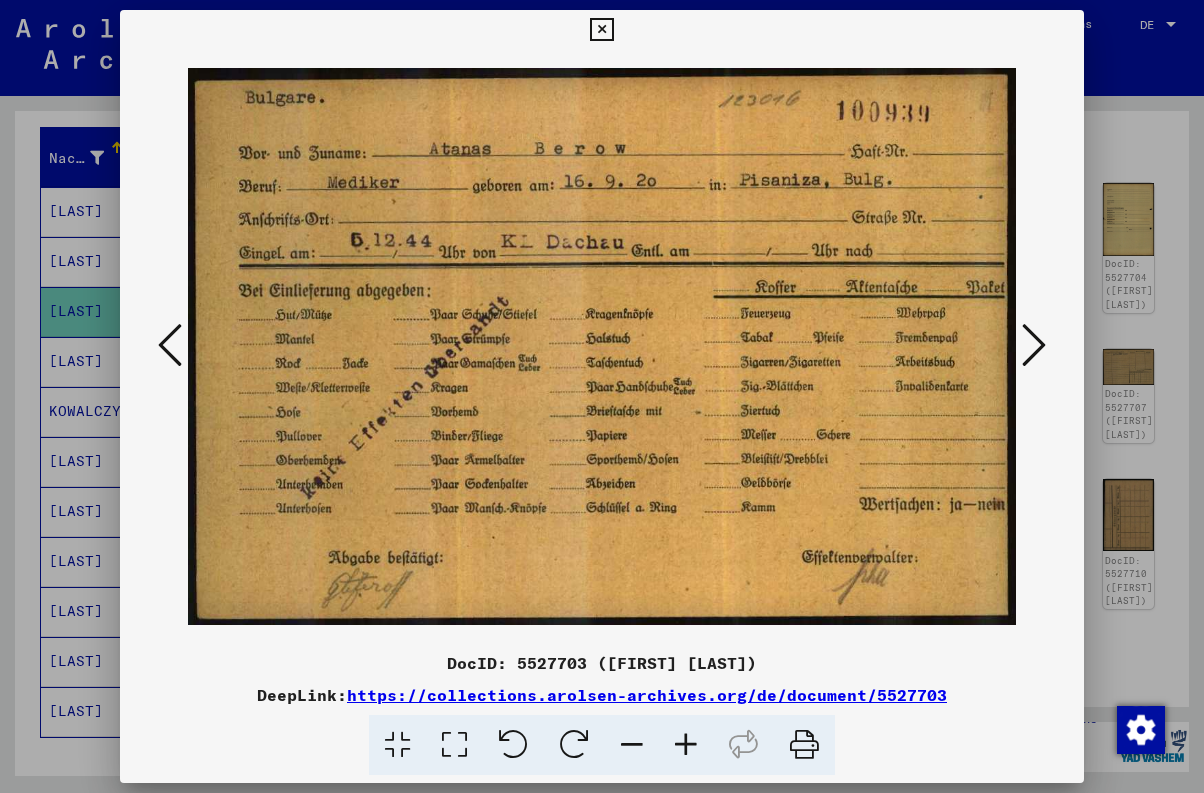 click at bounding box center [1034, 345] 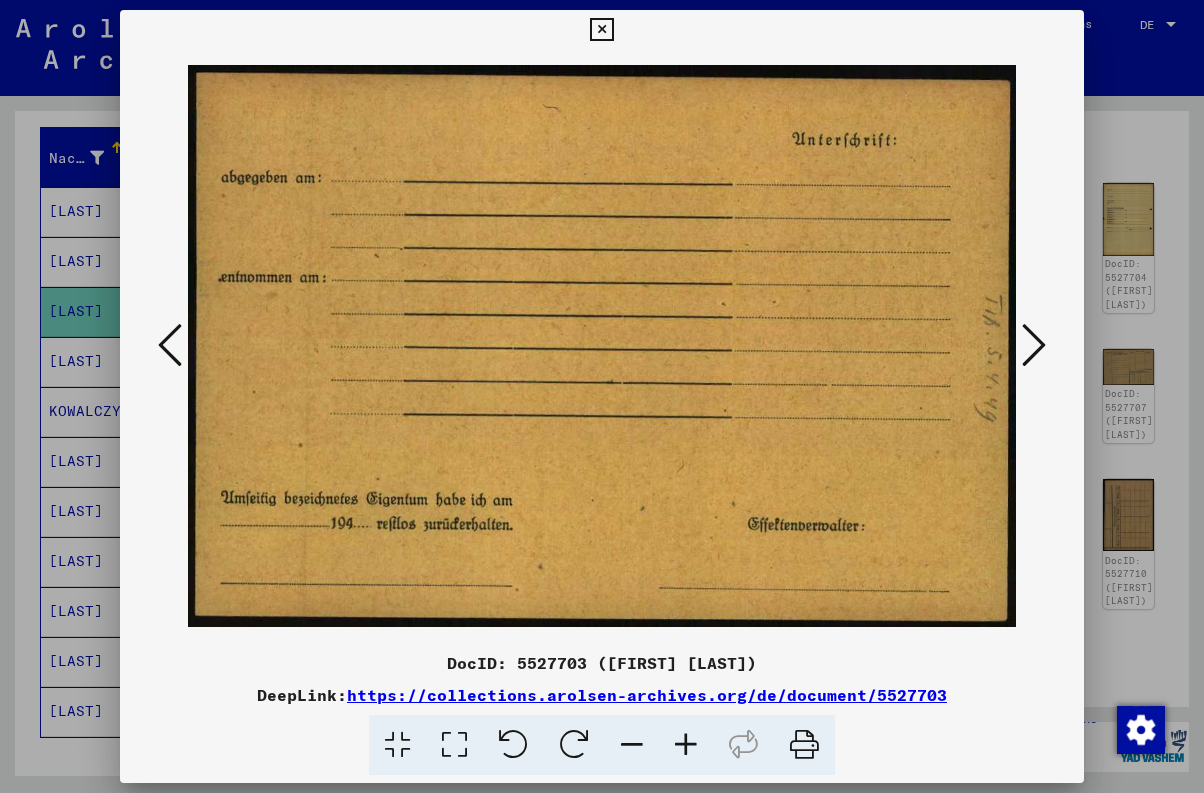 click at bounding box center (1034, 345) 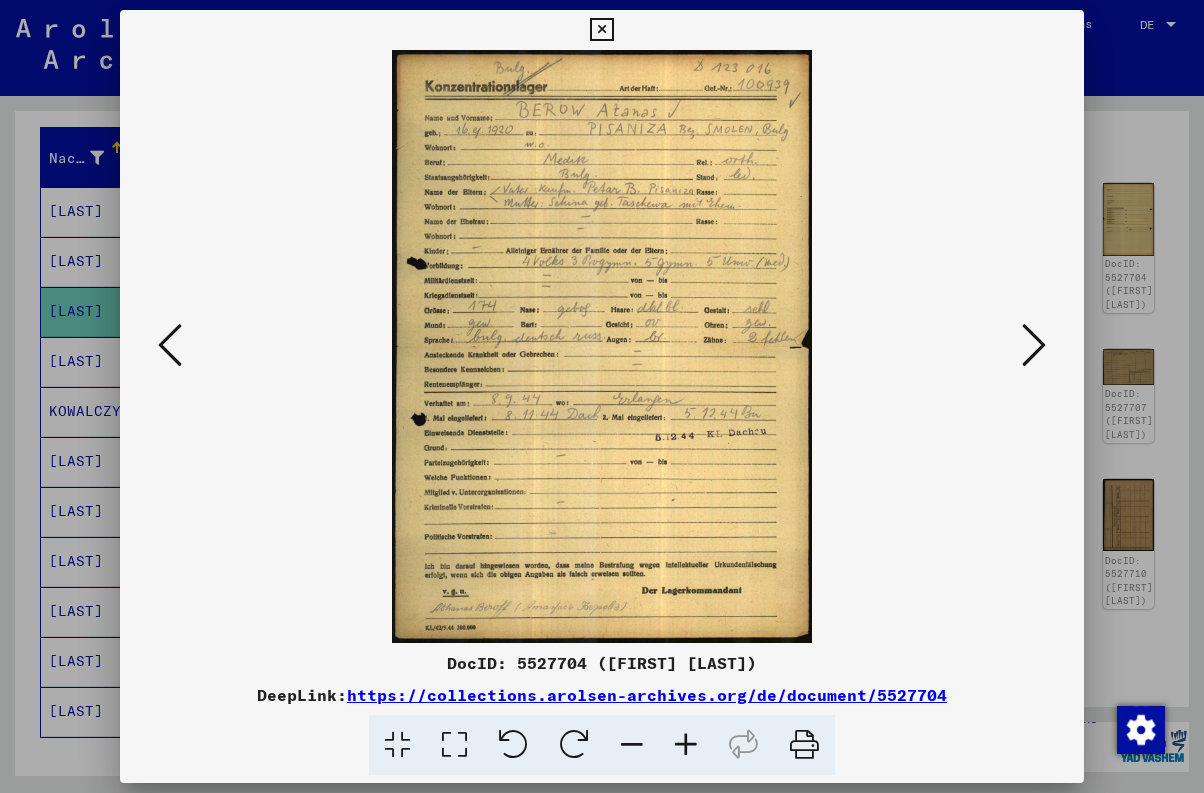 click at bounding box center [1034, 345] 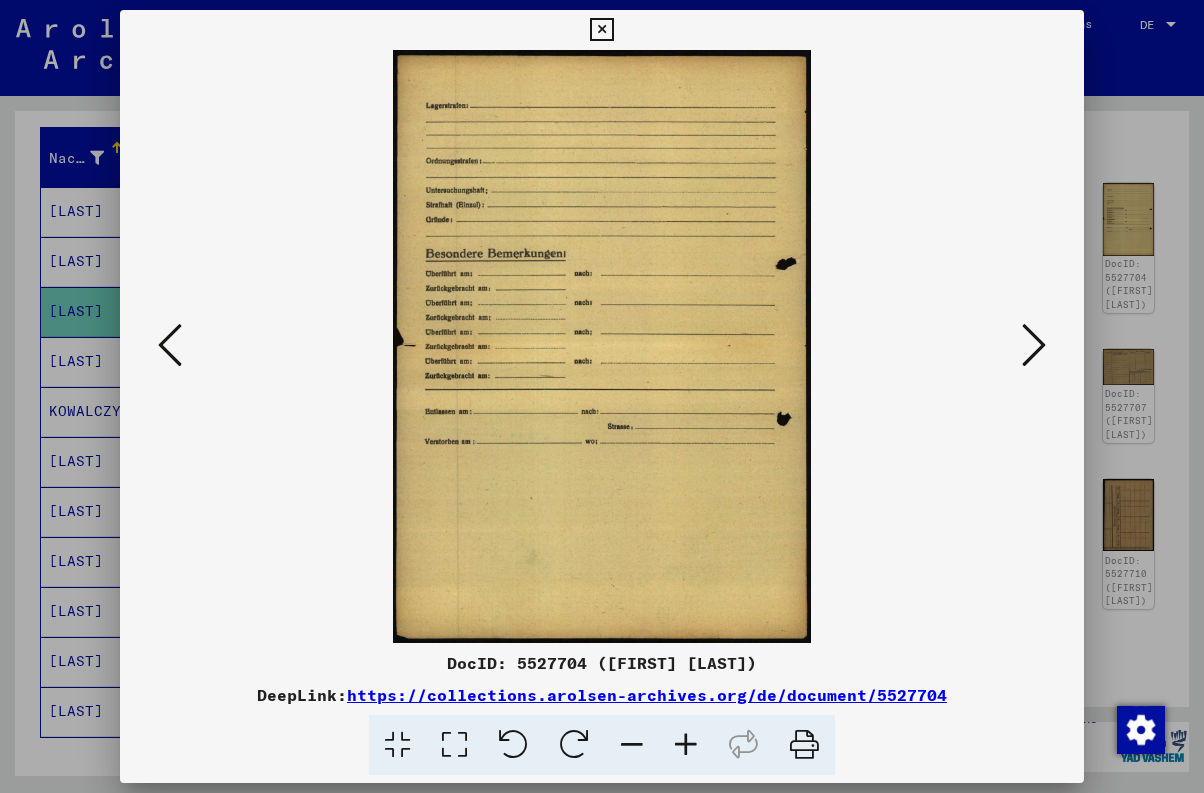 click at bounding box center (1034, 345) 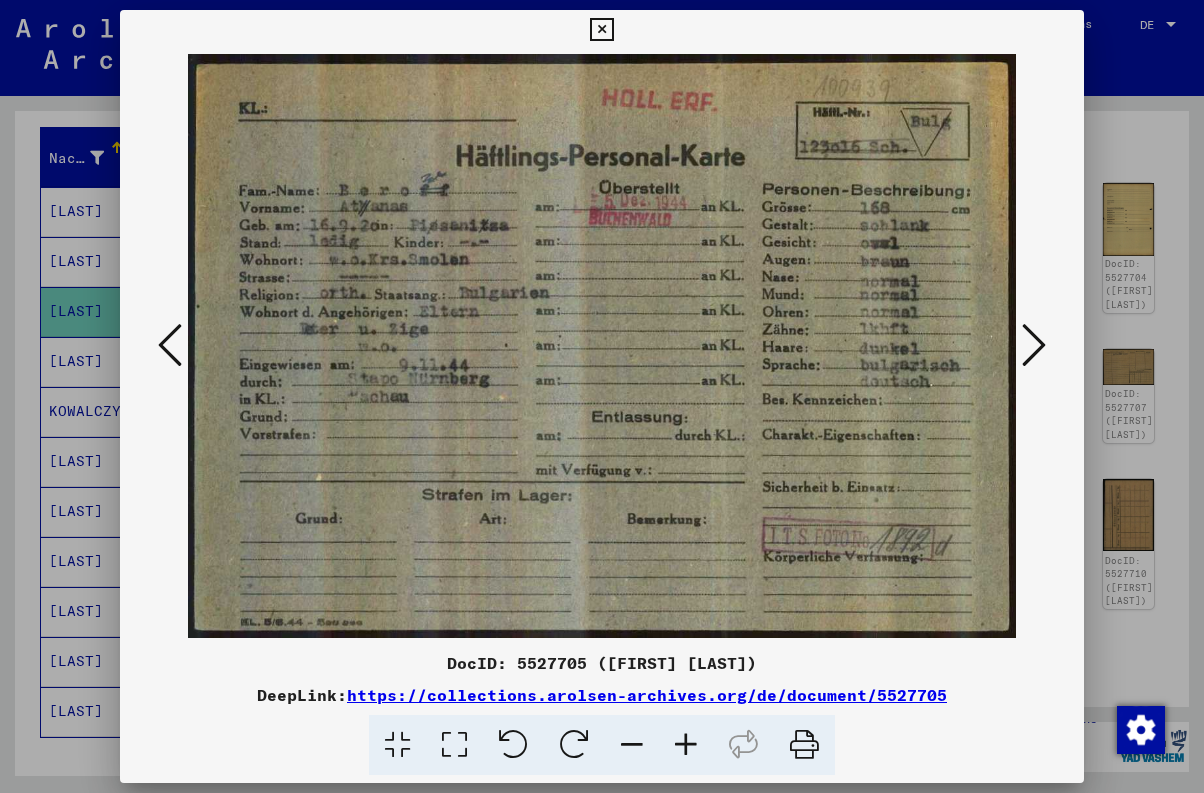 click at bounding box center (1034, 345) 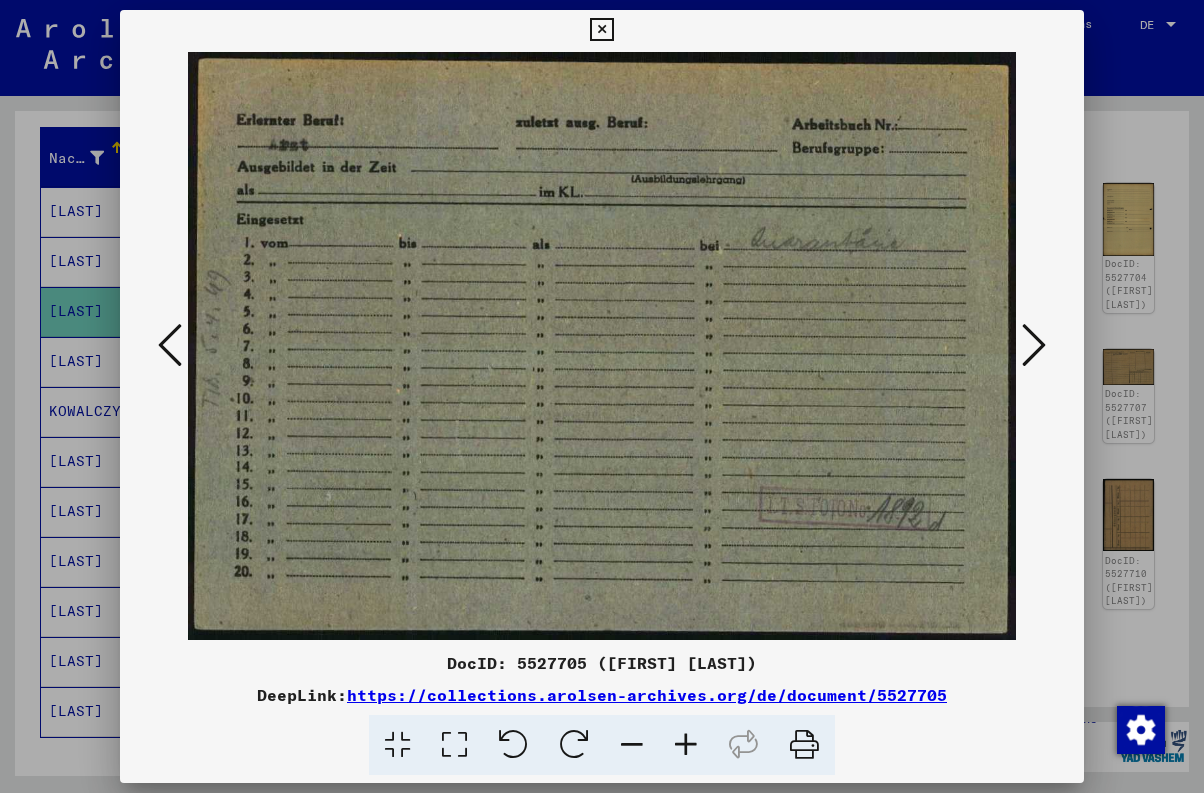 click at bounding box center [1034, 345] 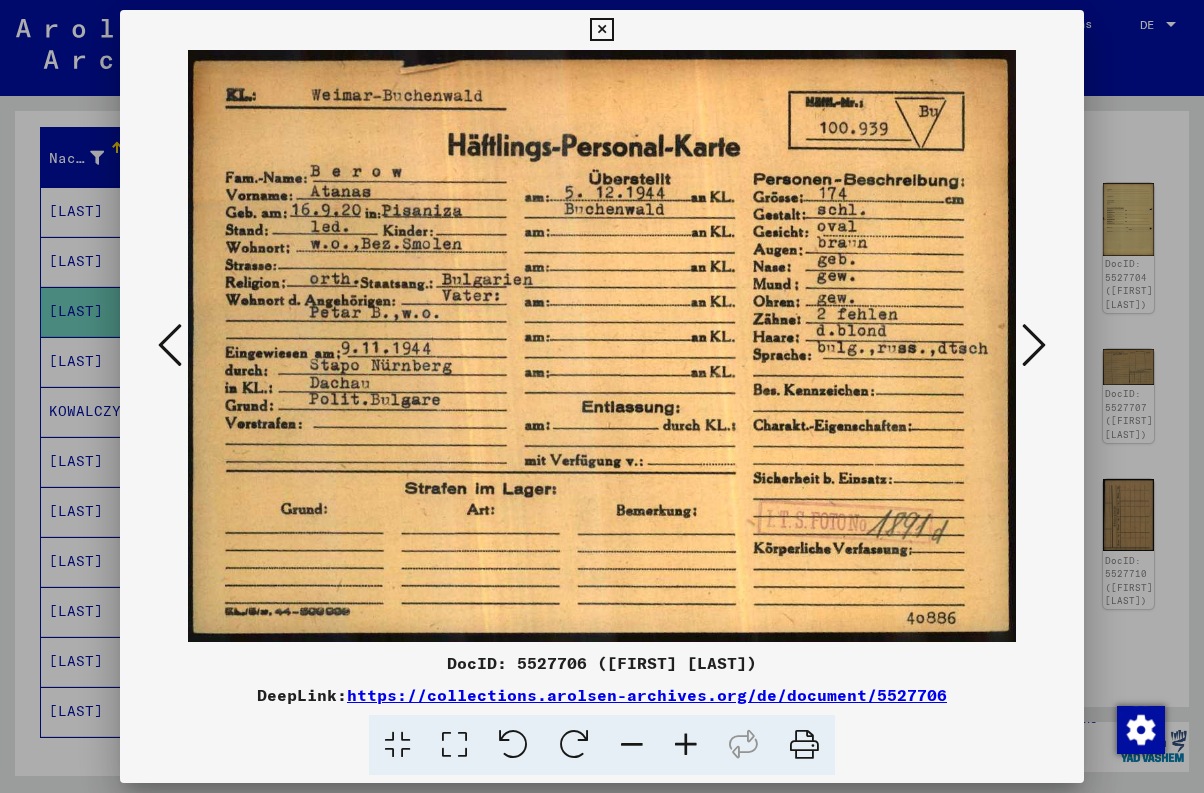 click at bounding box center [1034, 345] 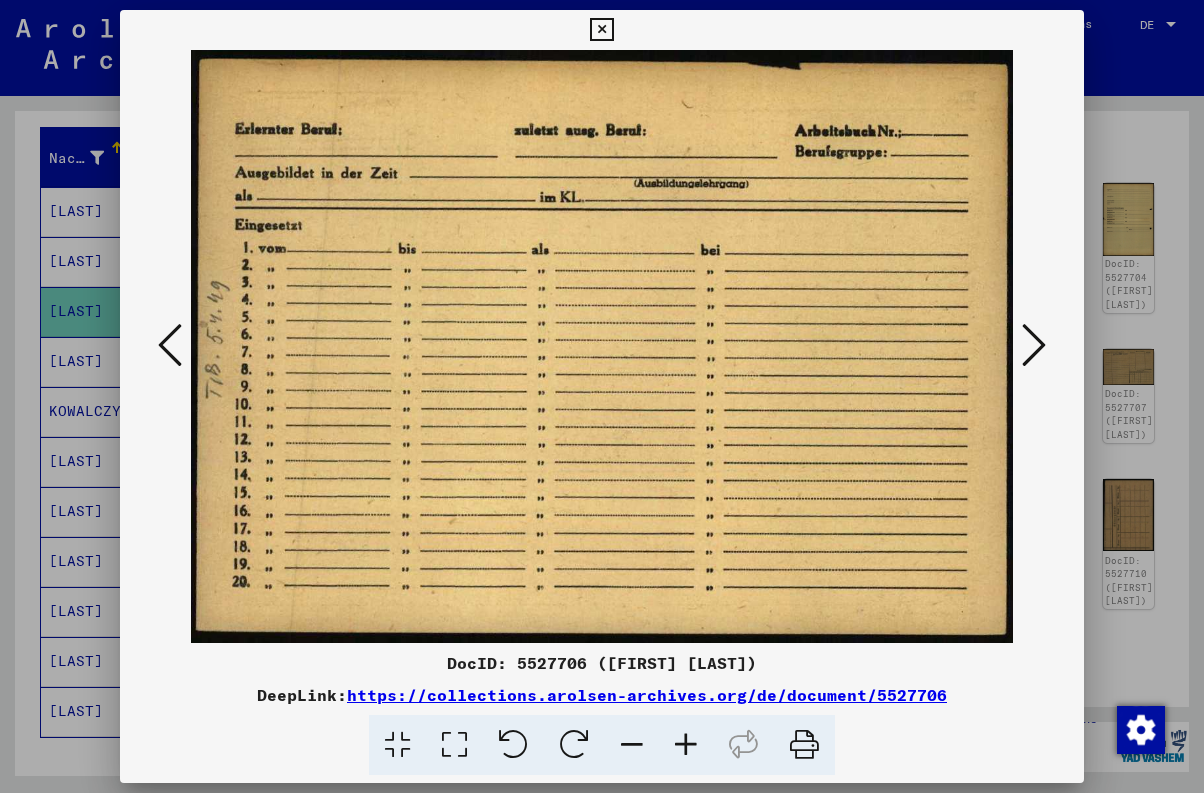click at bounding box center (1034, 345) 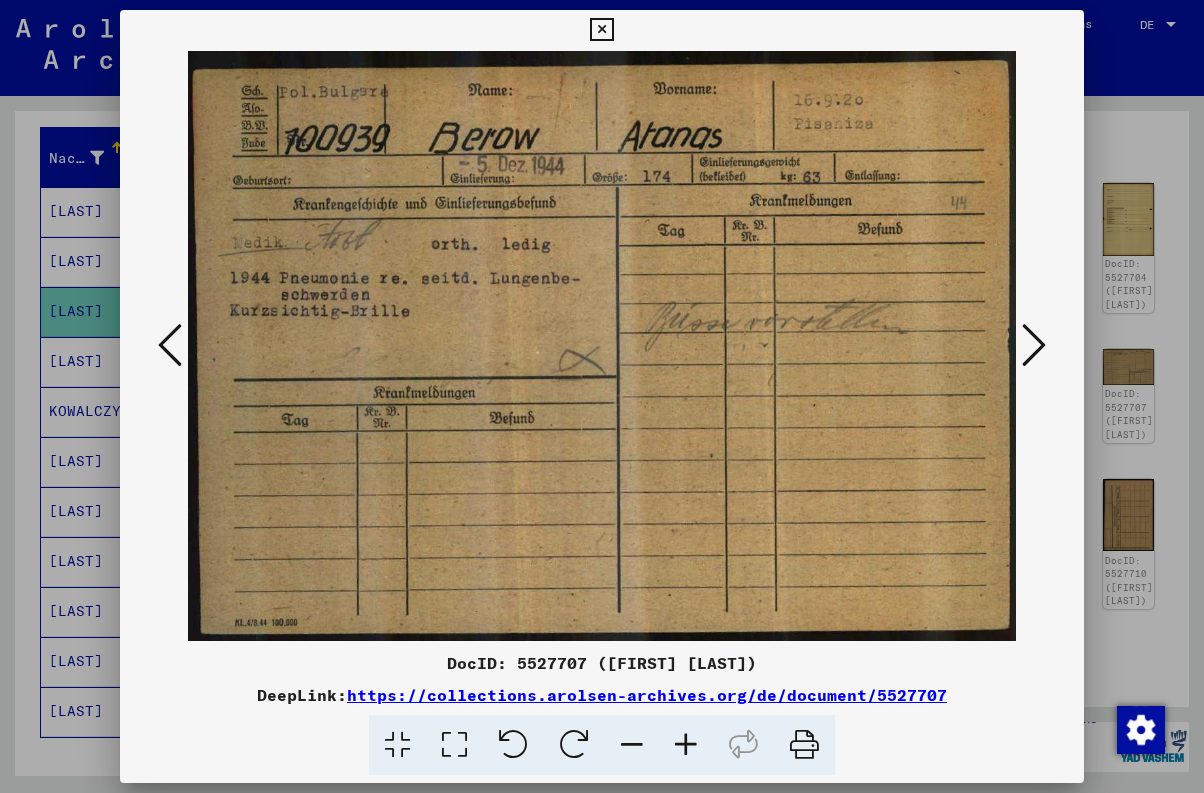 click at bounding box center (1034, 345) 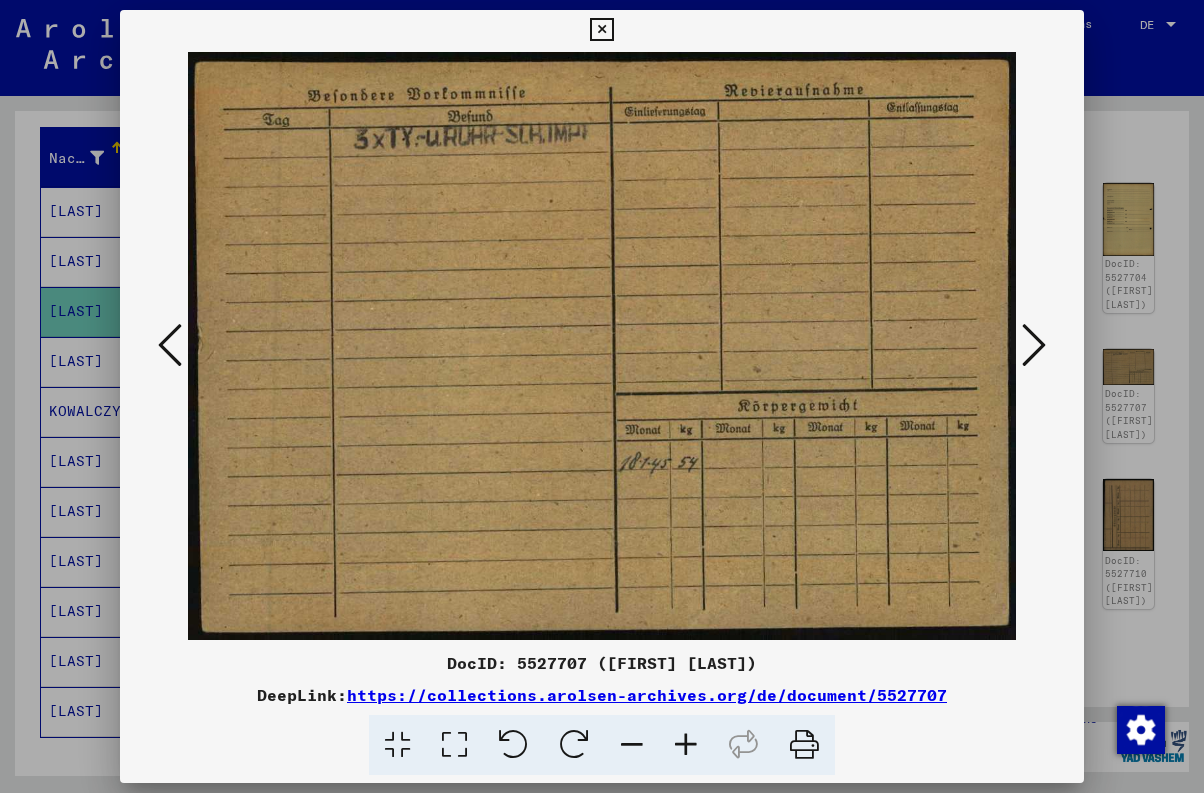 click at bounding box center (1034, 345) 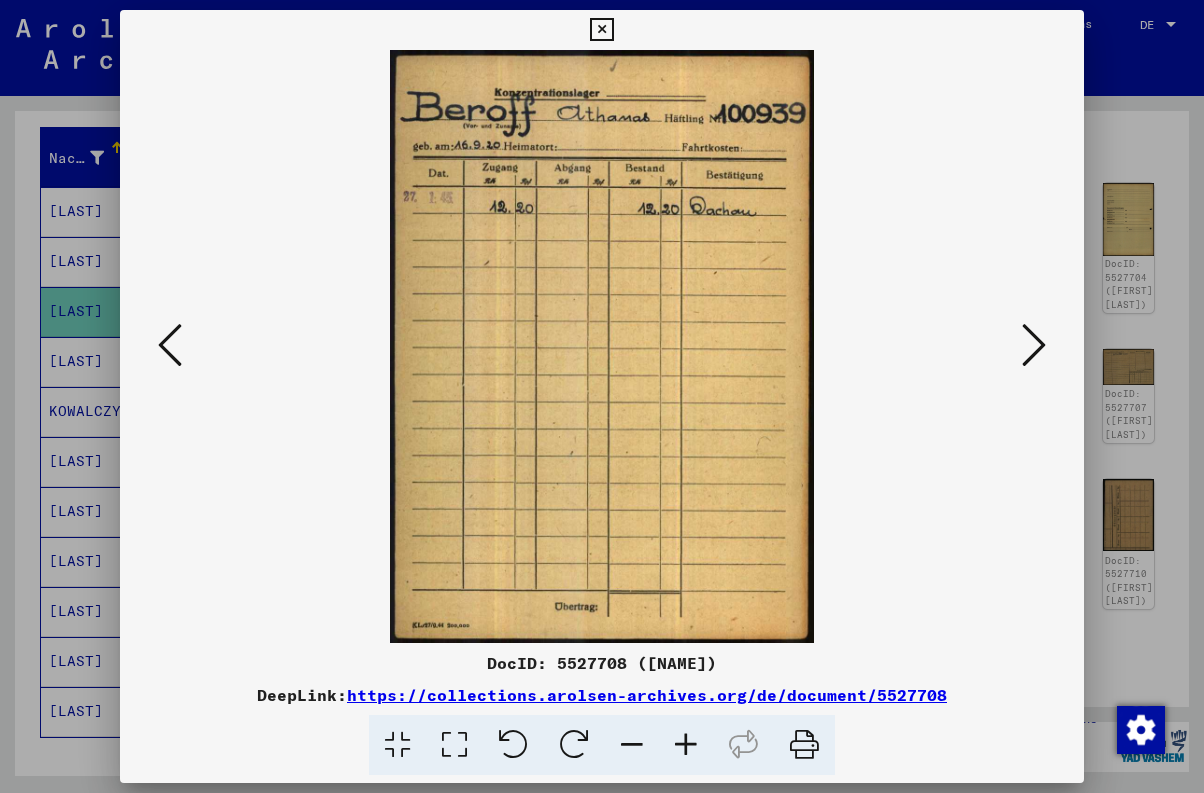 click at bounding box center [170, 345] 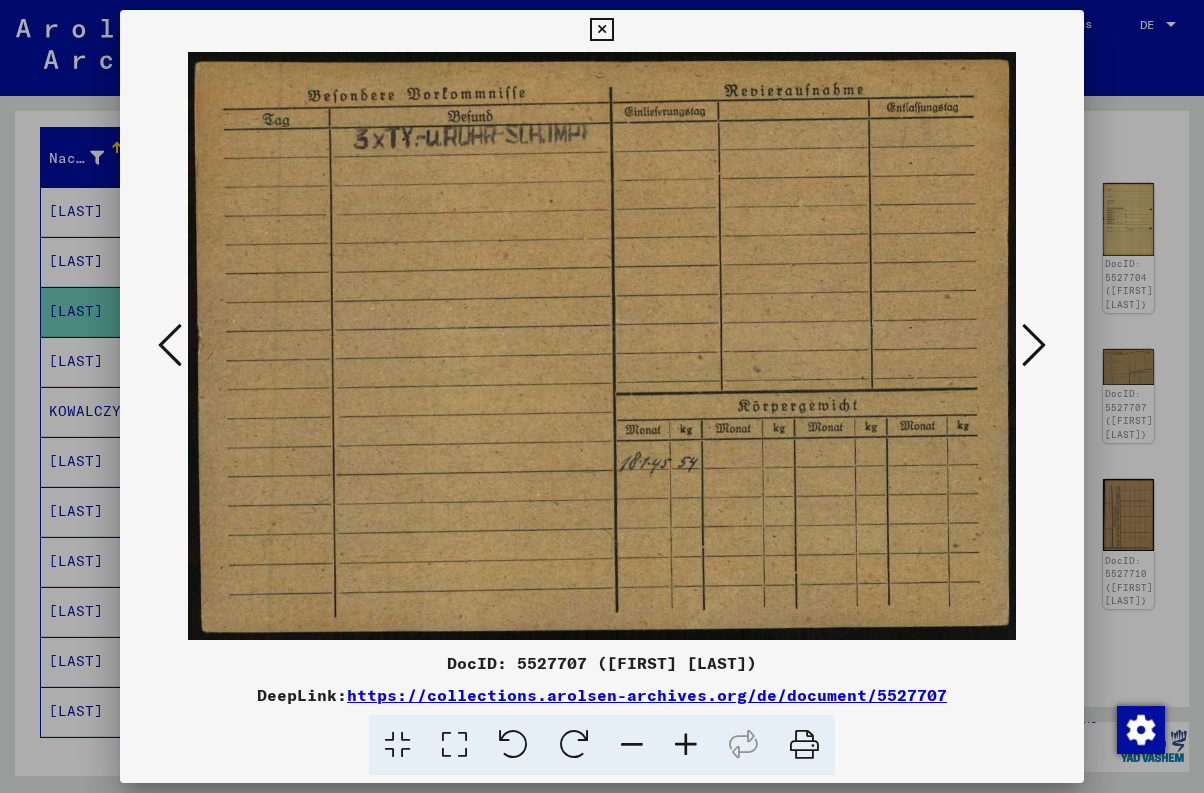click at bounding box center [170, 345] 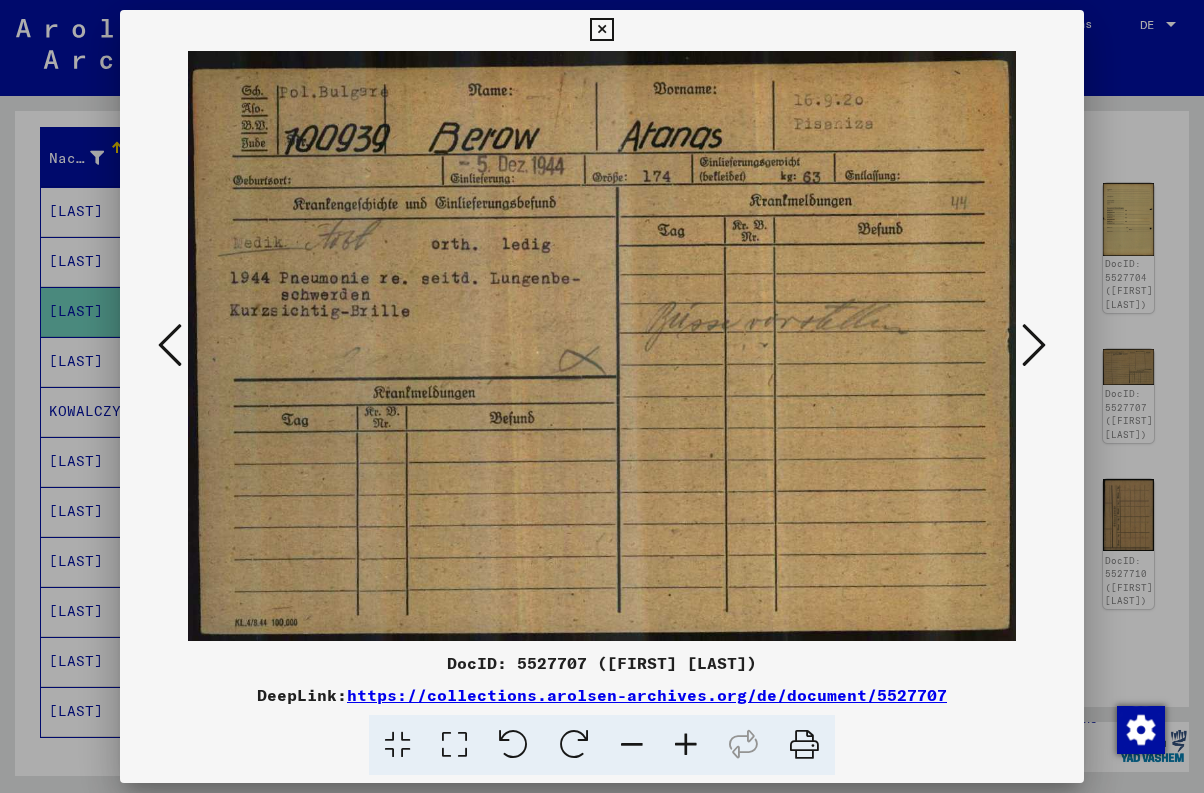 click at bounding box center [1034, 345] 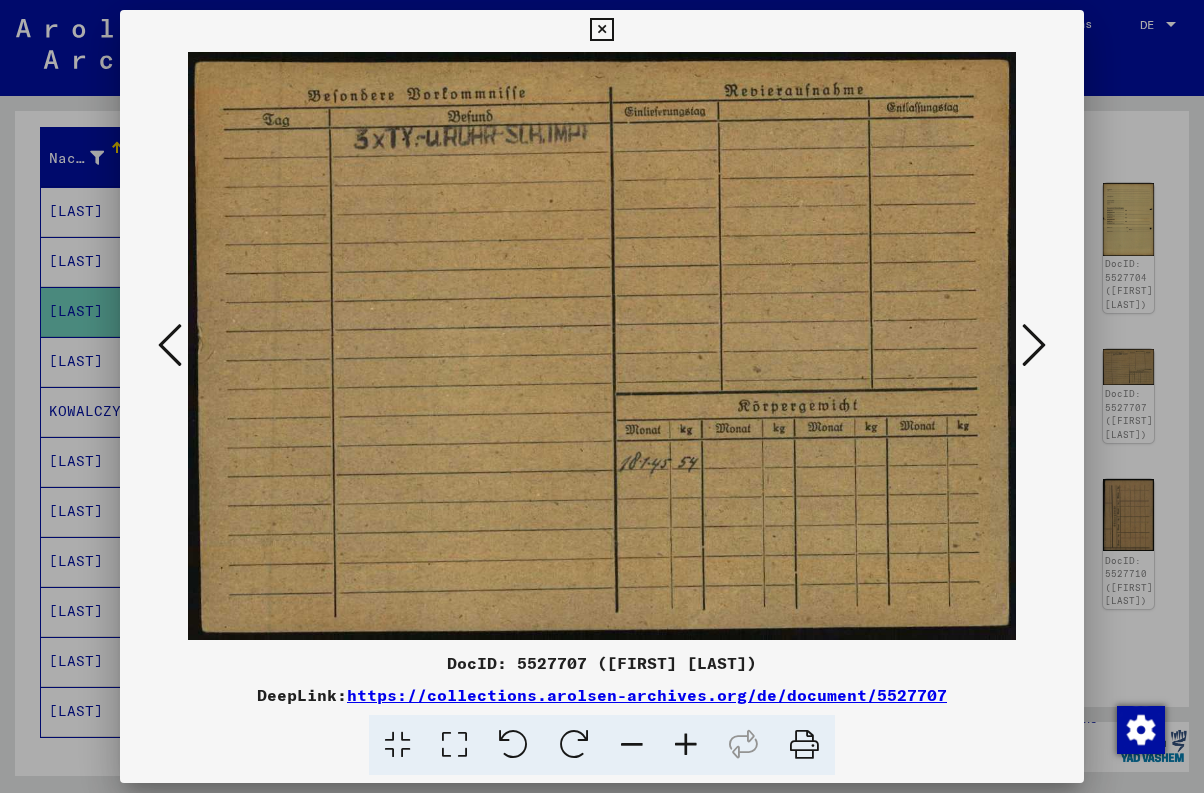 click at bounding box center [1034, 345] 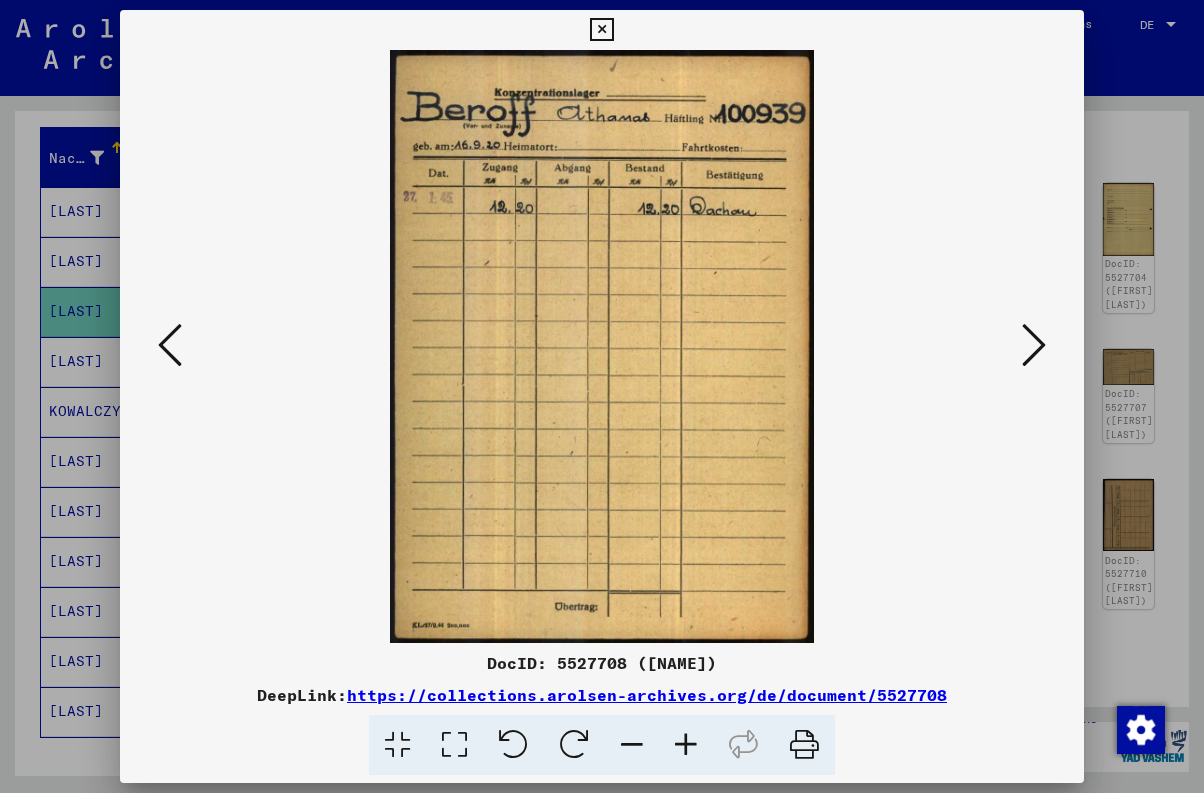 click at bounding box center [1034, 345] 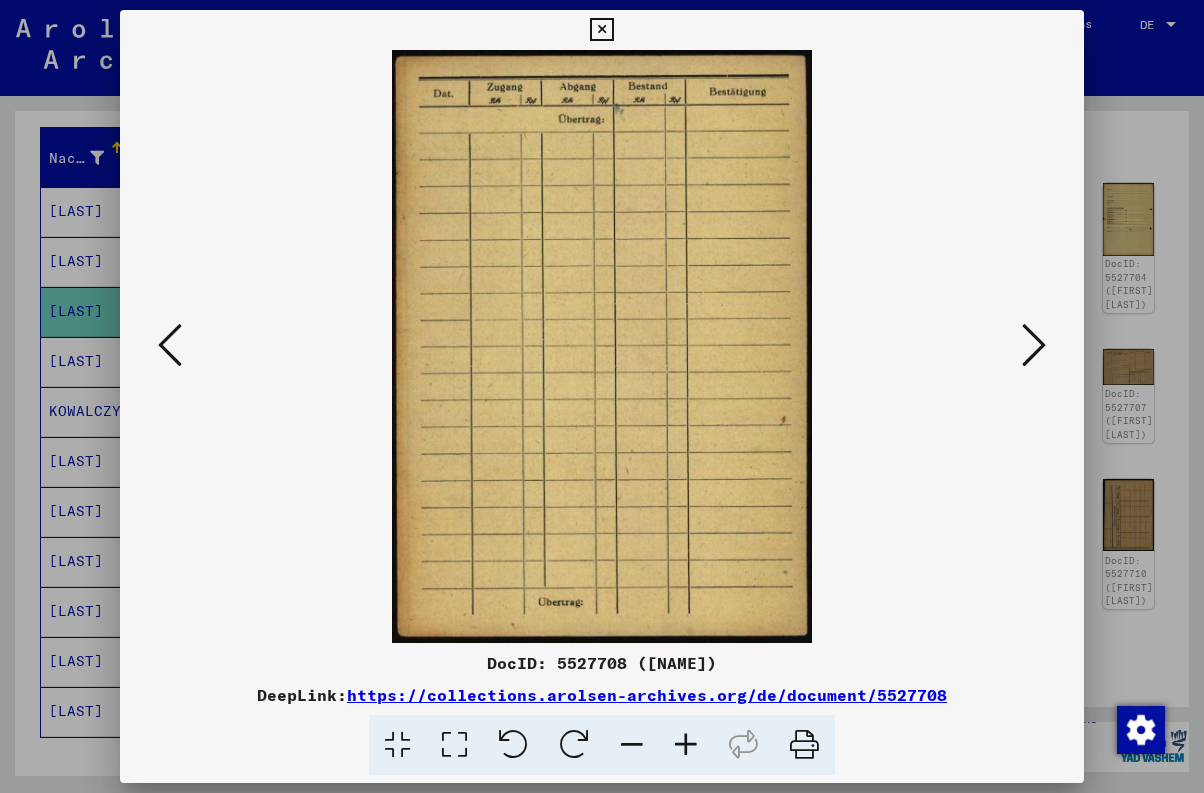 click at bounding box center (1034, 345) 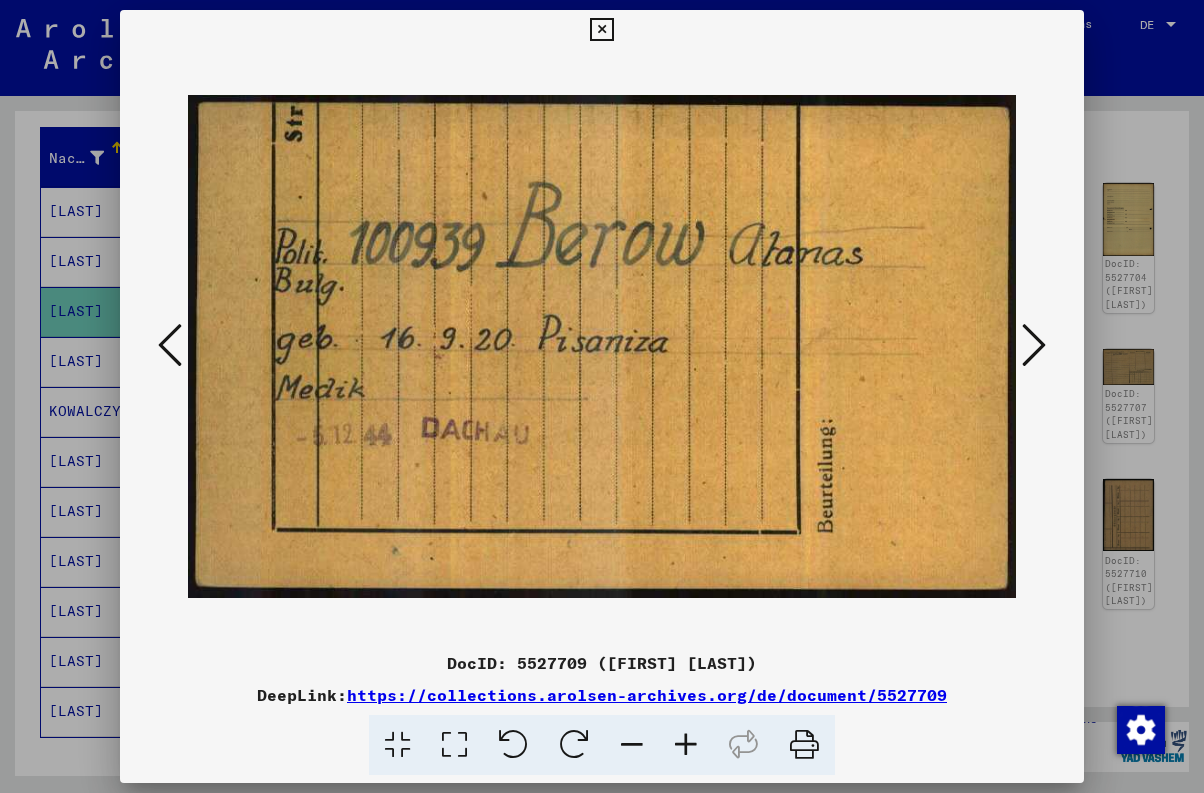 click at bounding box center [1034, 345] 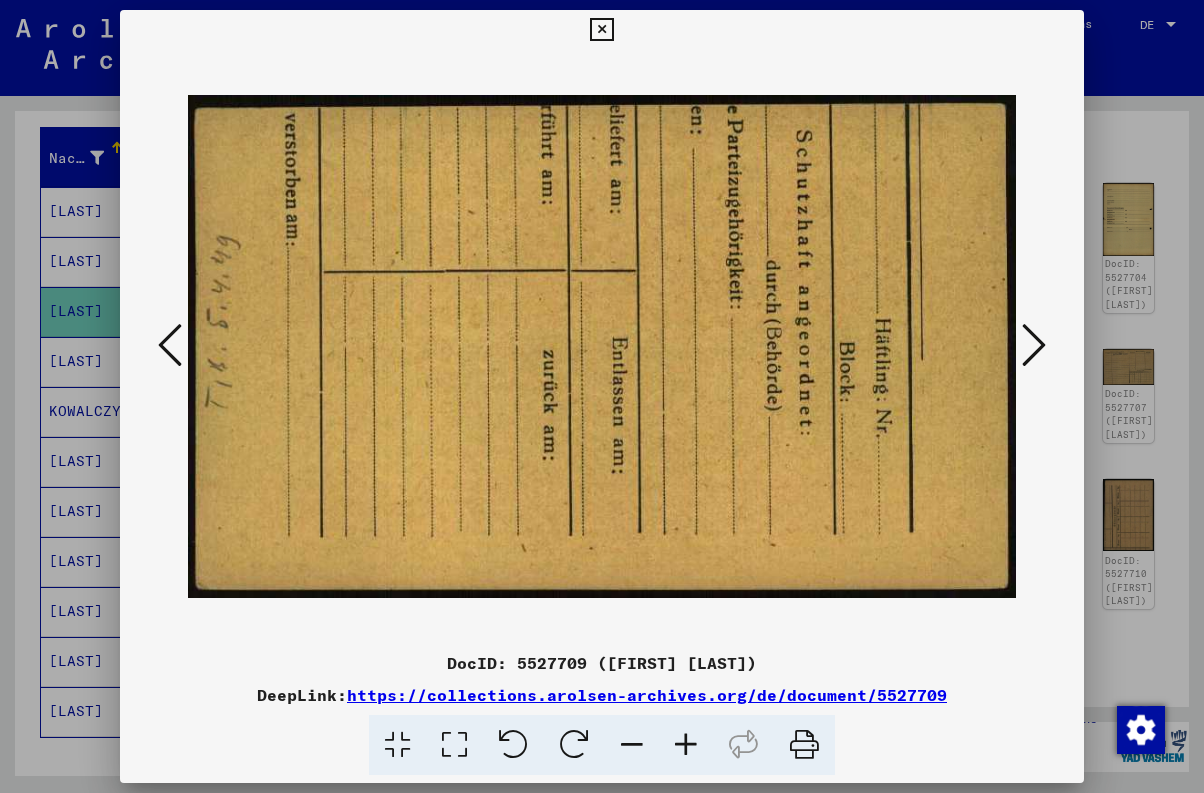 click at bounding box center (1034, 345) 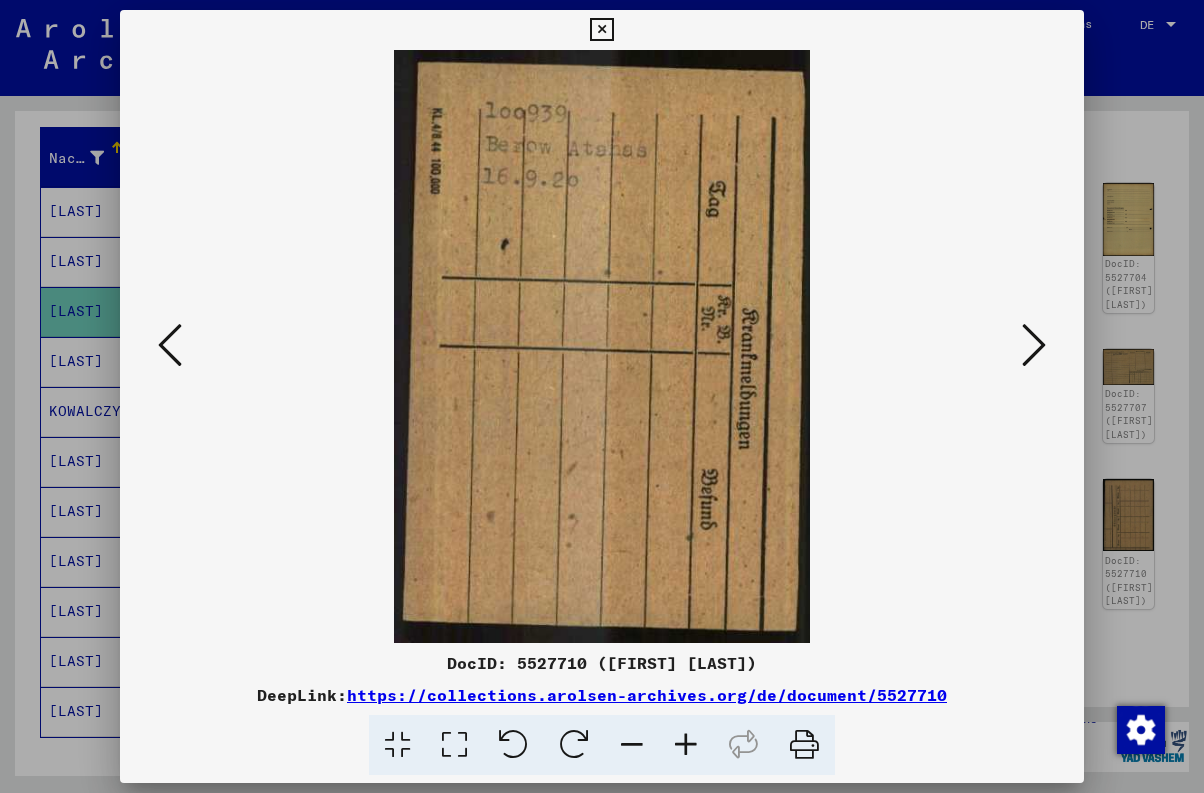 click at bounding box center (1034, 345) 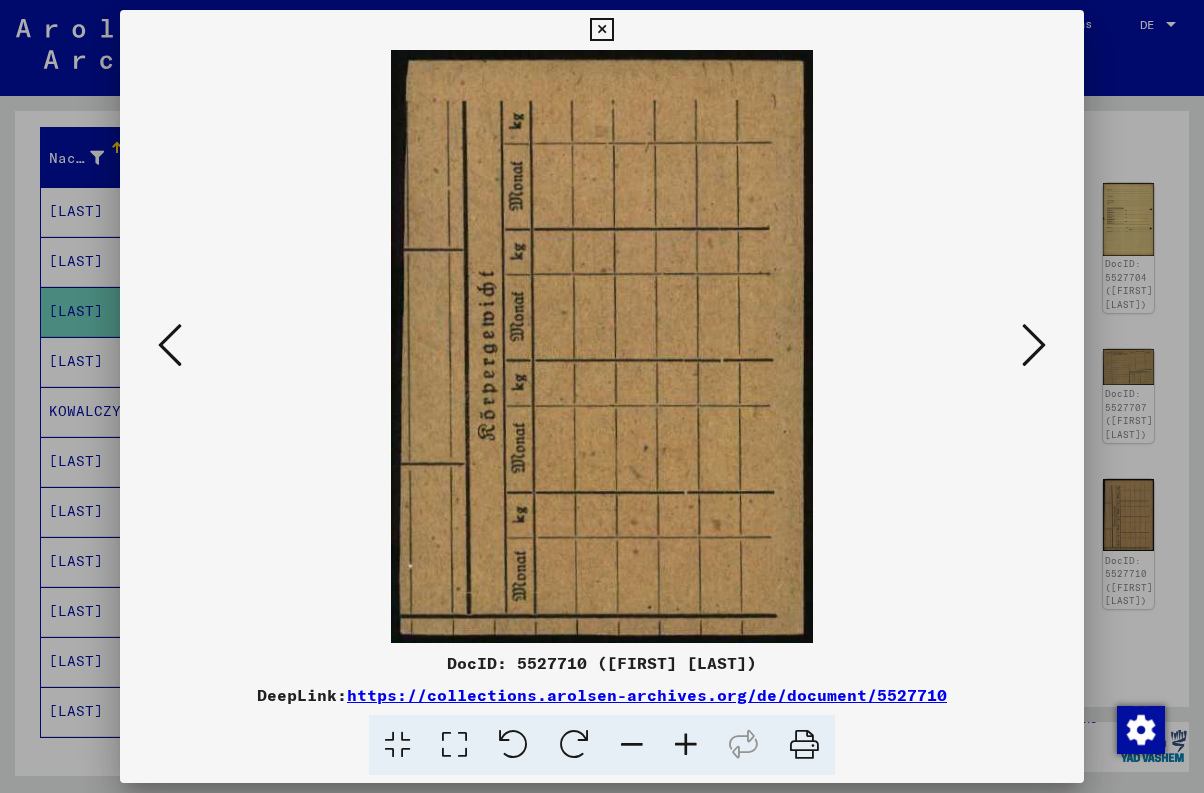 click at bounding box center [1034, 345] 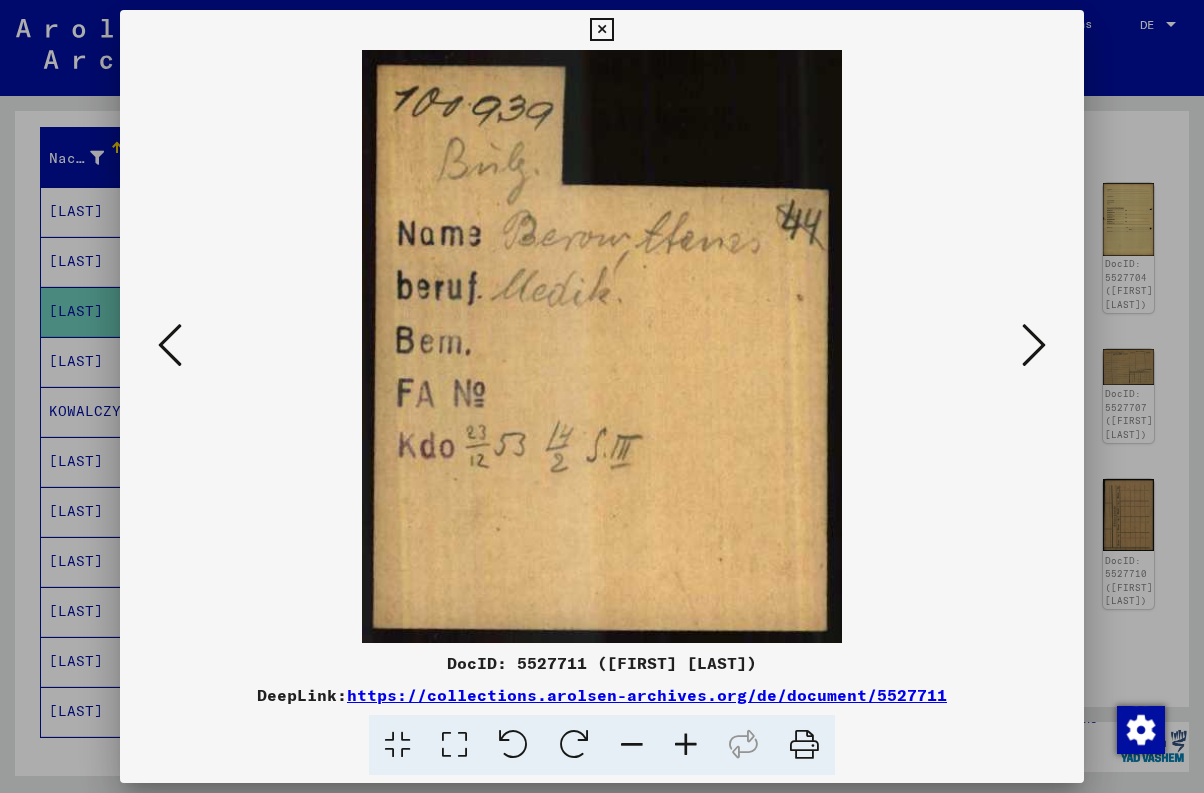 click at bounding box center [601, 30] 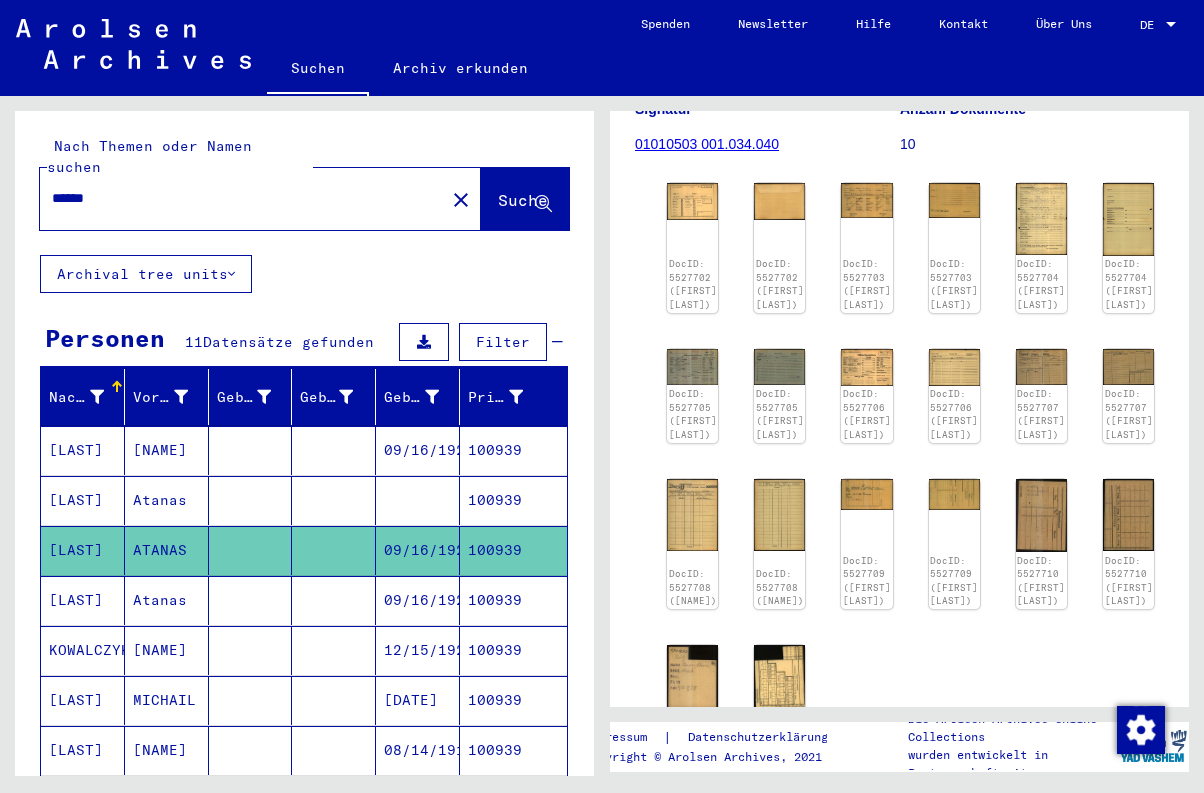 scroll, scrollTop: 0, scrollLeft: 0, axis: both 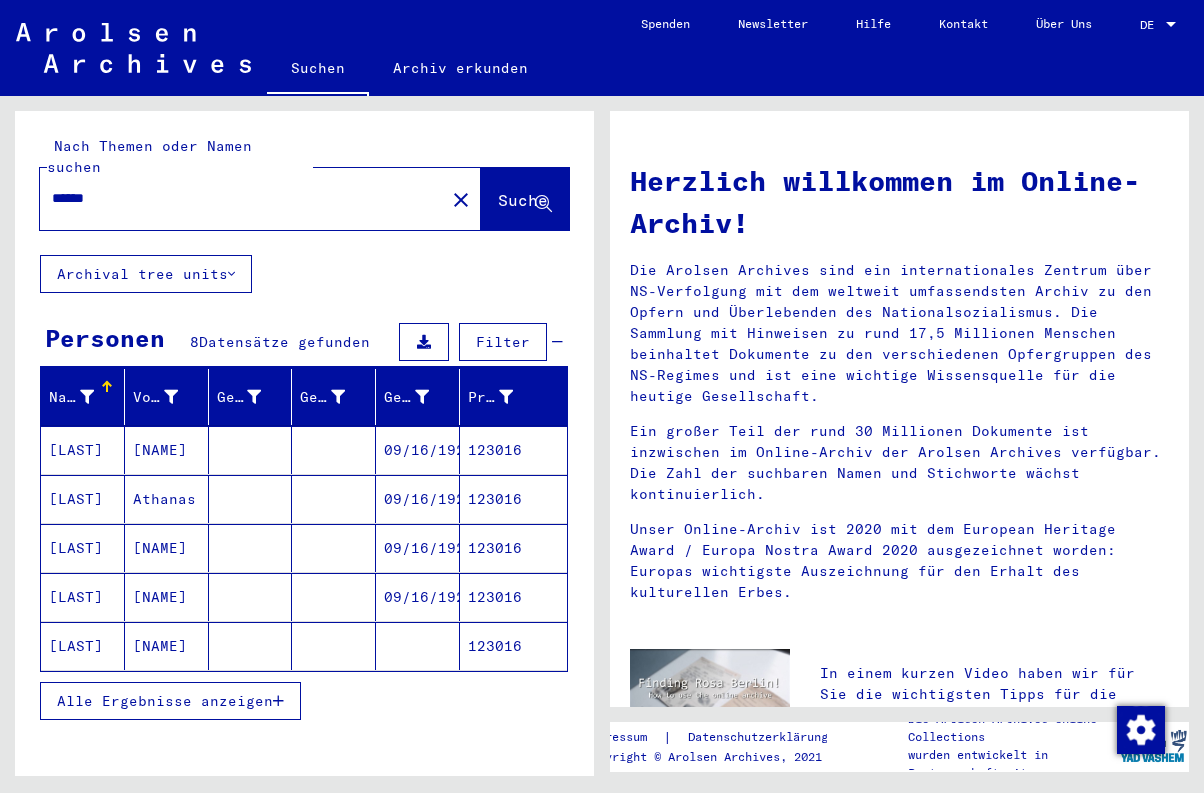 click on "123016" at bounding box center (513, 499) 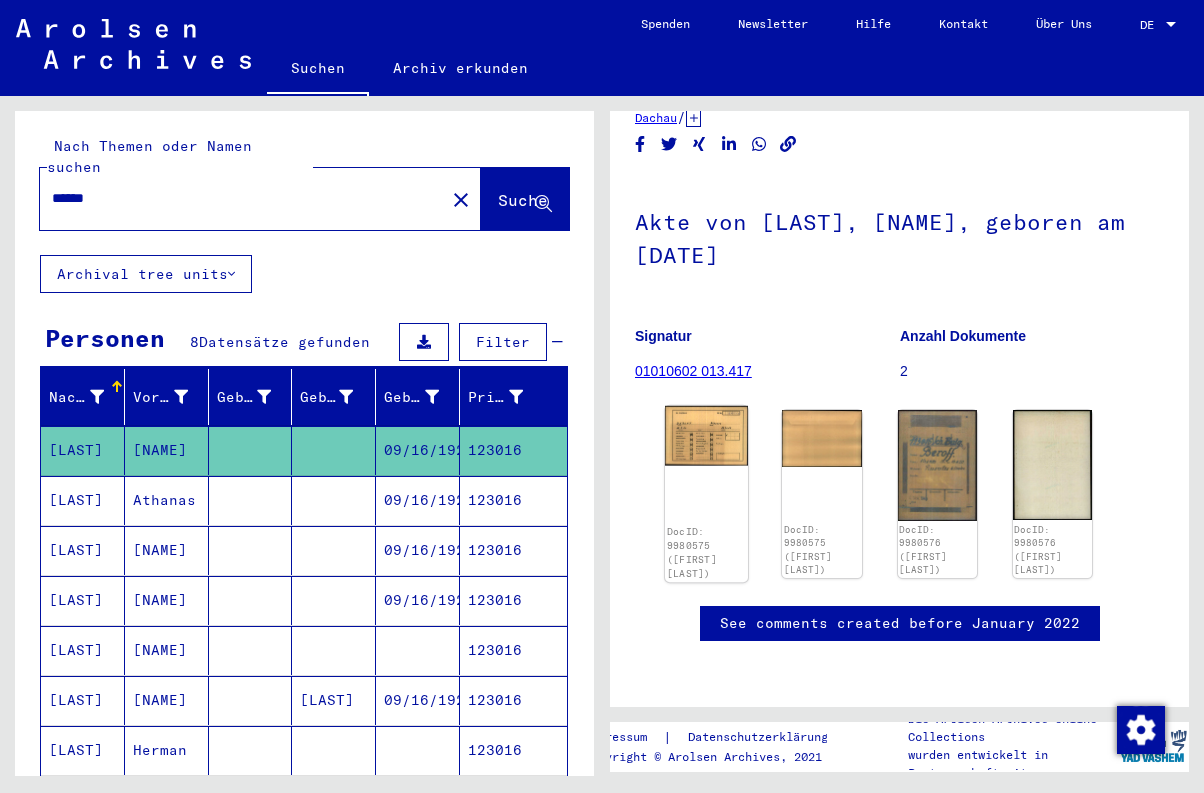 scroll, scrollTop: 87, scrollLeft: 0, axis: vertical 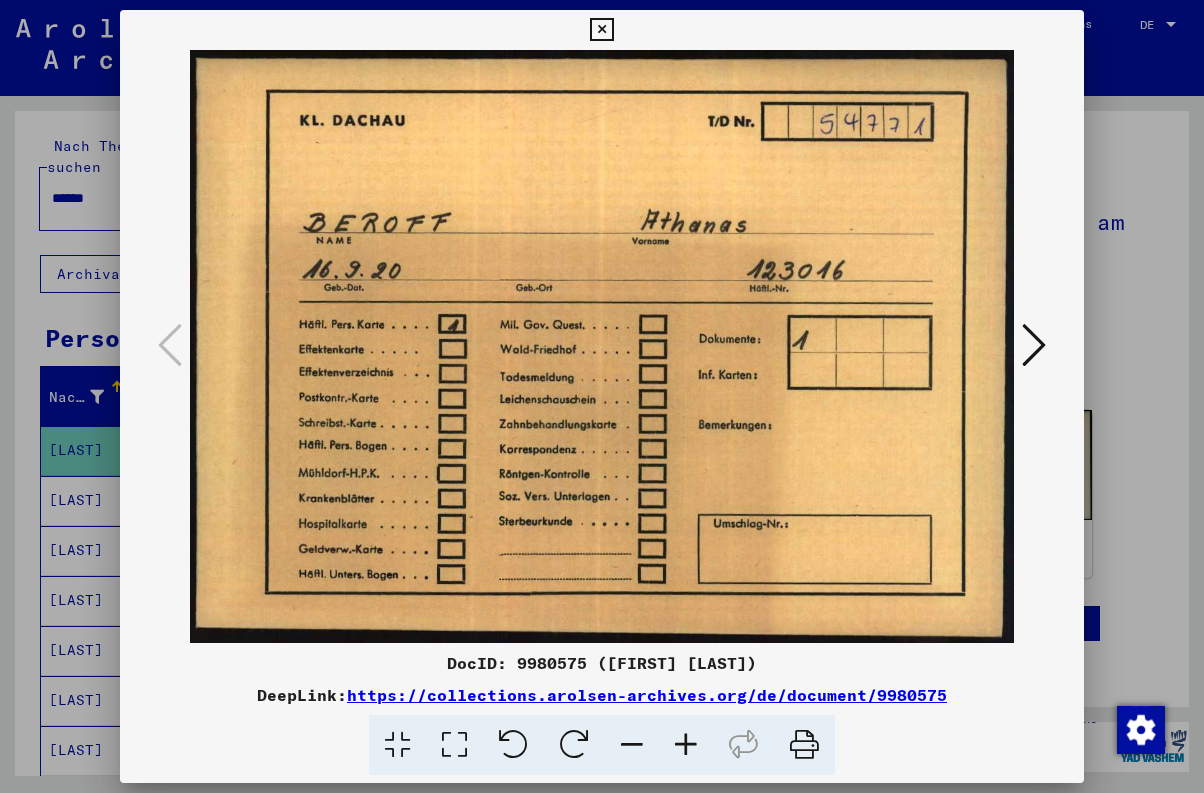 click at bounding box center [1034, 345] 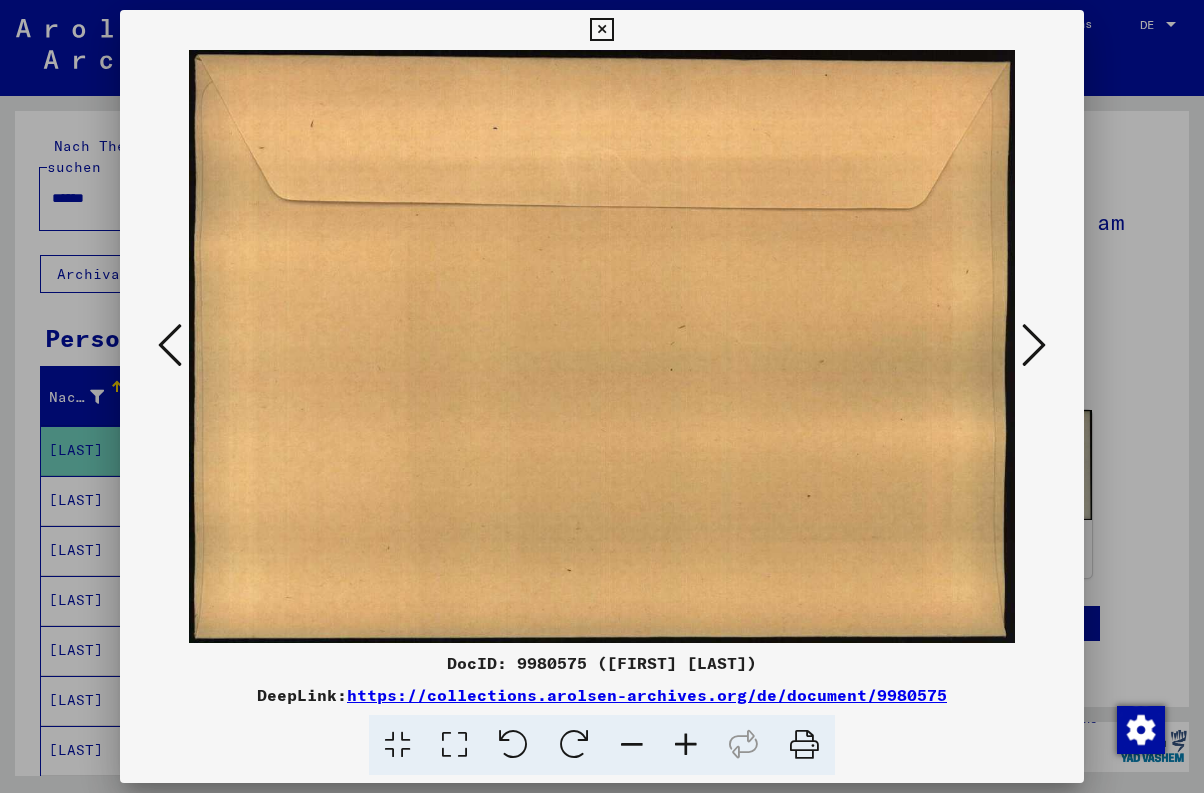 click at bounding box center (1034, 345) 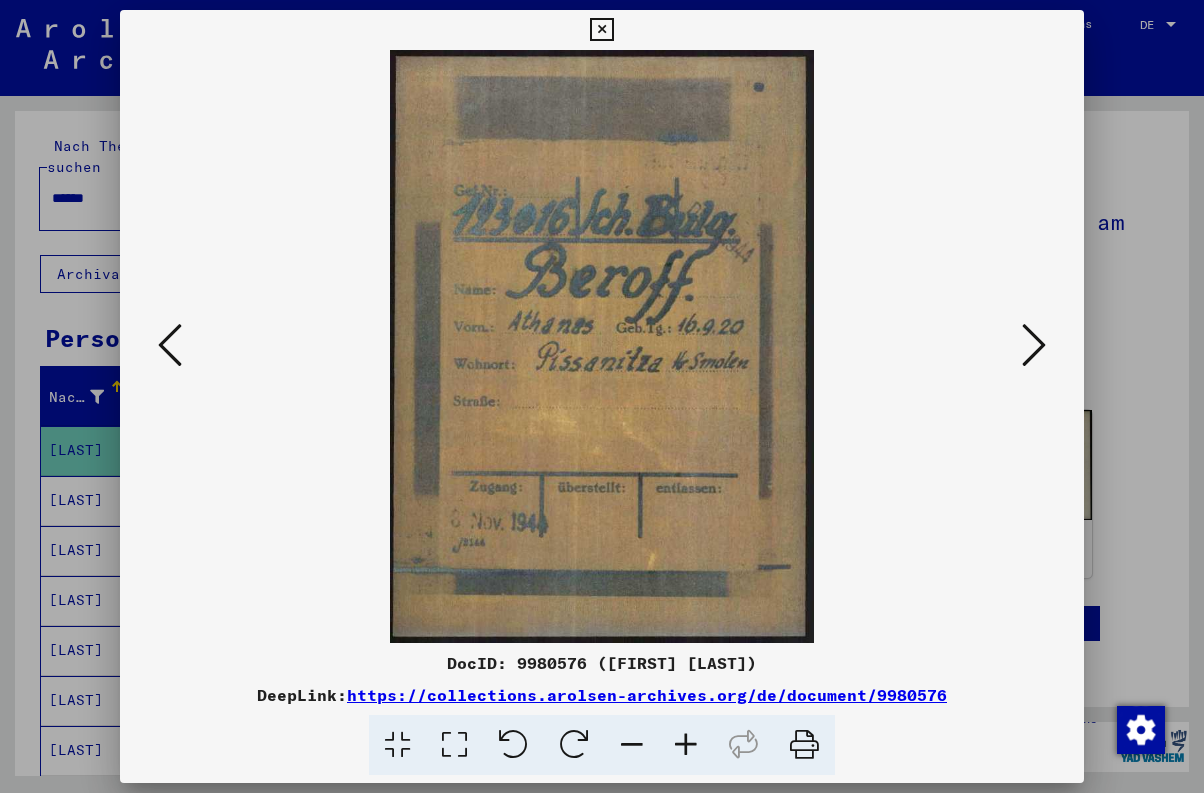 click at bounding box center (1034, 345) 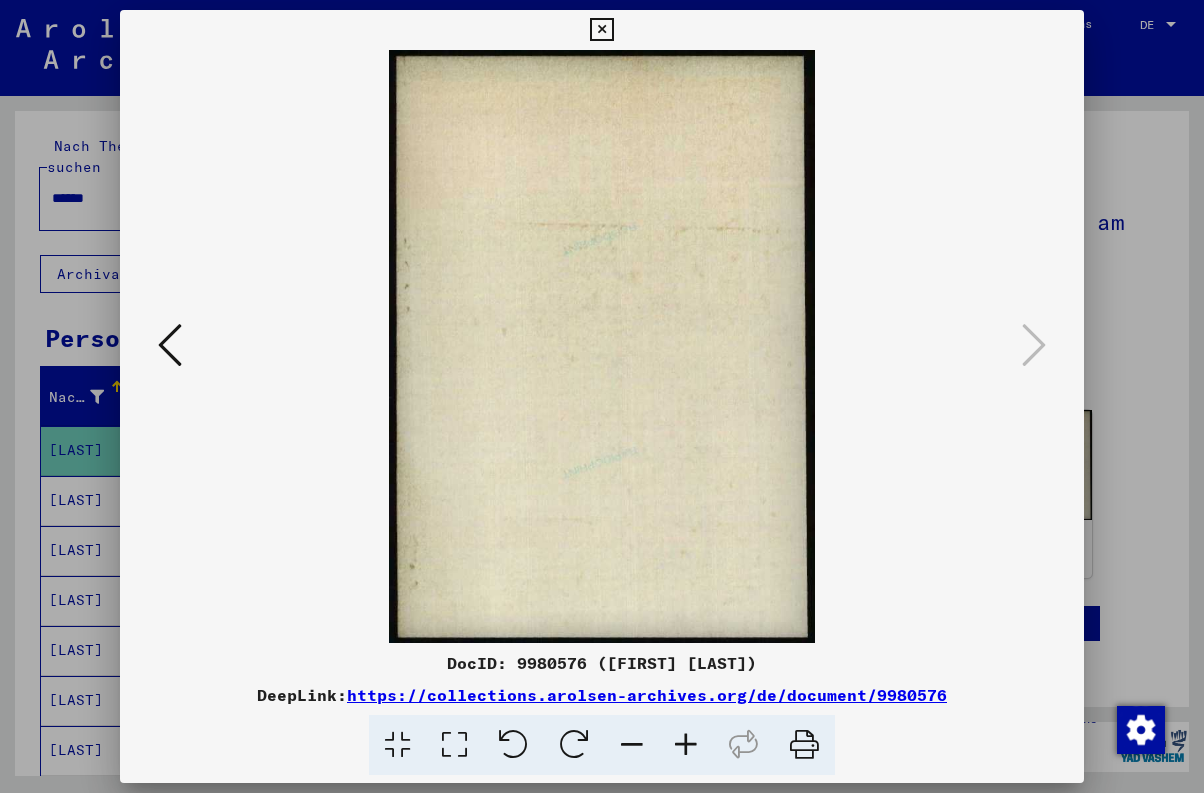 click at bounding box center (1034, 345) 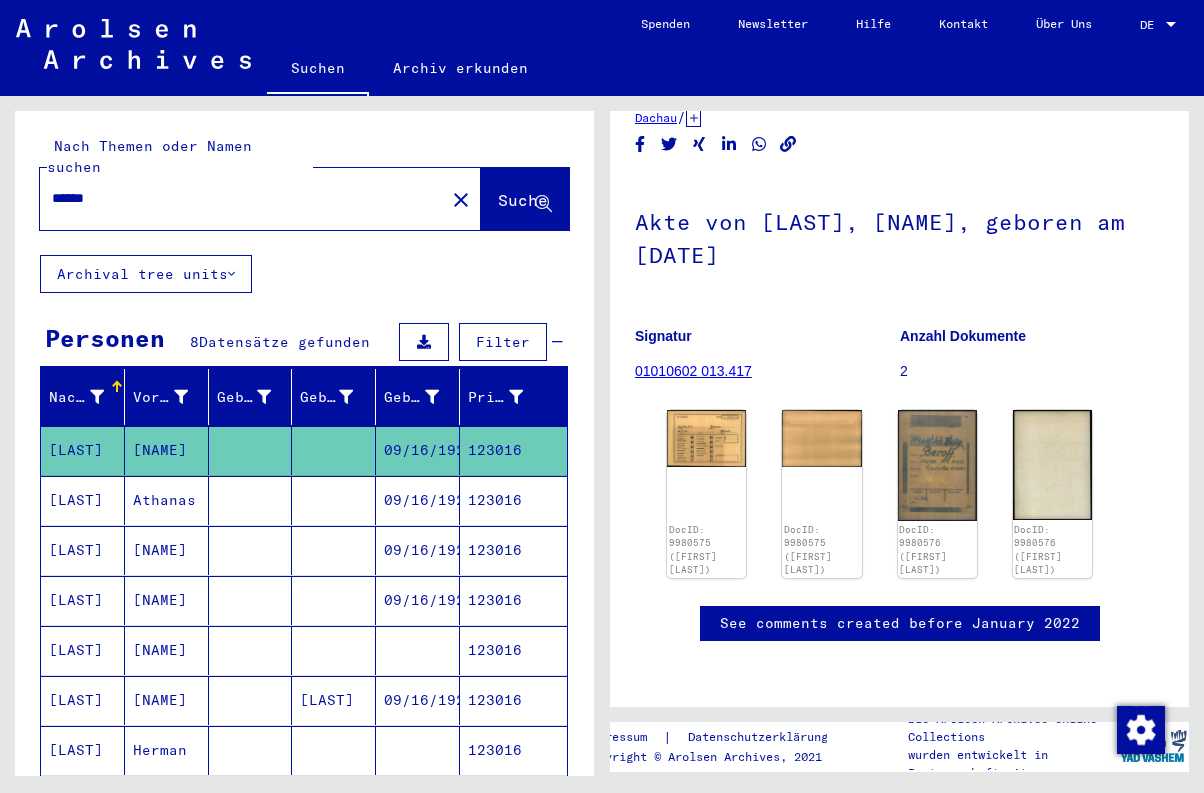 click on "123016" at bounding box center (513, 550) 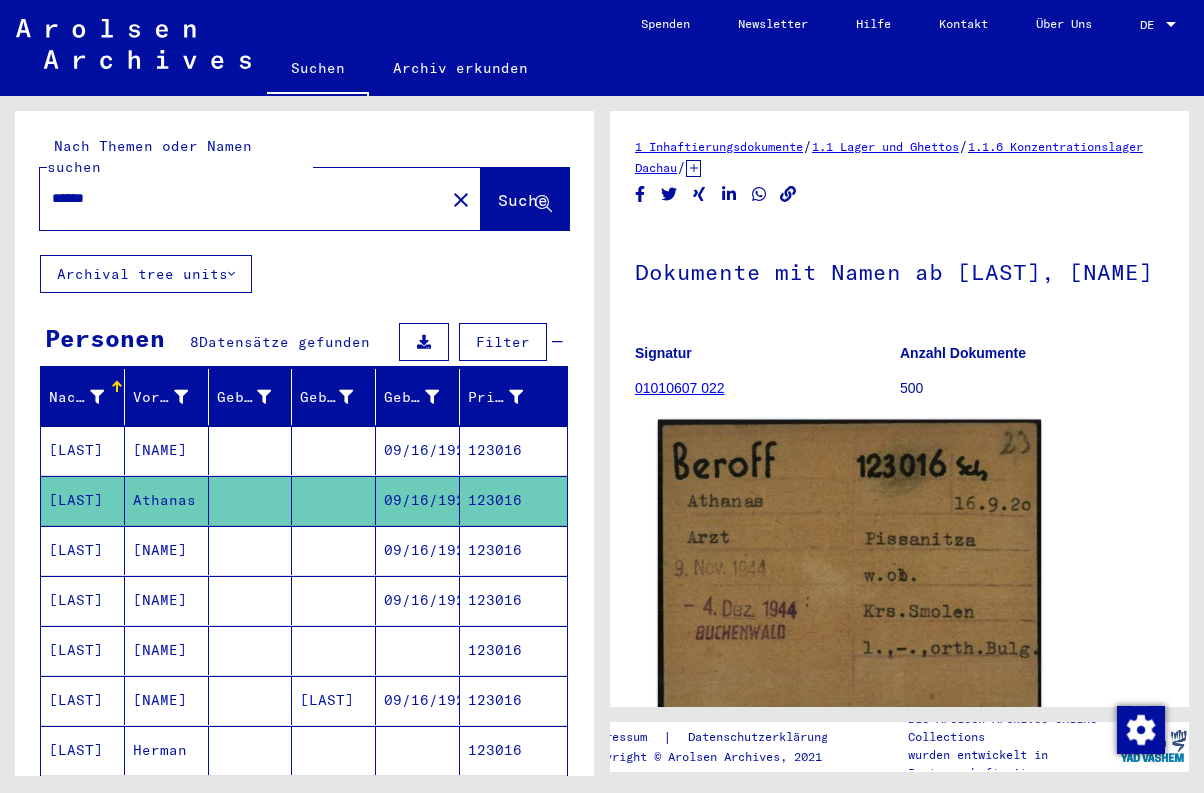 scroll, scrollTop: 200, scrollLeft: 0, axis: vertical 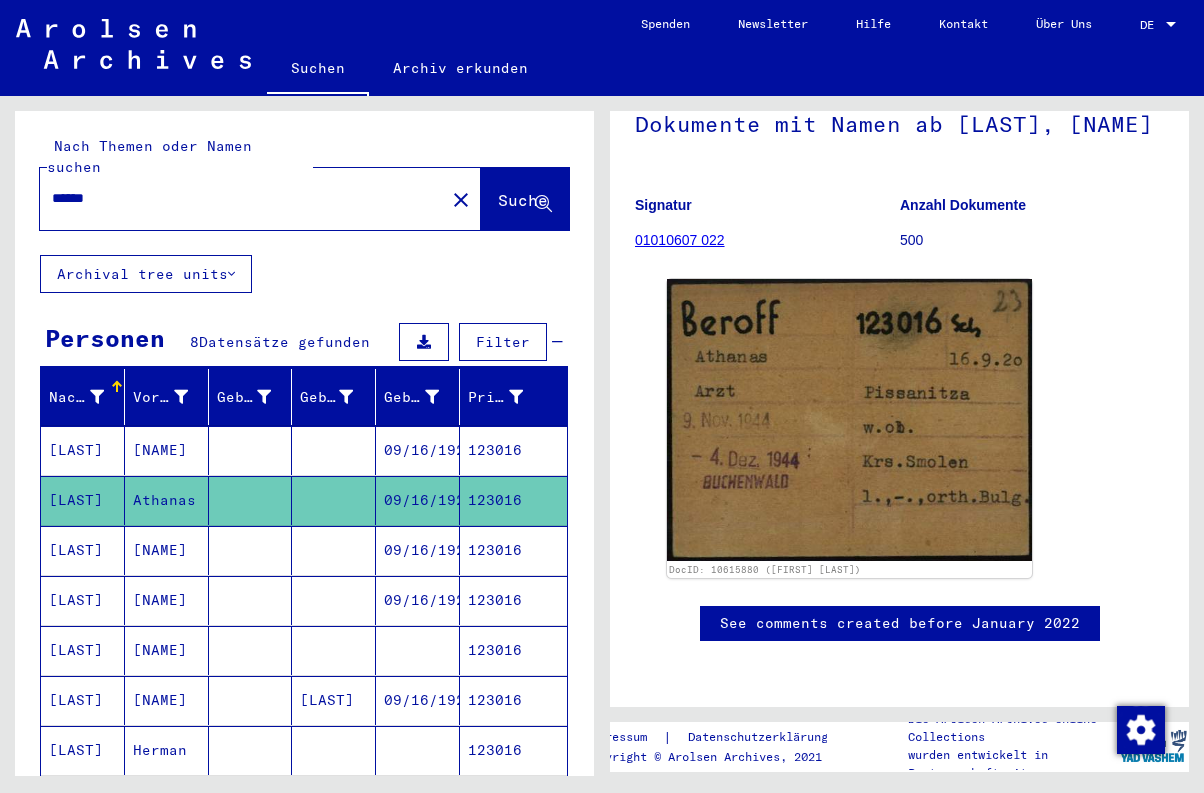 click on "09/16/1920" at bounding box center [418, 600] 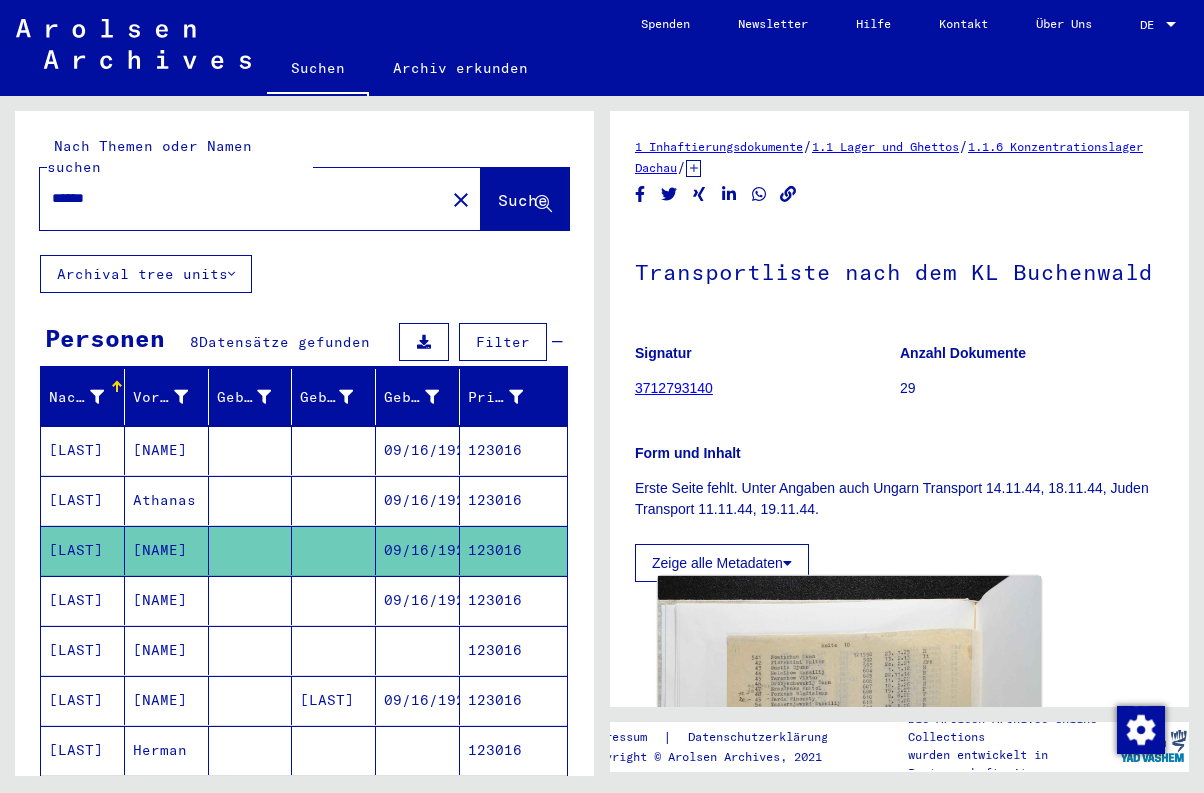 scroll, scrollTop: 0, scrollLeft: 0, axis: both 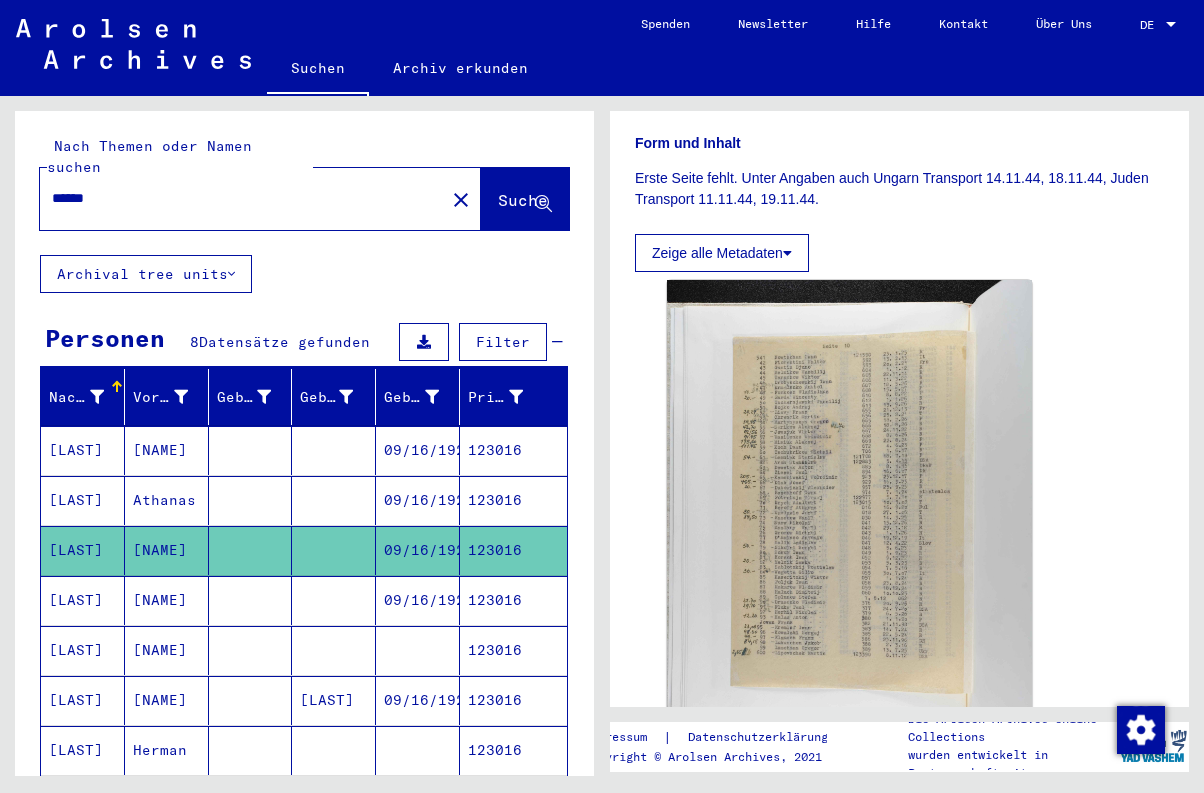 click on "09/16/1920" at bounding box center [418, 650] 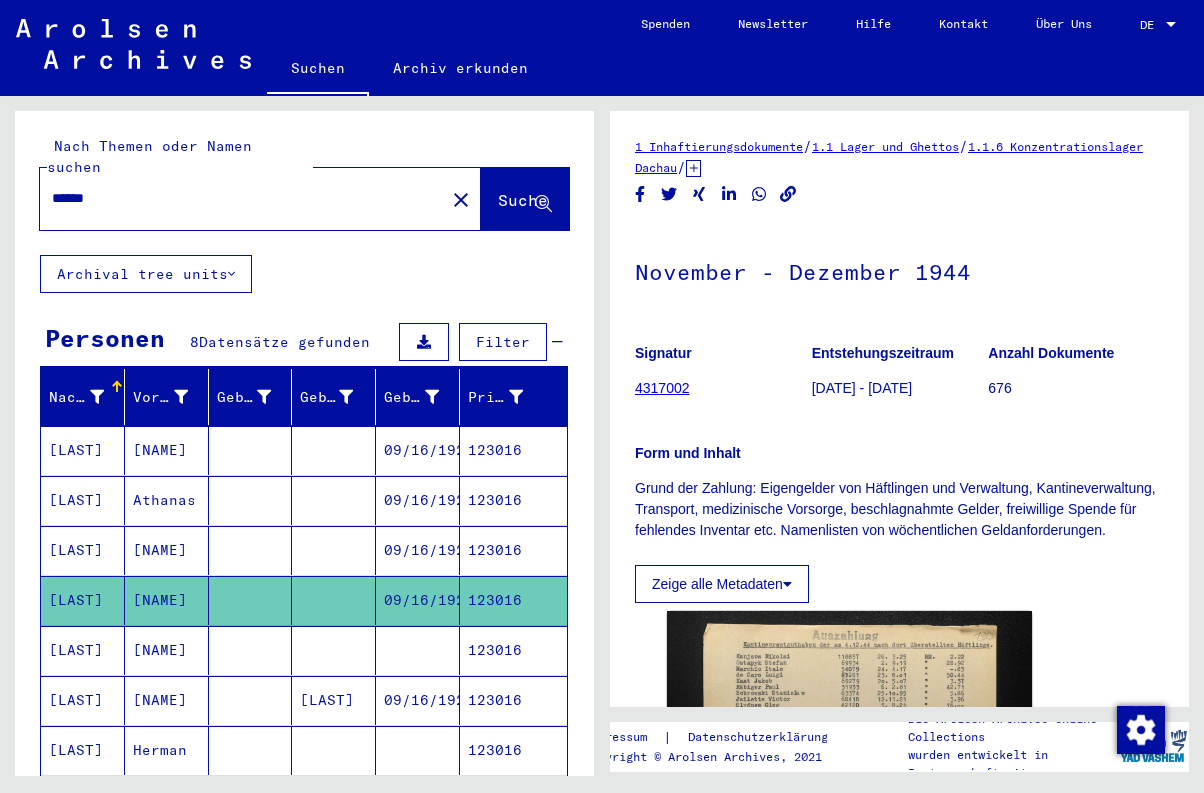 scroll, scrollTop: 346, scrollLeft: 0, axis: vertical 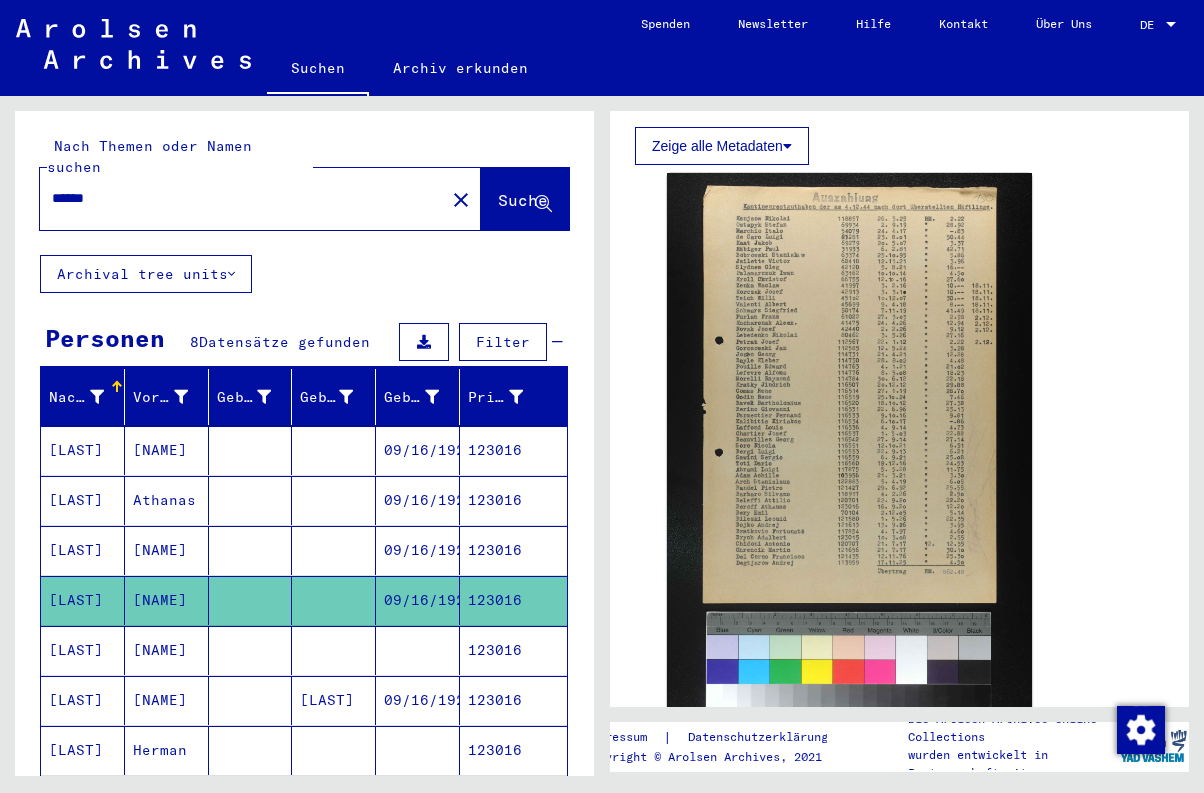 click at bounding box center (418, 700) 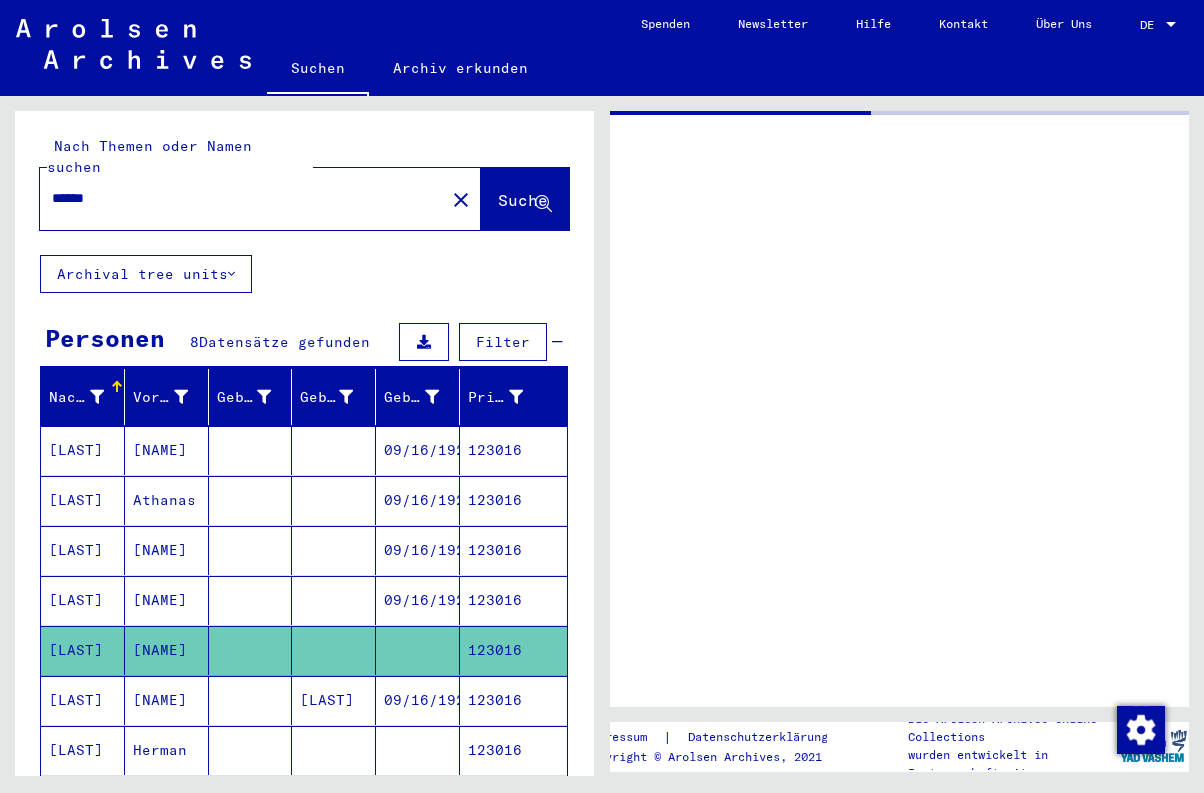 scroll, scrollTop: 0, scrollLeft: 0, axis: both 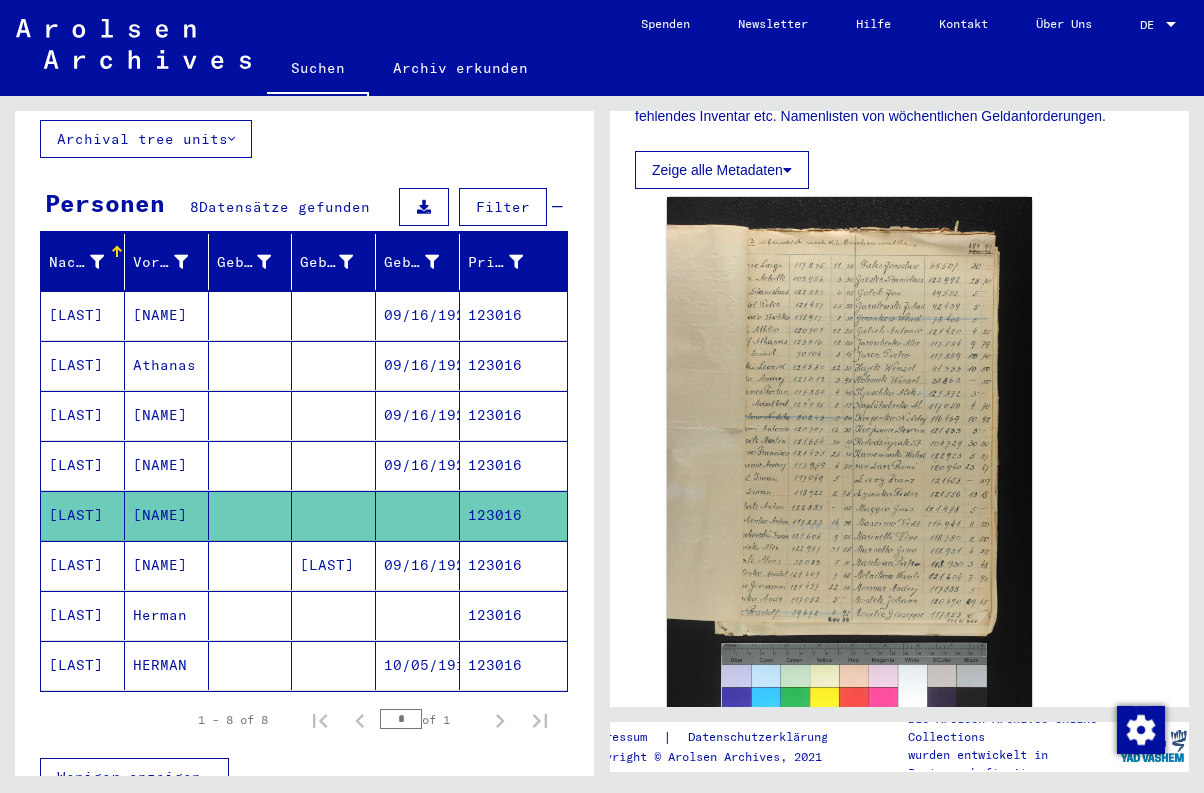 click on "09/16/1920" at bounding box center (418, 615) 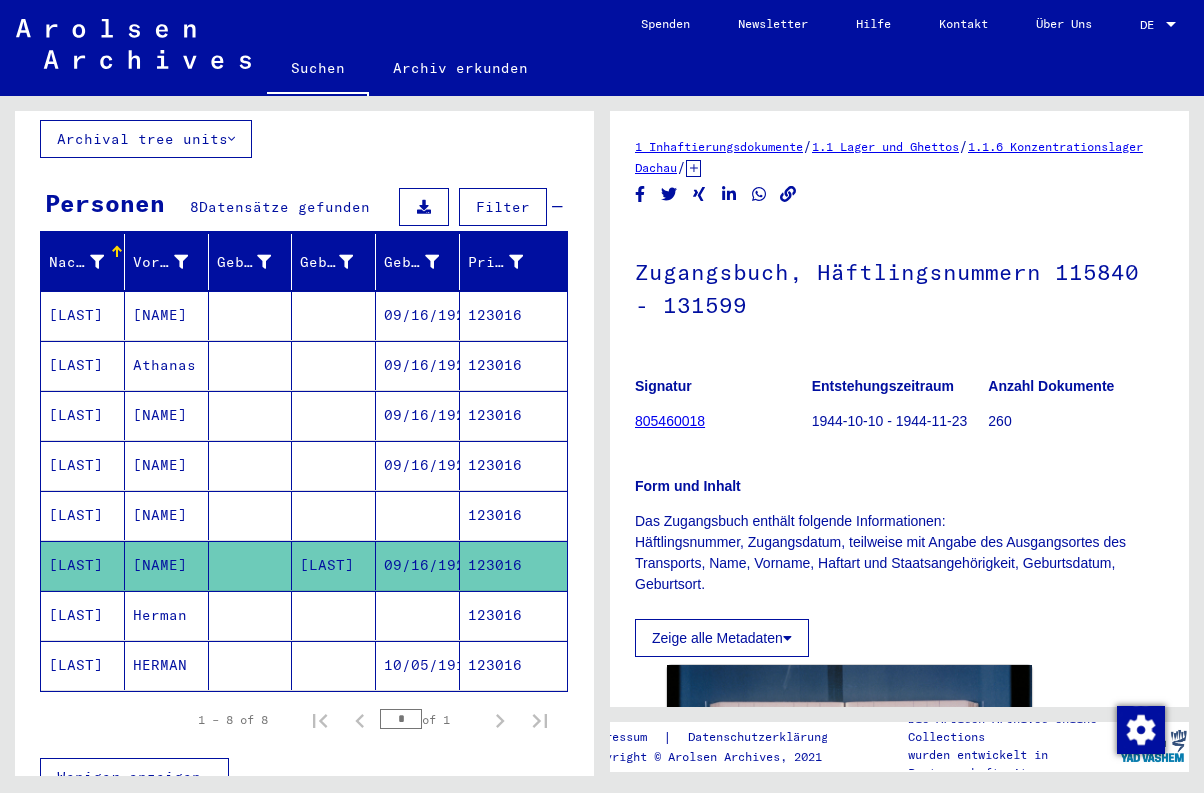 scroll, scrollTop: 0, scrollLeft: 0, axis: both 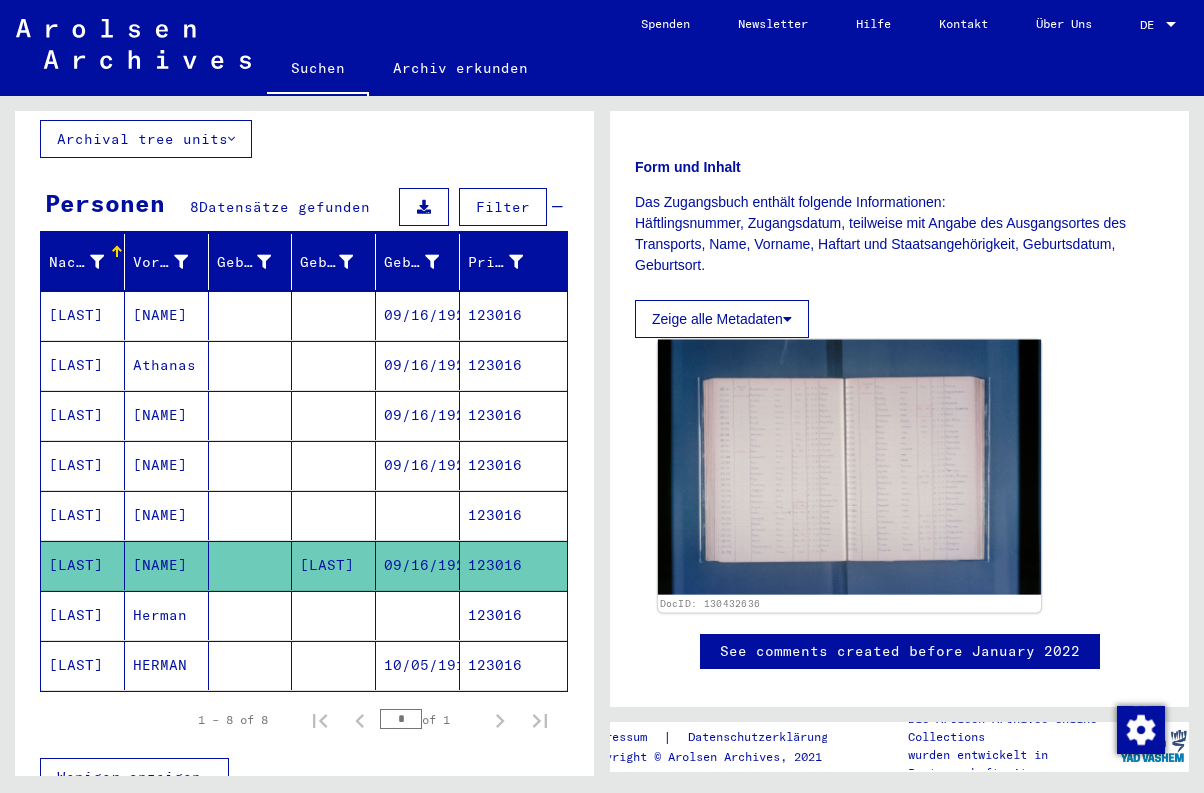 click 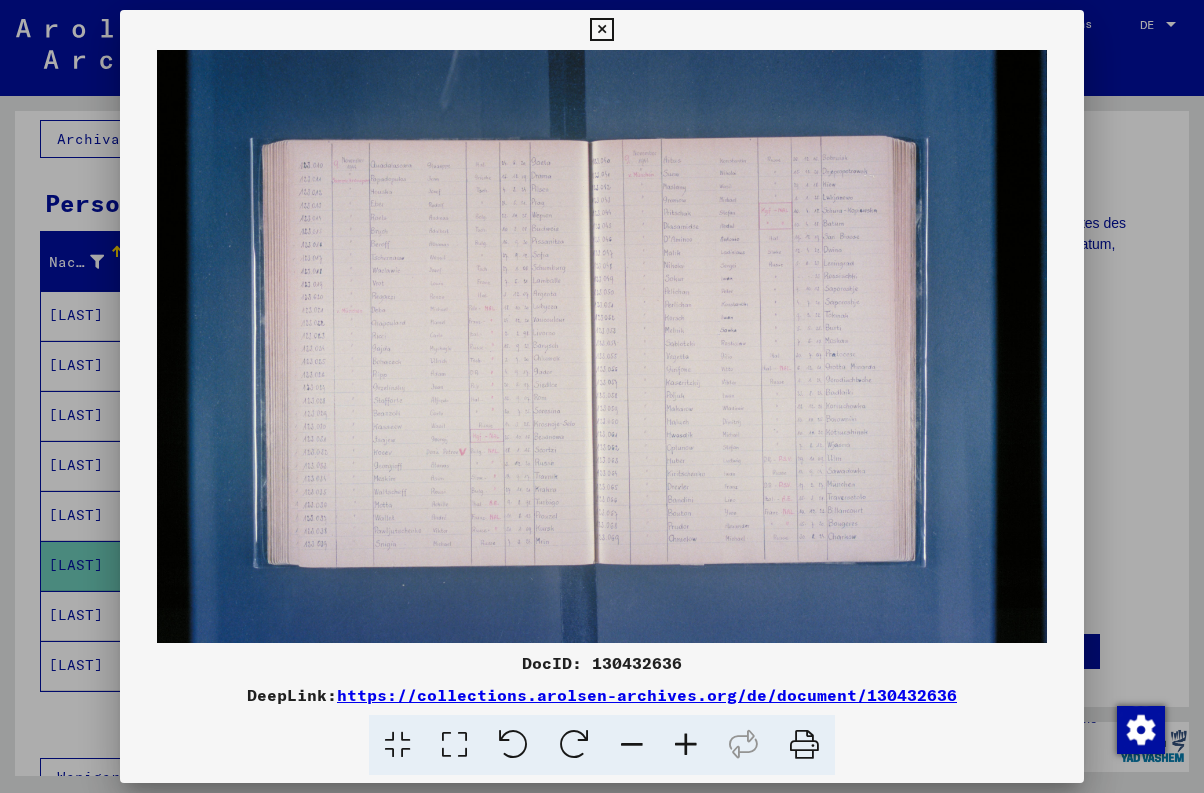 click at bounding box center (601, 30) 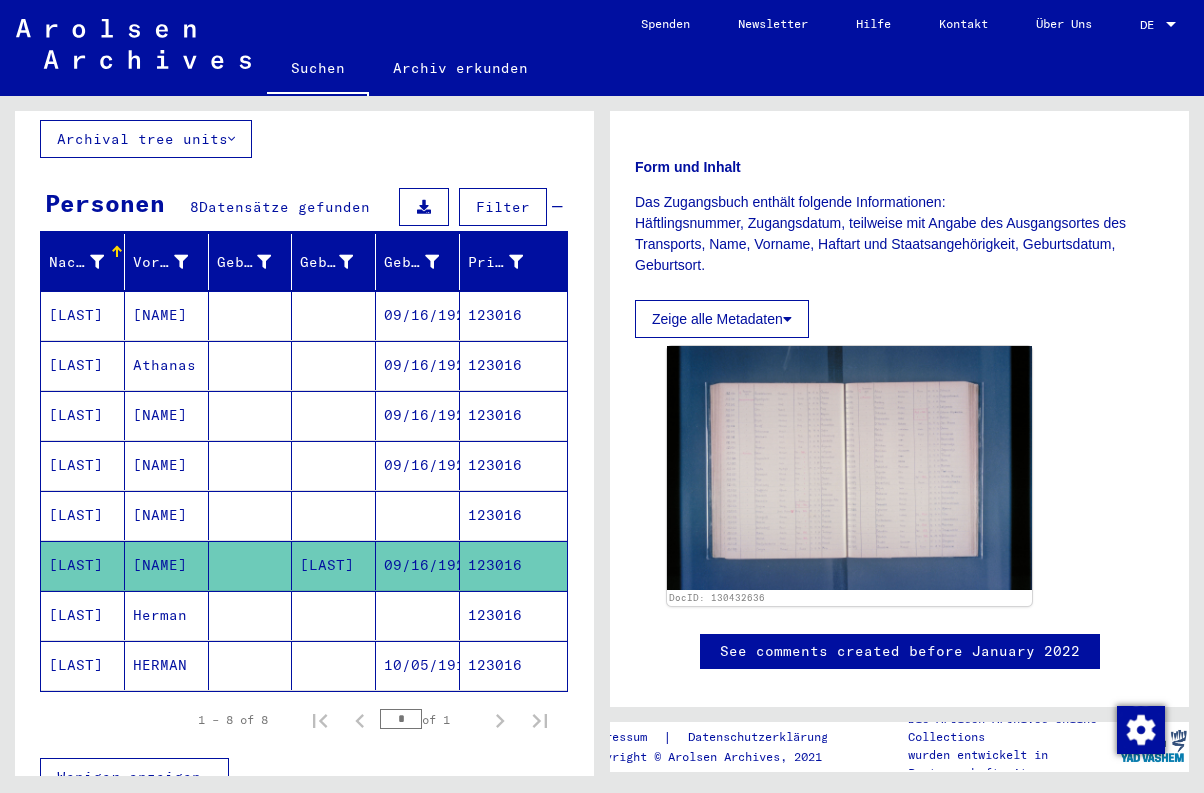 click on "123016" at bounding box center [513, 665] 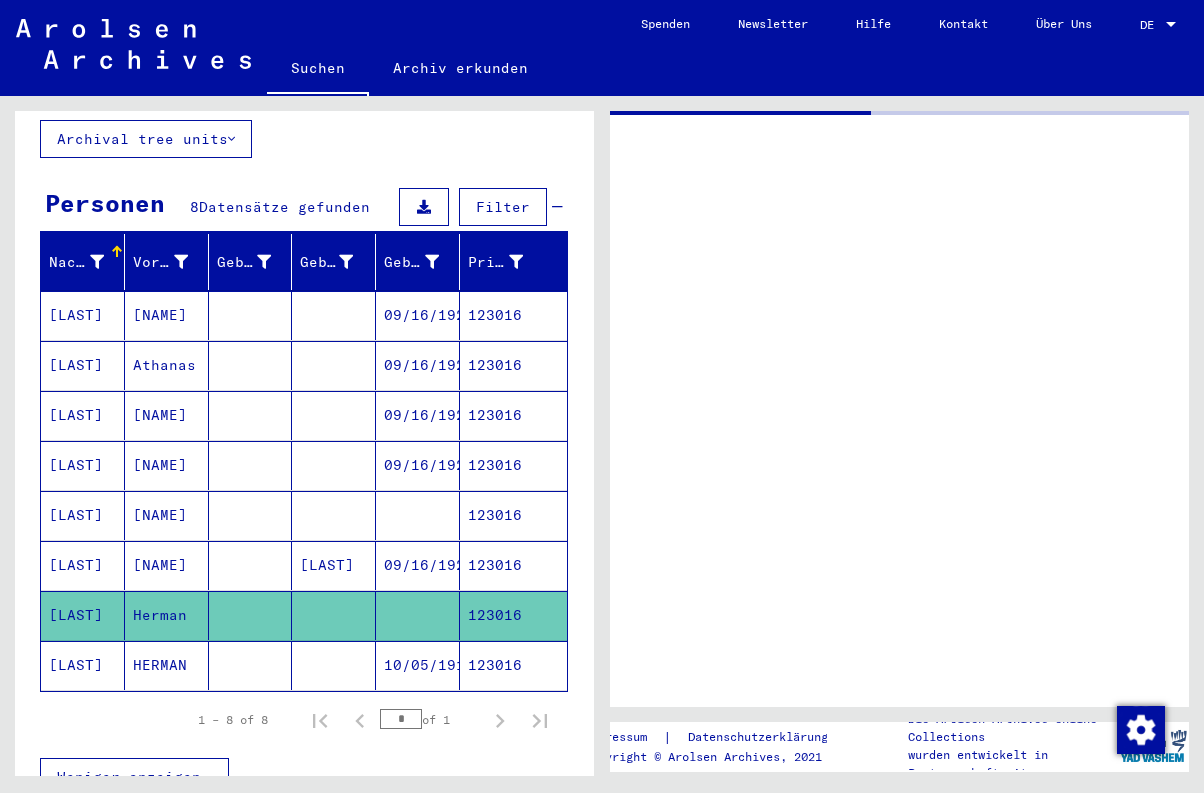 scroll, scrollTop: 0, scrollLeft: 0, axis: both 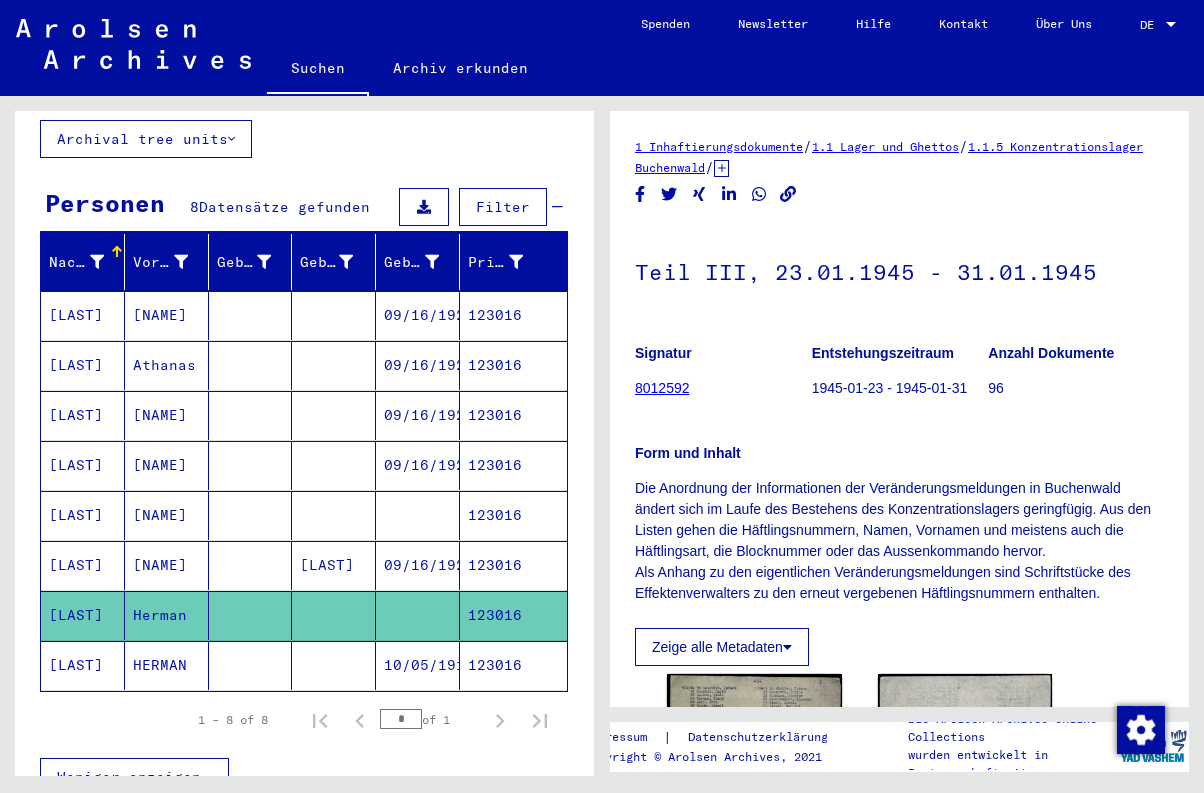 click on "123016" 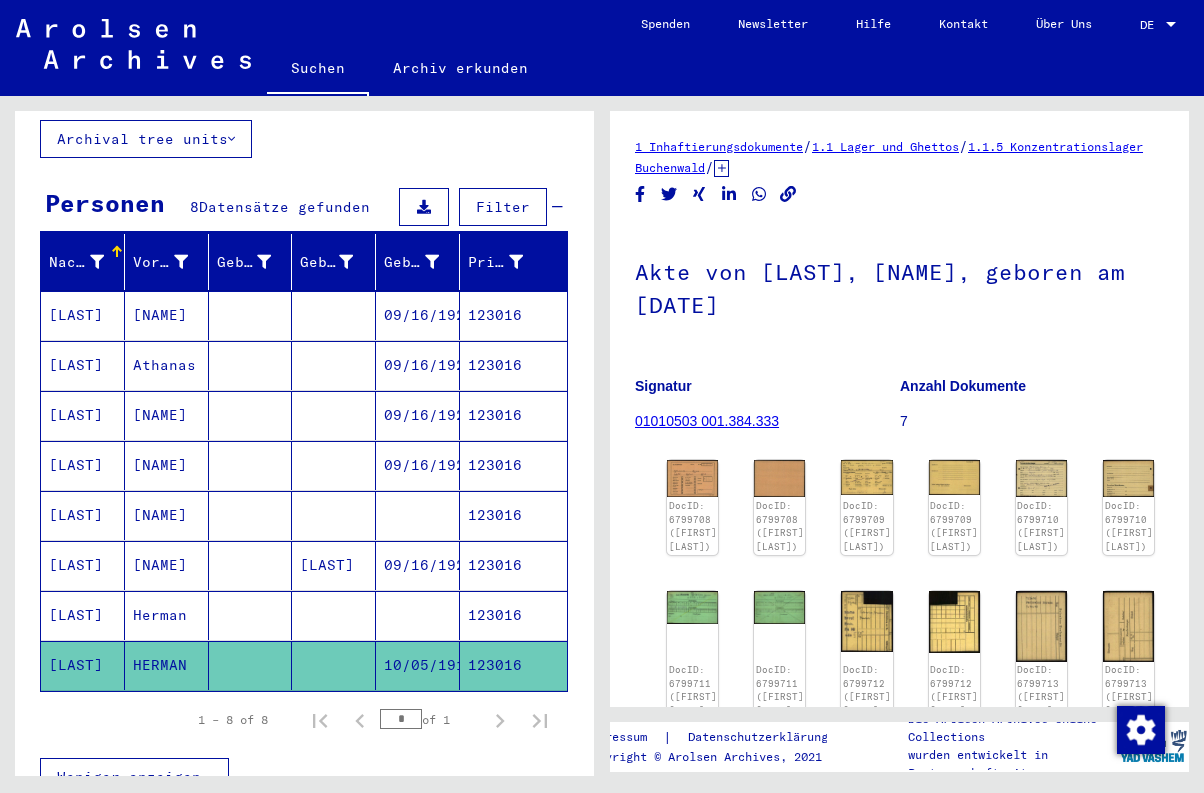 scroll, scrollTop: 0, scrollLeft: 0, axis: both 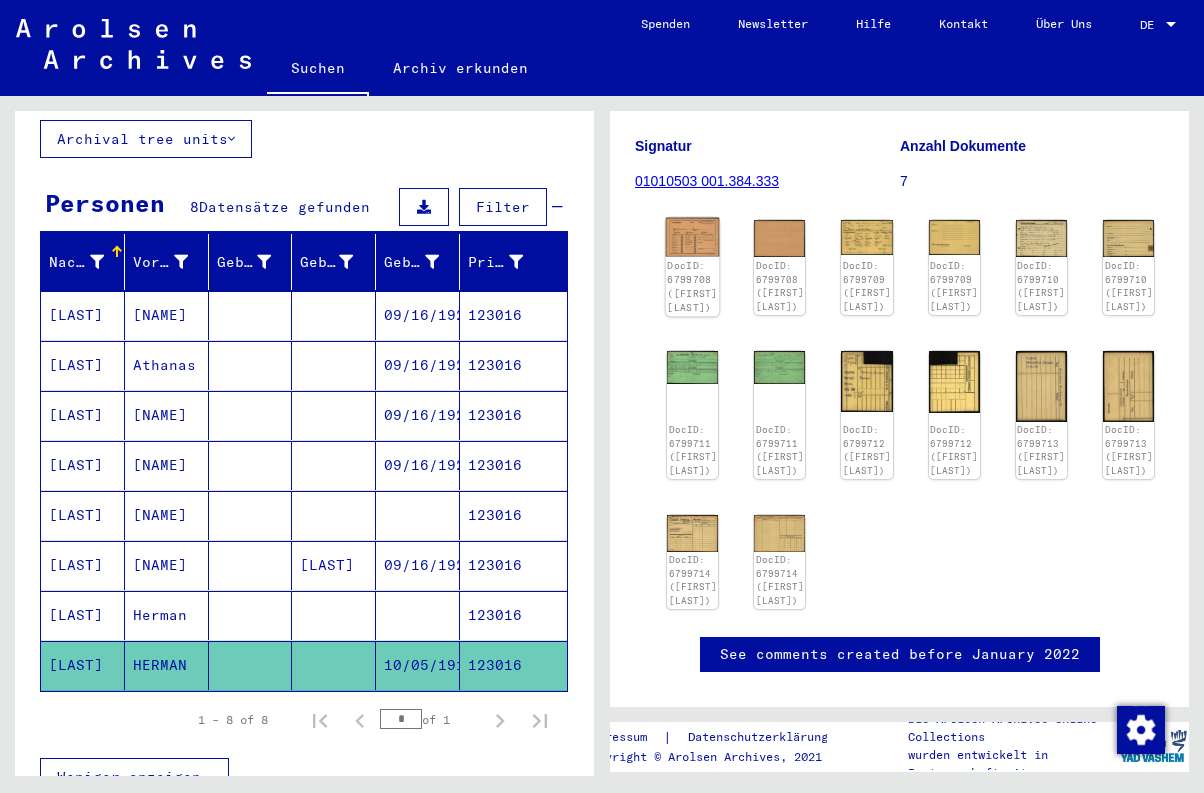 click on "DocID: 6799708 ([FIRST] [LAST])" 